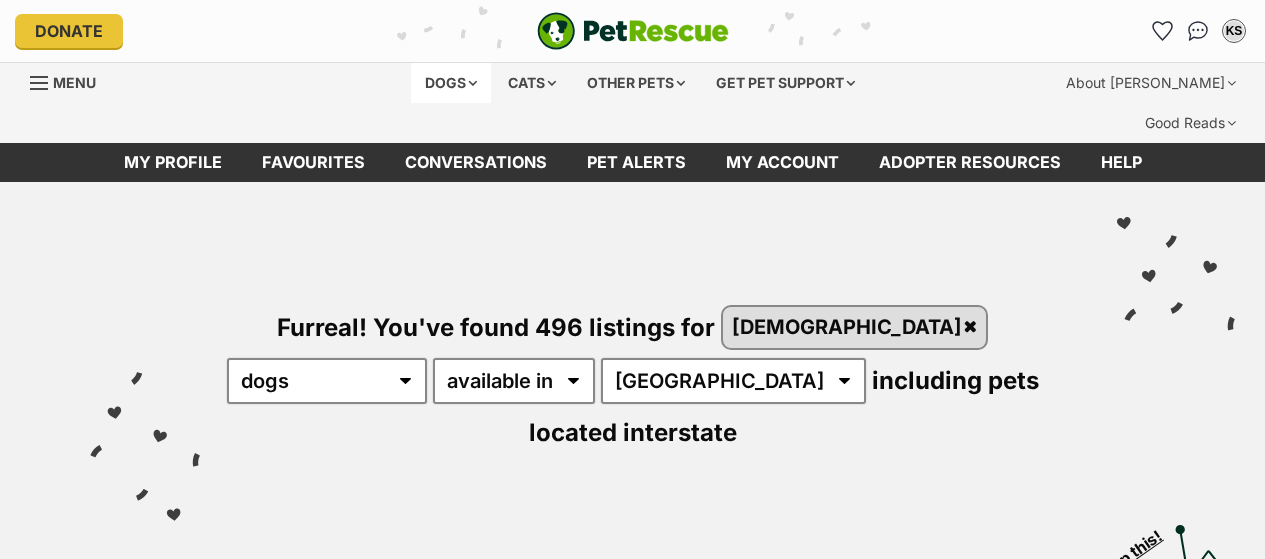 scroll, scrollTop: 0, scrollLeft: 0, axis: both 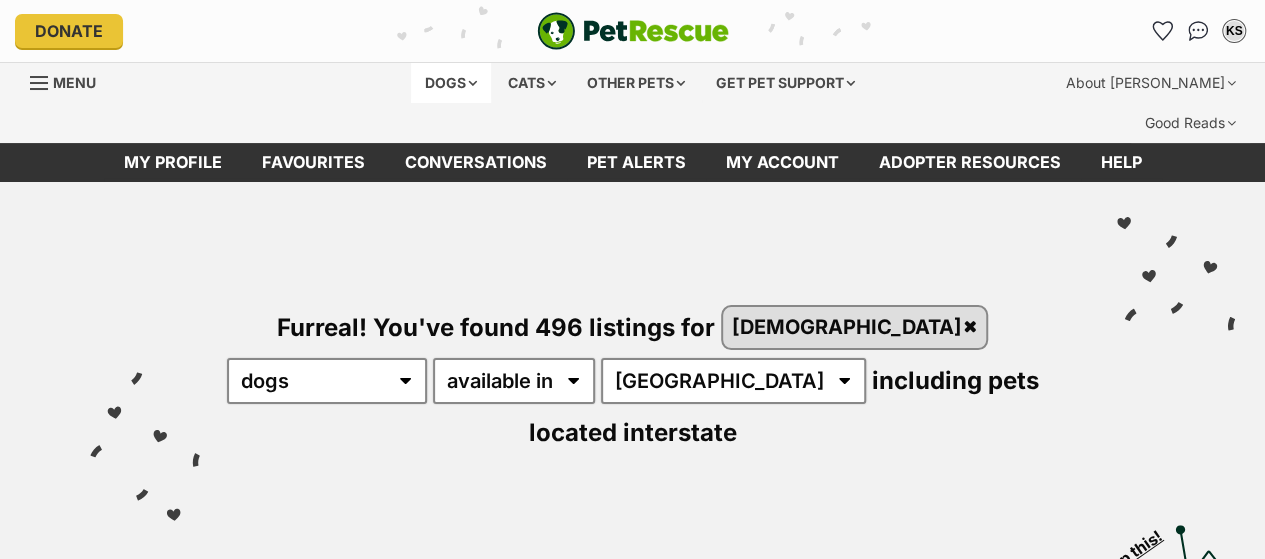 click on "Dogs" at bounding box center [451, 83] 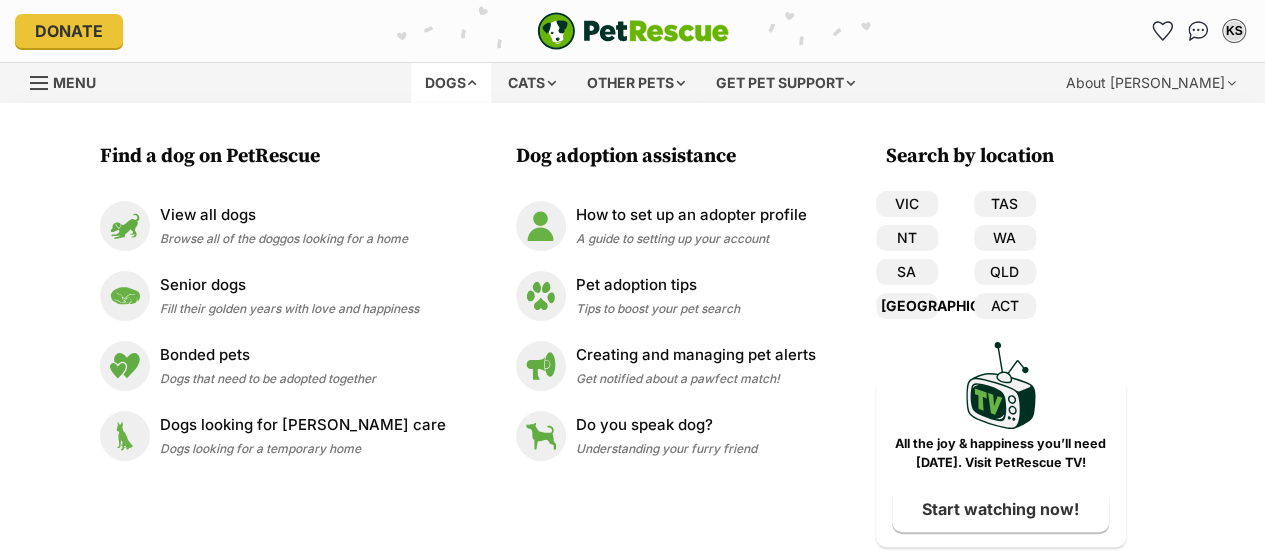 click on "[GEOGRAPHIC_DATA]" at bounding box center [907, 306] 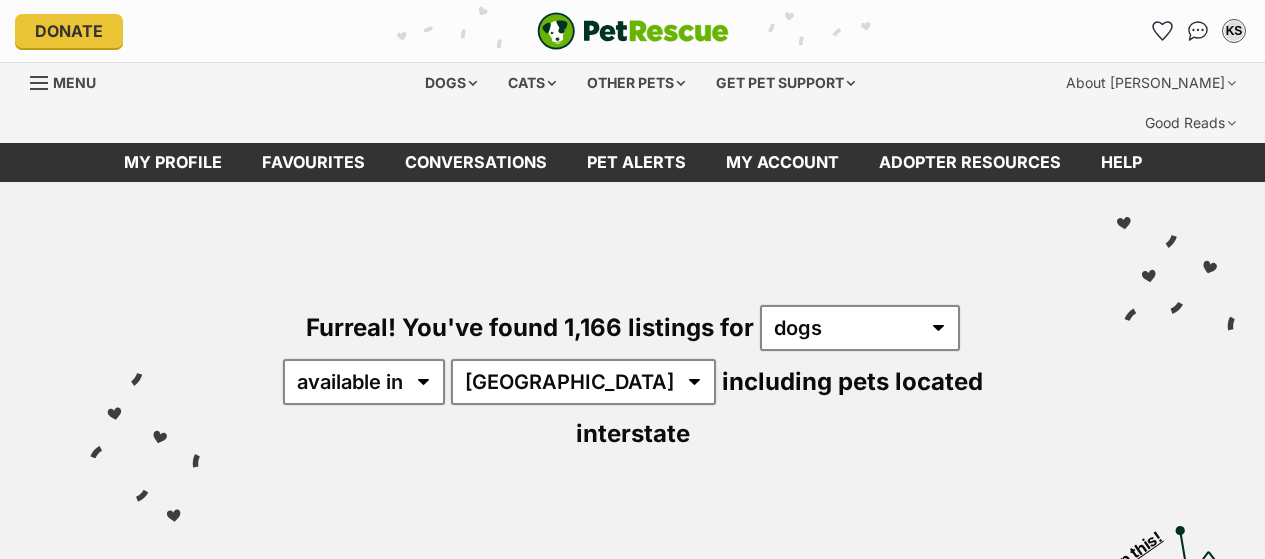 scroll, scrollTop: 0, scrollLeft: 0, axis: both 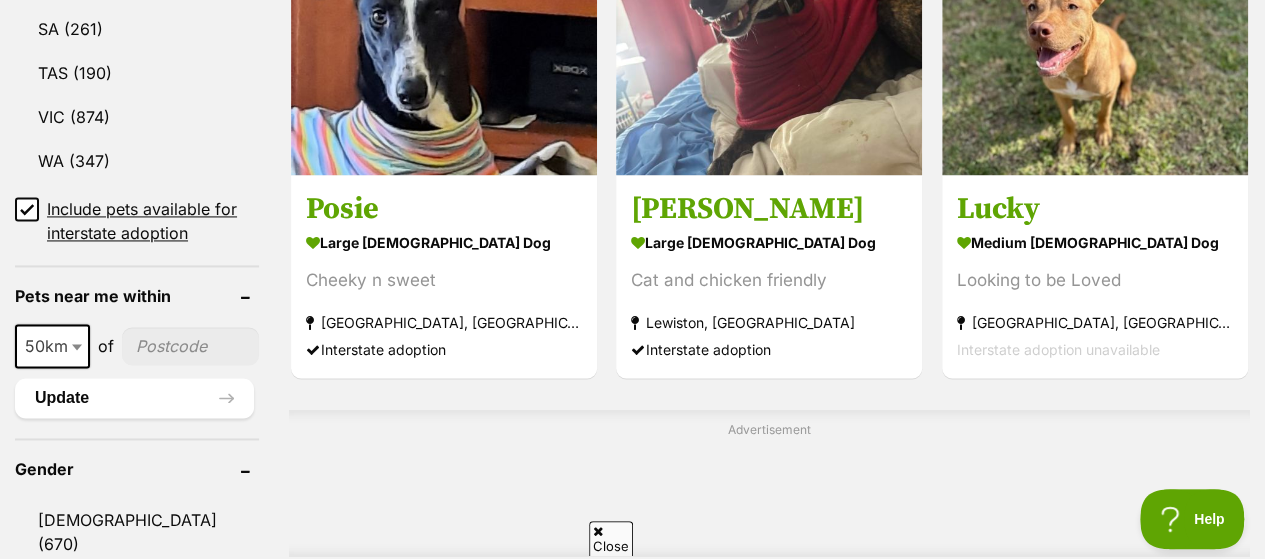 click on "[DEMOGRAPHIC_DATA] (496)" at bounding box center (137, 599) 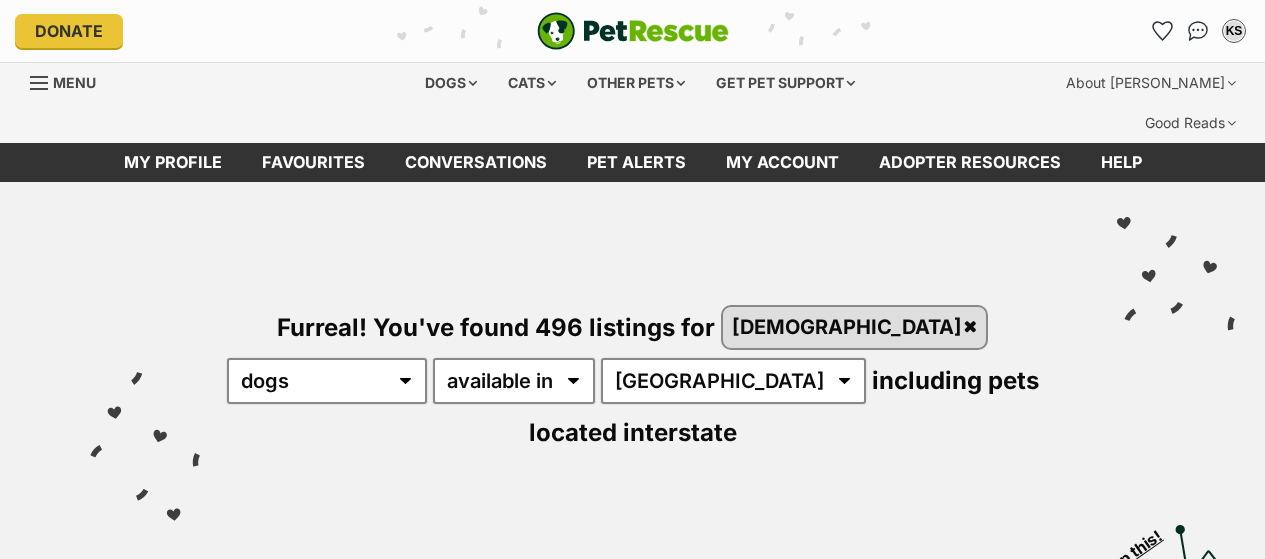 scroll, scrollTop: 0, scrollLeft: 0, axis: both 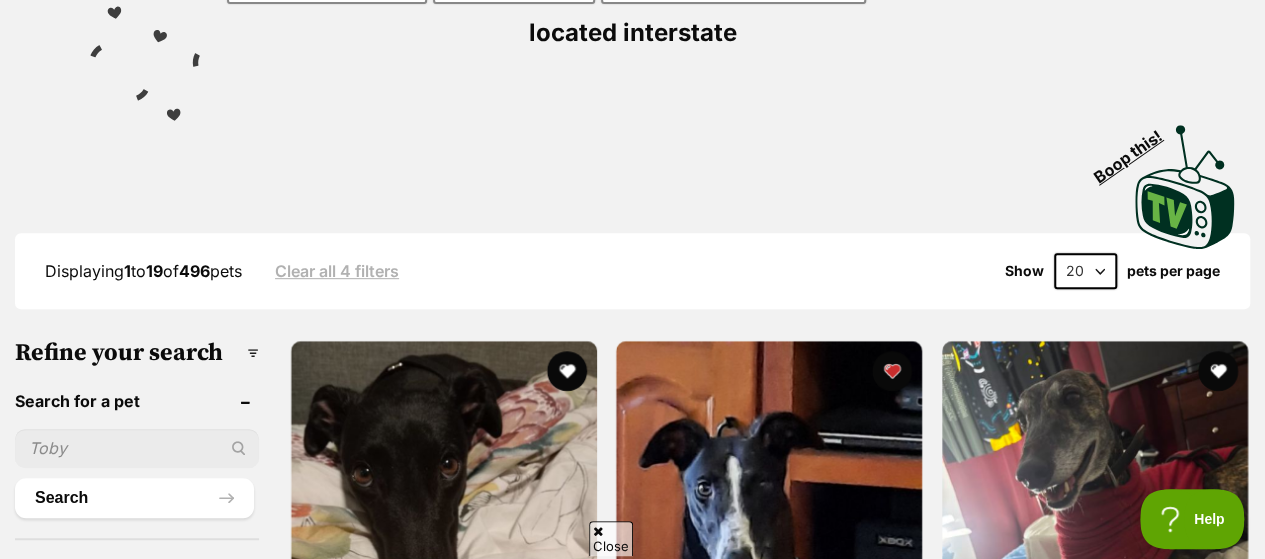 click on "20 40 60" at bounding box center [1085, 271] 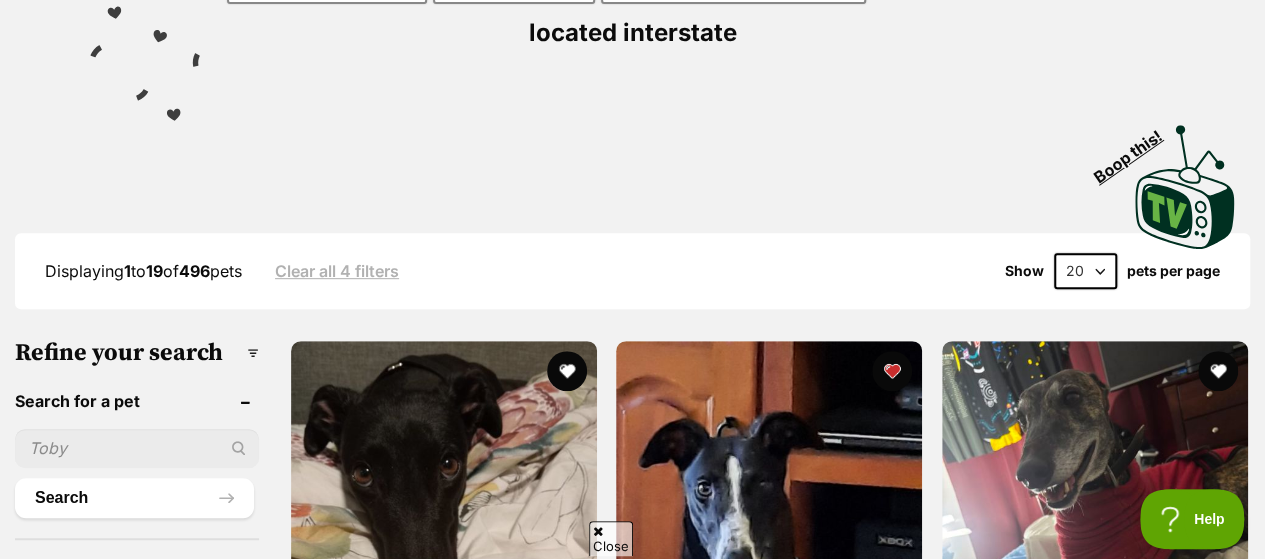 select on "60" 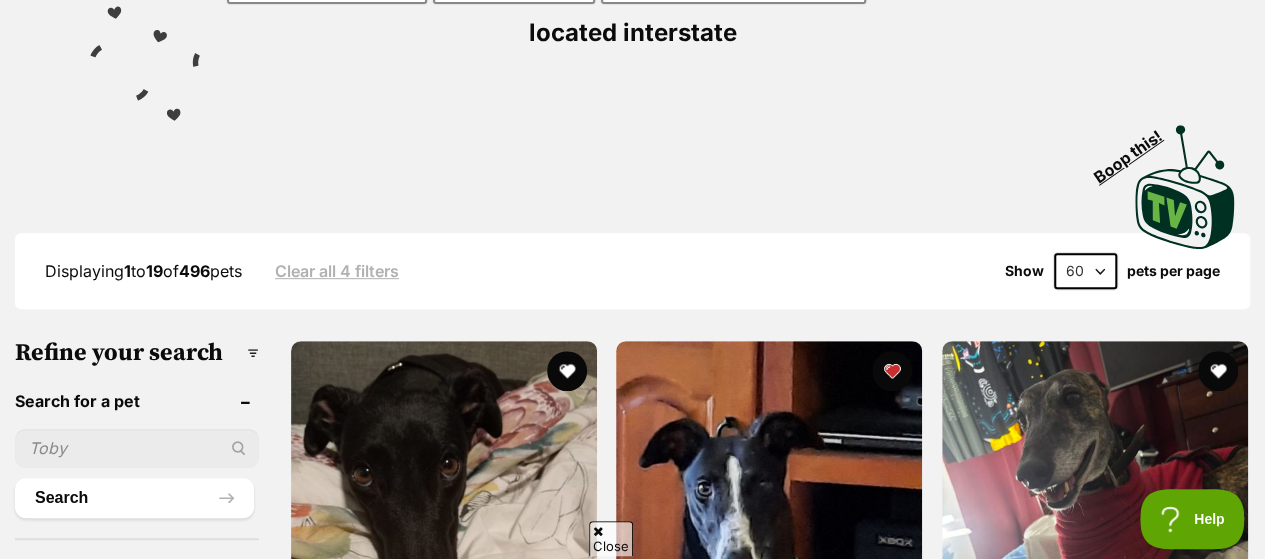 click on "20 40 60" at bounding box center [1085, 271] 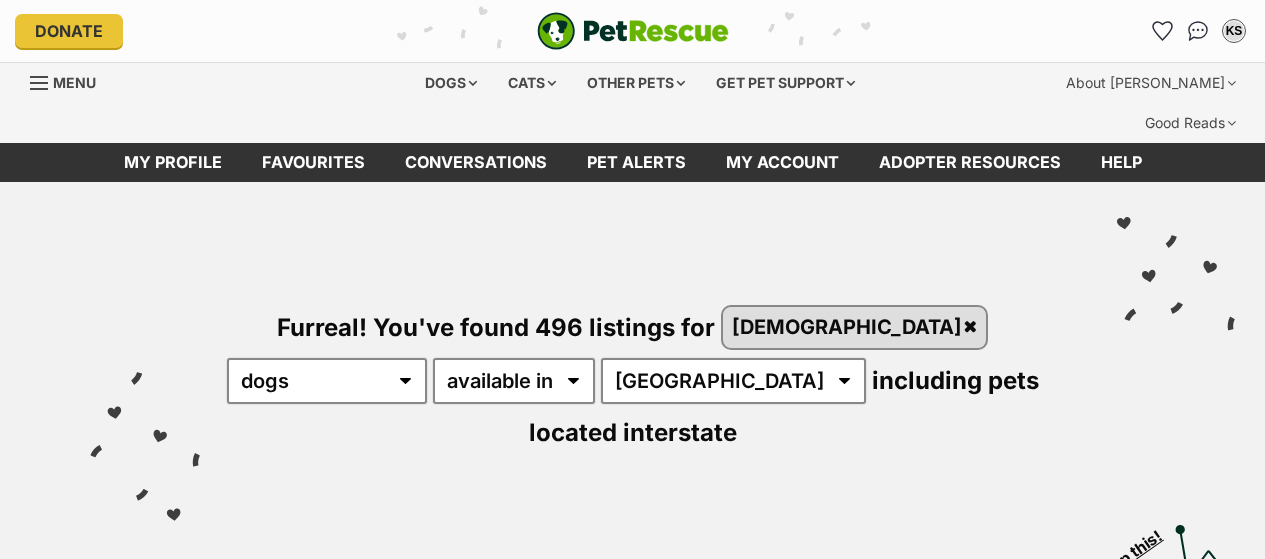 scroll, scrollTop: 0, scrollLeft: 0, axis: both 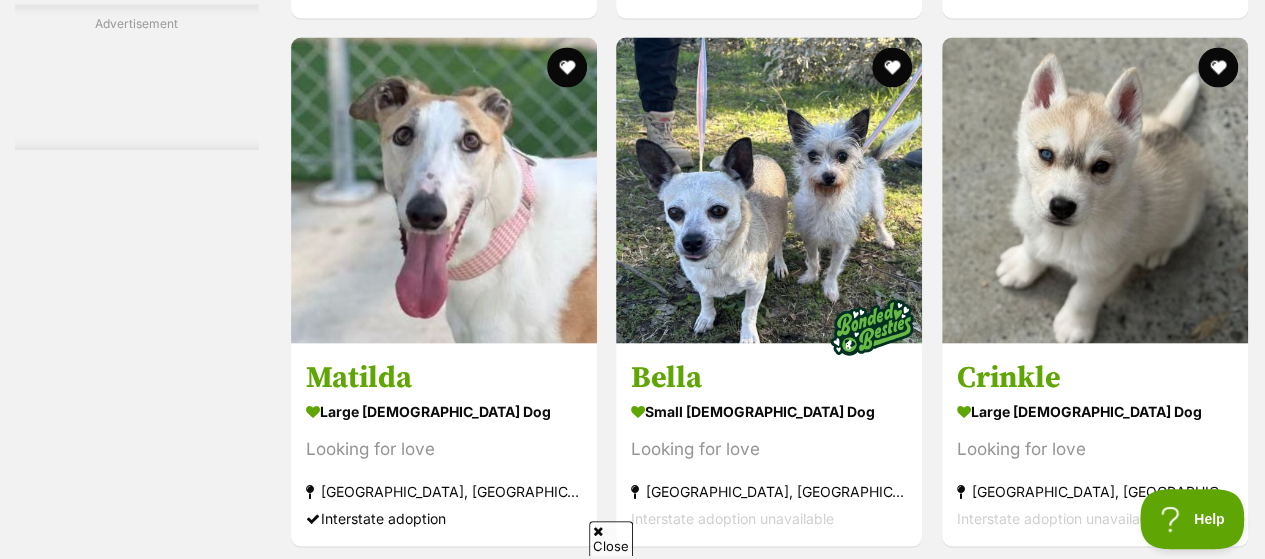 click at bounding box center (1095, 190) 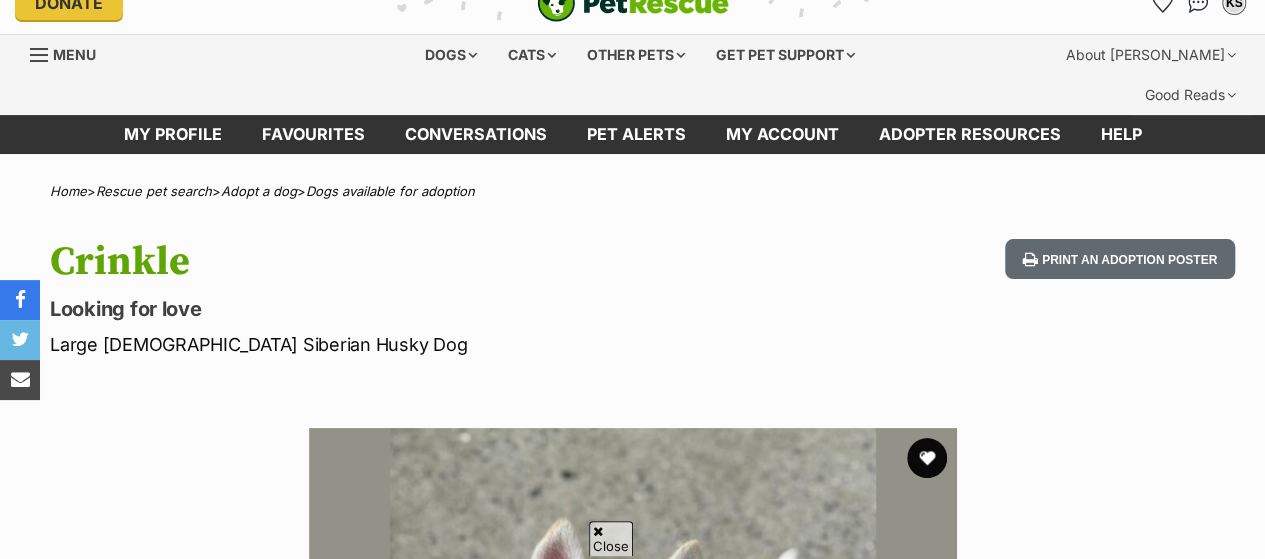 scroll, scrollTop: 300, scrollLeft: 0, axis: vertical 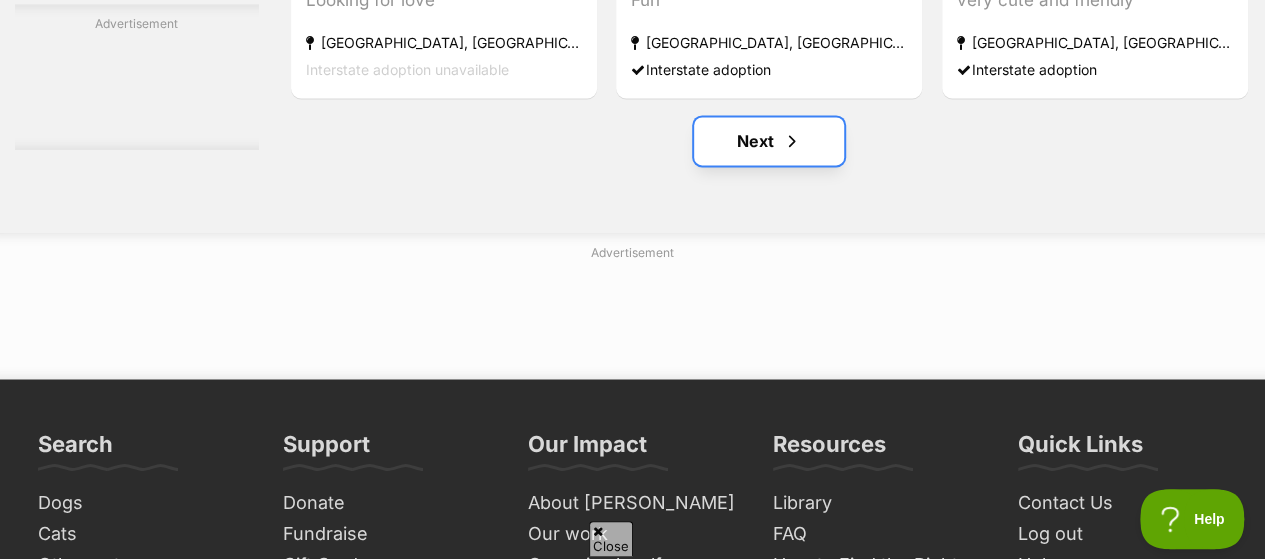 click on "Next" at bounding box center [769, 141] 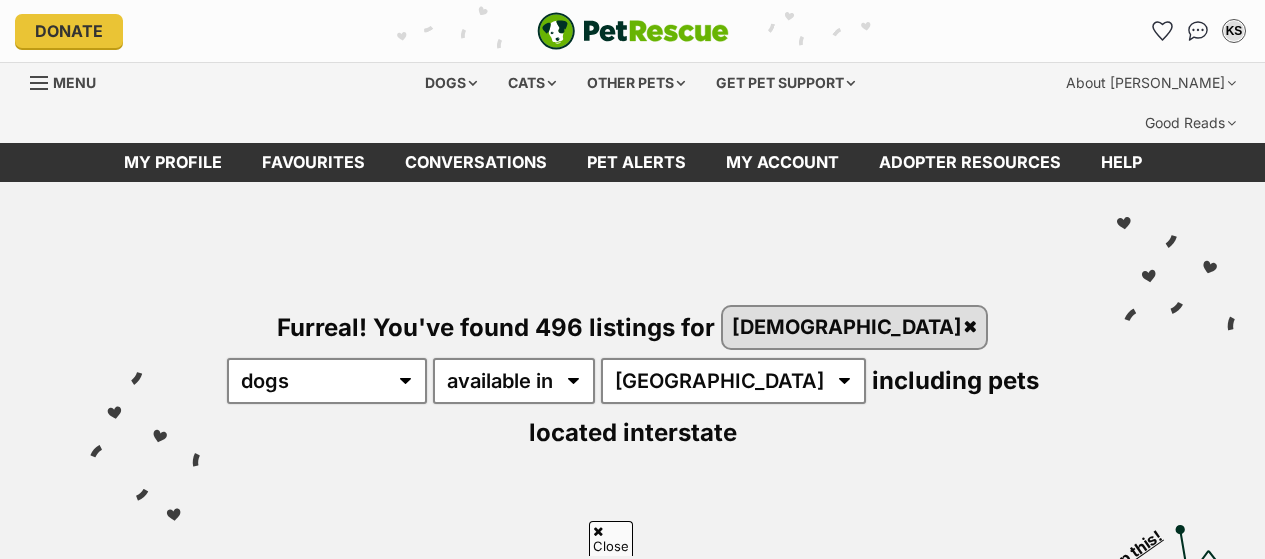 scroll, scrollTop: 500, scrollLeft: 0, axis: vertical 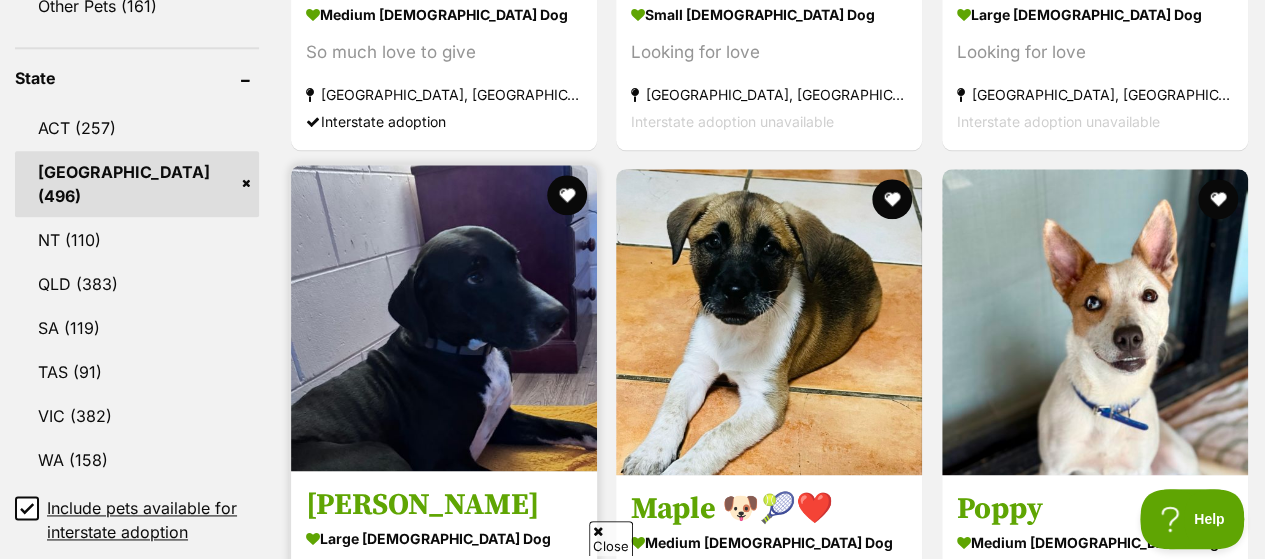click at bounding box center (444, 318) 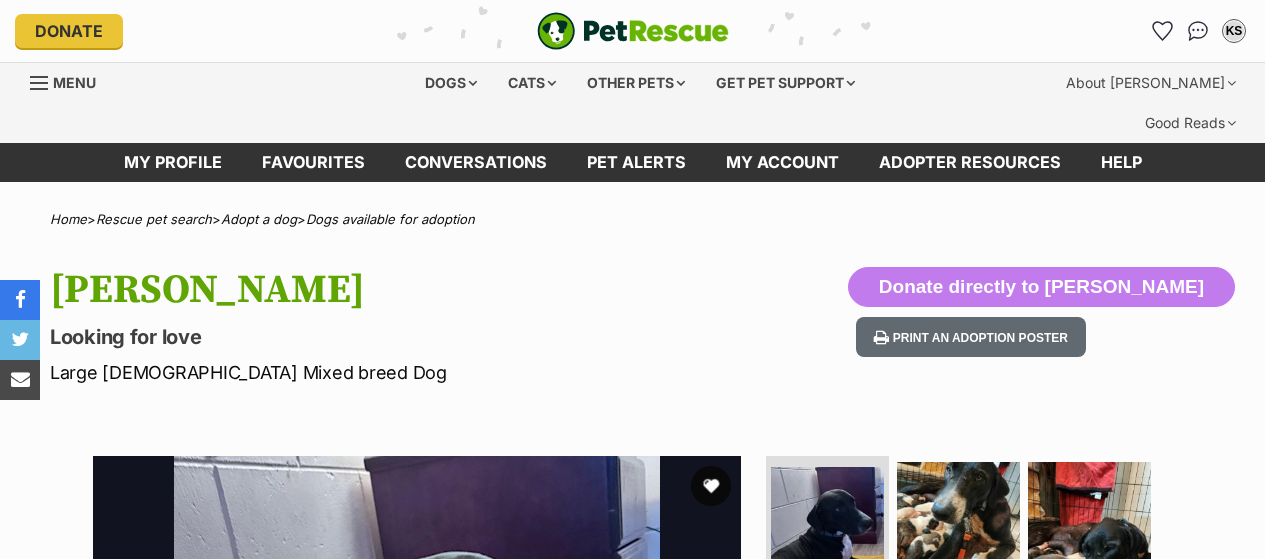 scroll, scrollTop: 0, scrollLeft: 0, axis: both 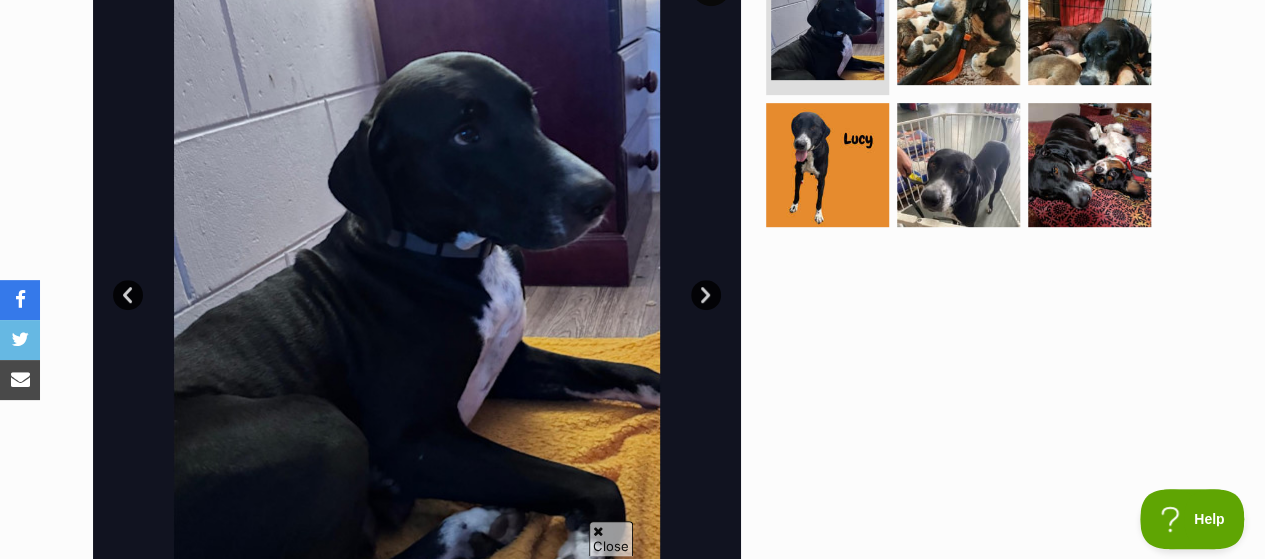 click on "Next" at bounding box center [706, 295] 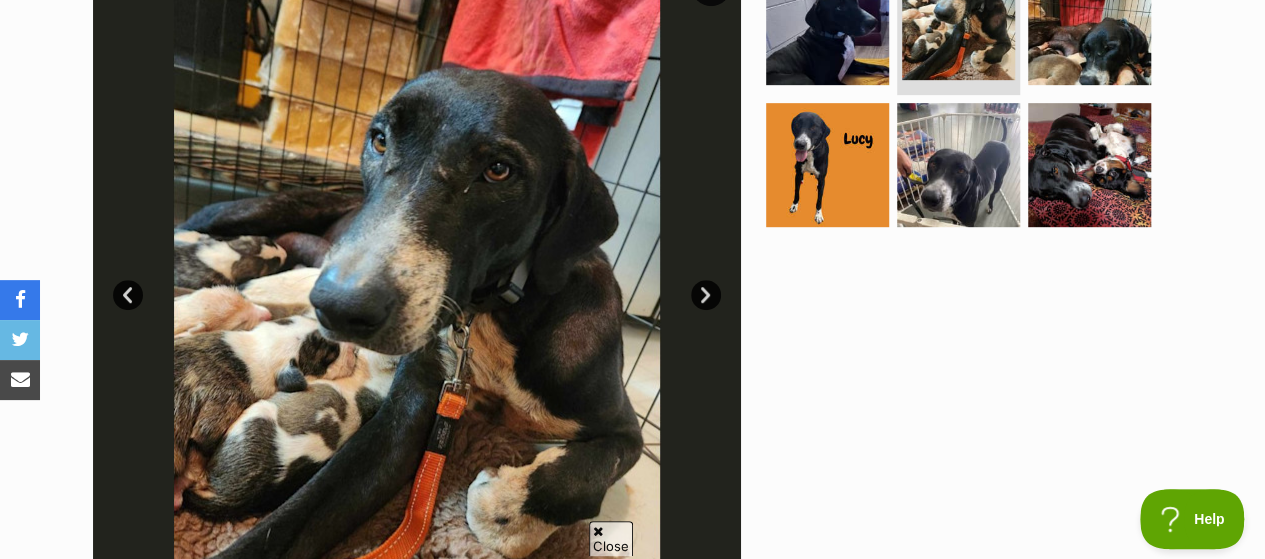 click on "Next" at bounding box center (706, 295) 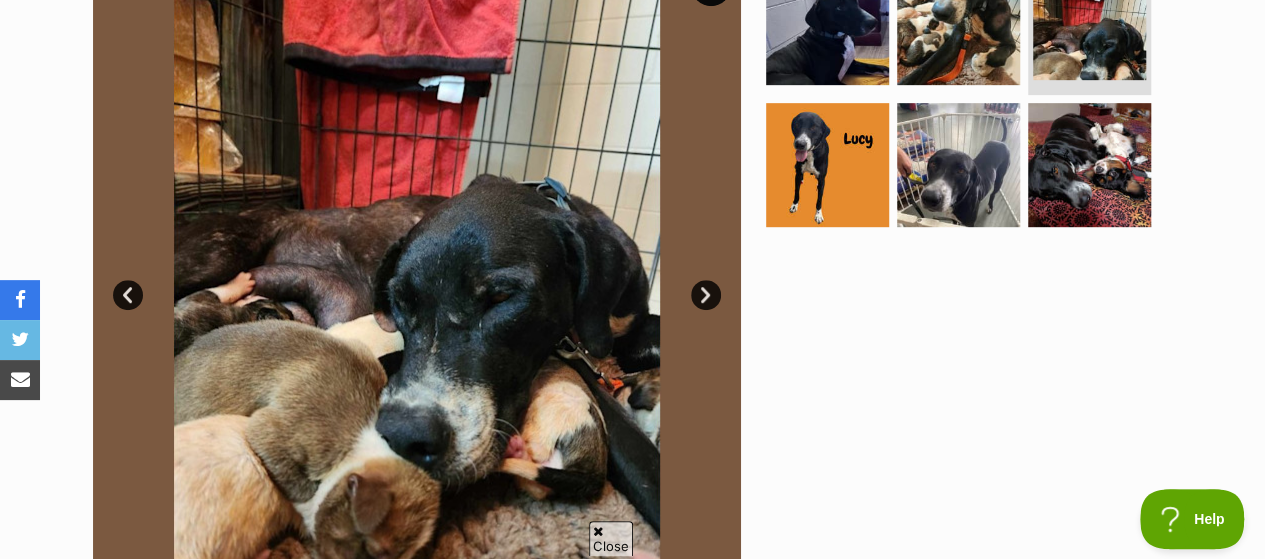 click on "Next" at bounding box center (706, 295) 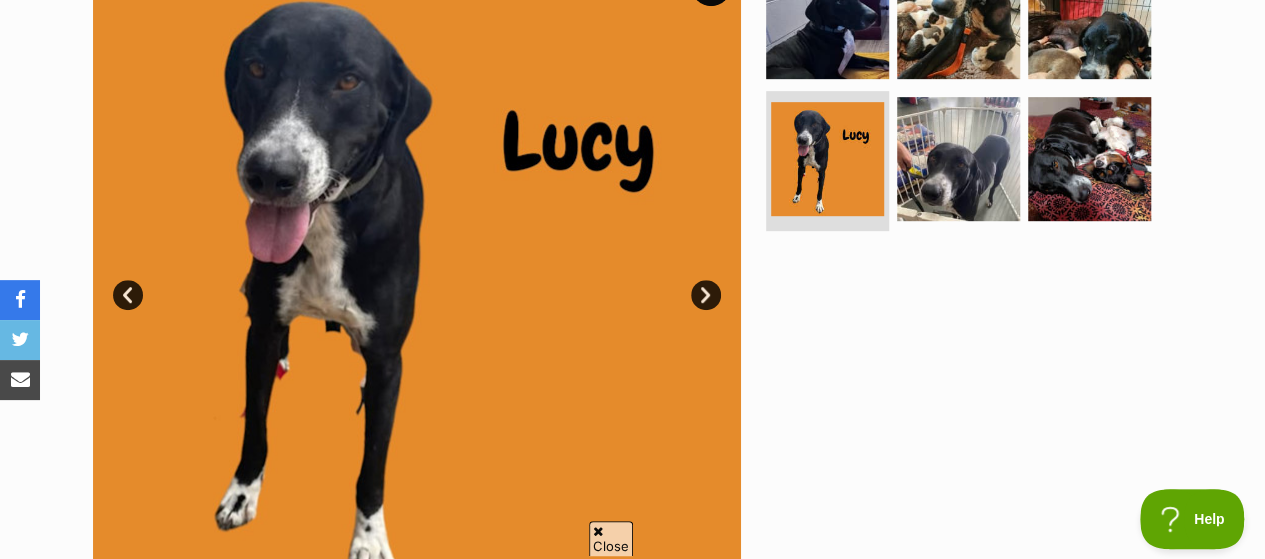 click on "Next" at bounding box center (706, 295) 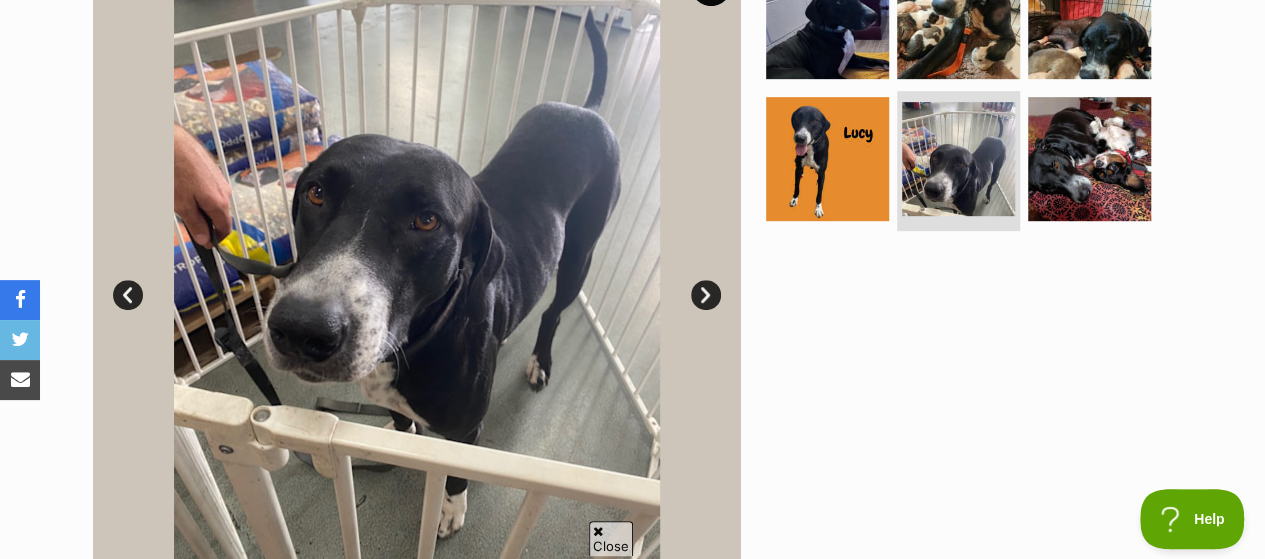 click on "Next" at bounding box center (706, 295) 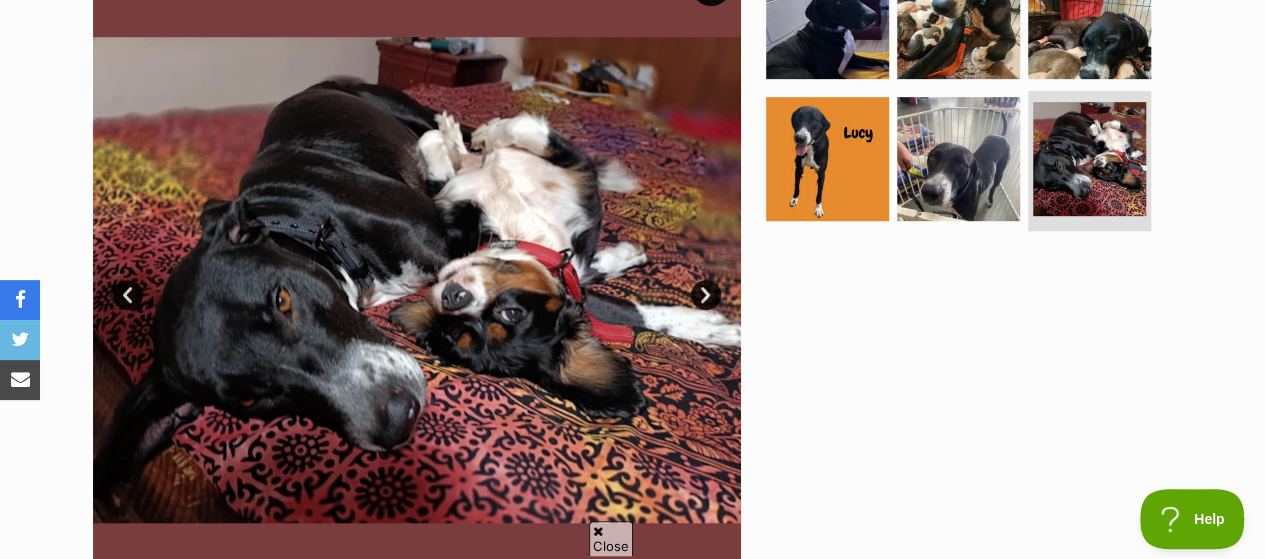 click on "Next" at bounding box center [706, 295] 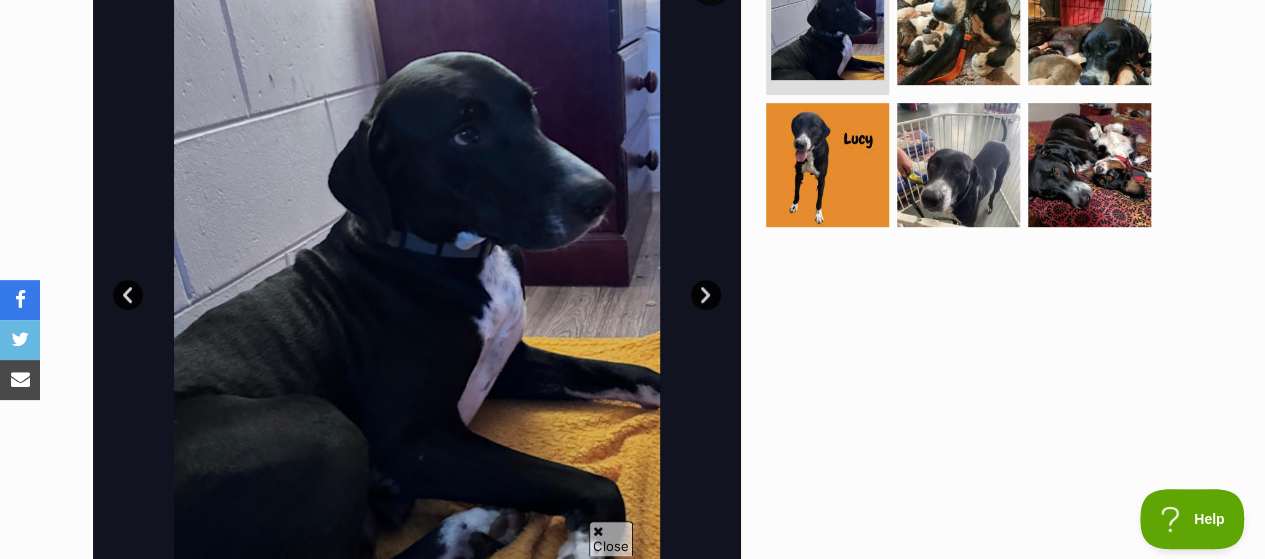 click on "Next" at bounding box center [706, 295] 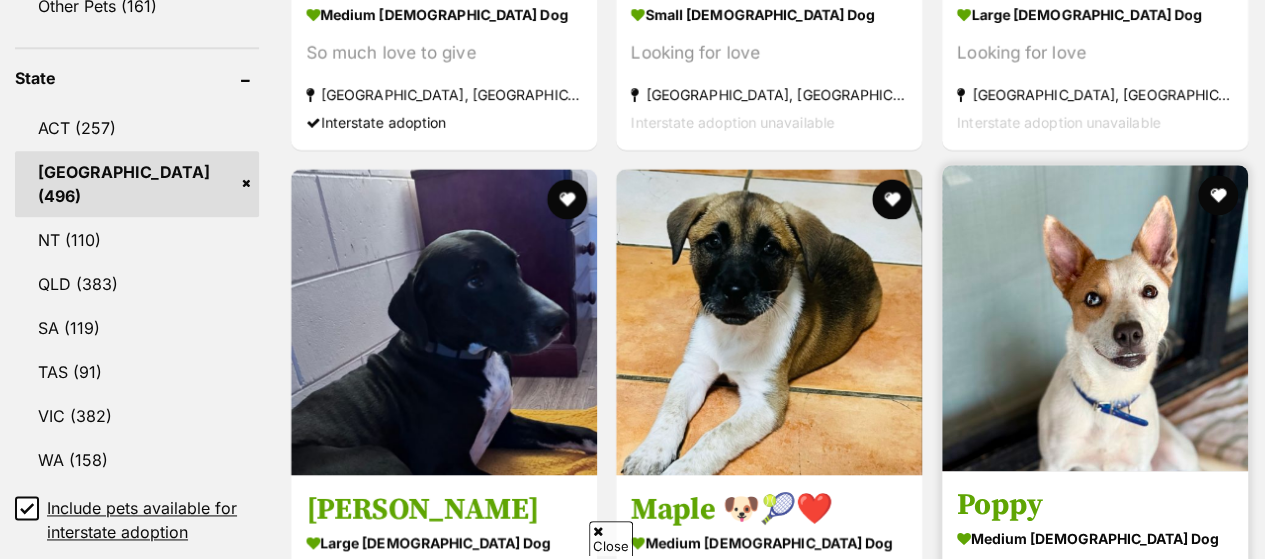 scroll, scrollTop: 1100, scrollLeft: 0, axis: vertical 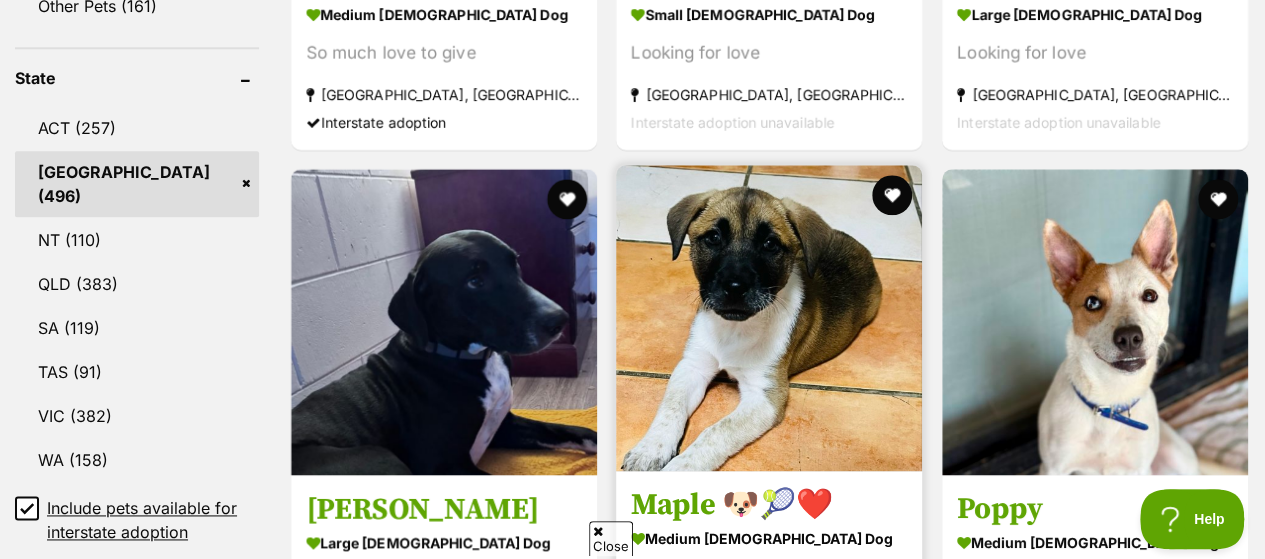 click at bounding box center [769, 318] 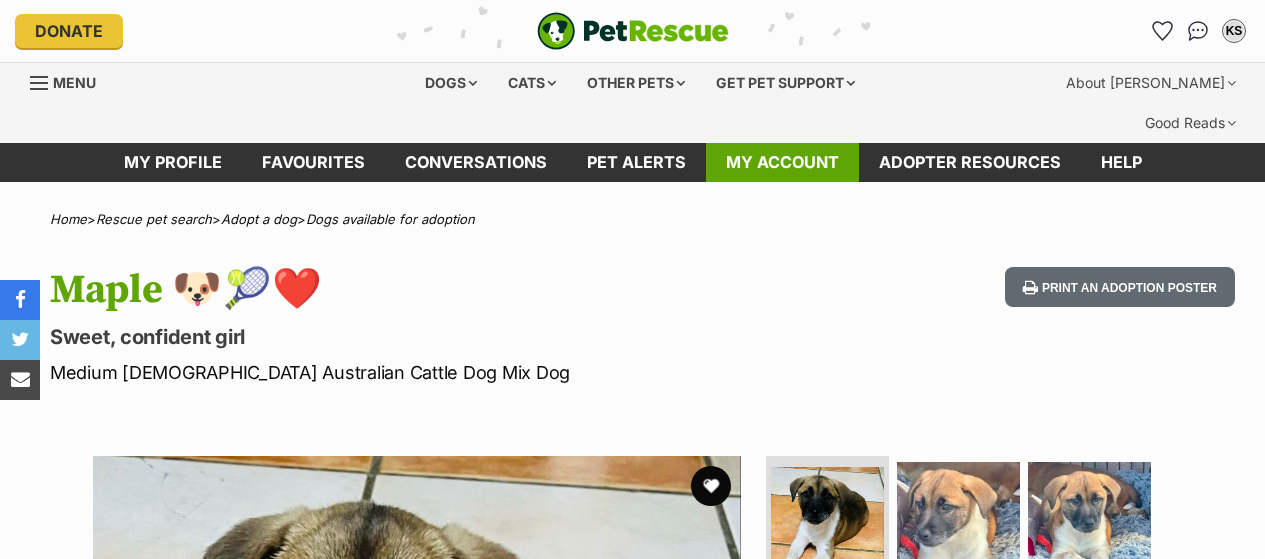 scroll, scrollTop: 0, scrollLeft: 0, axis: both 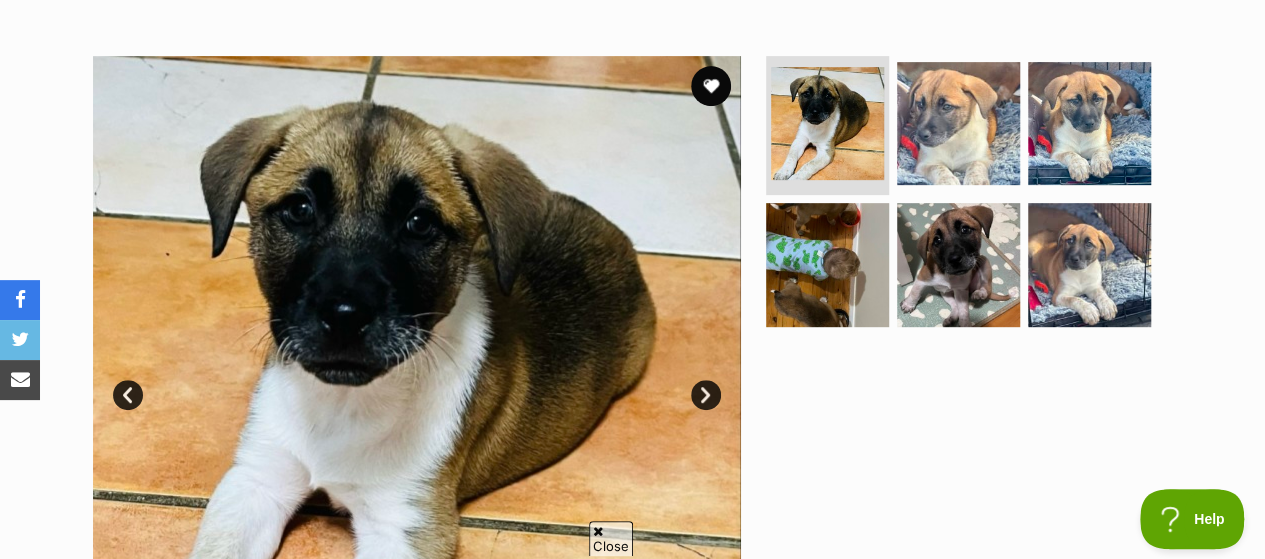 click on "Next" at bounding box center [706, 395] 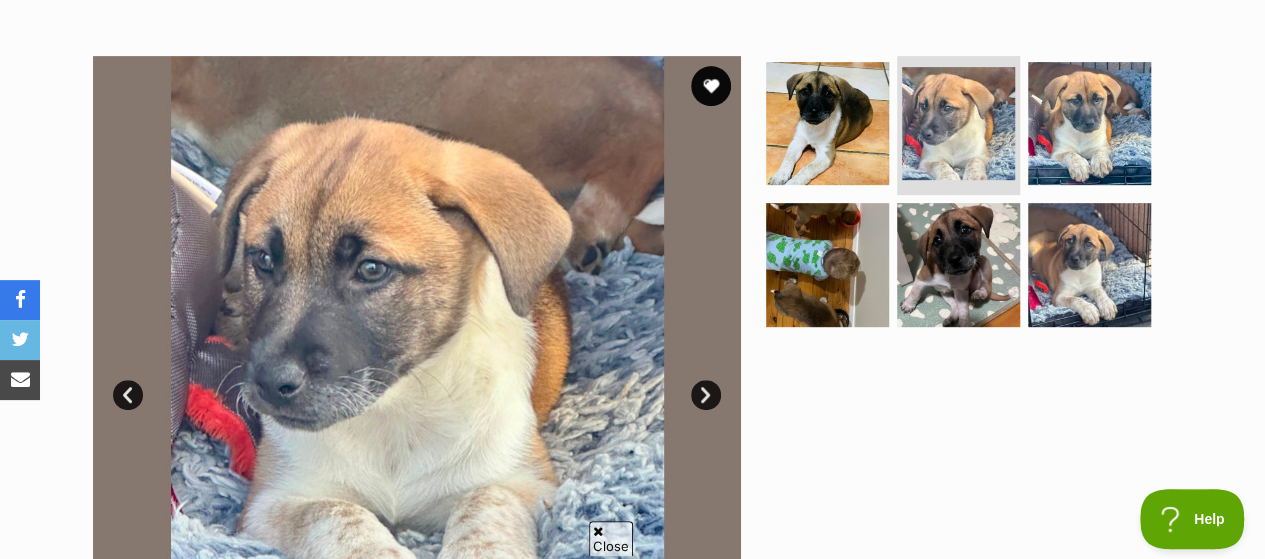 click on "Next" at bounding box center [706, 395] 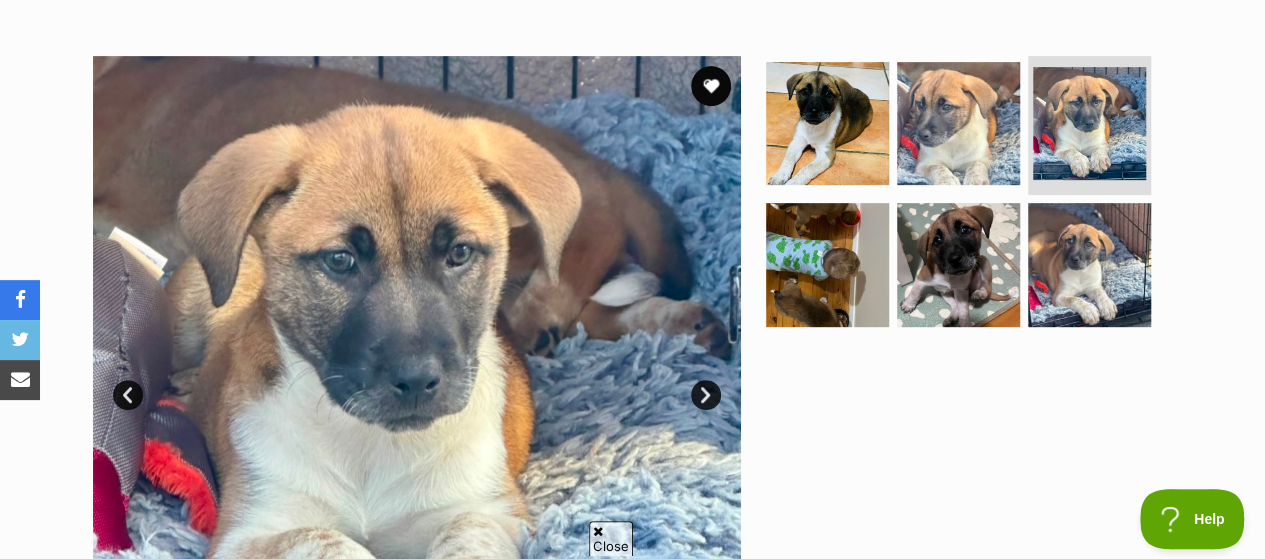 click on "Next" at bounding box center (706, 395) 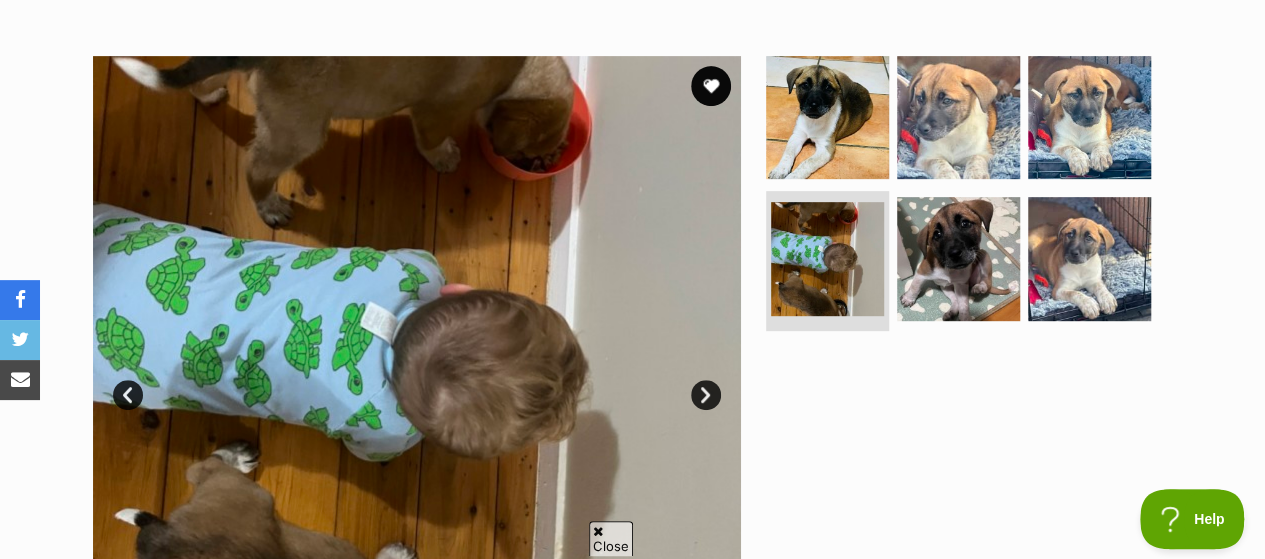 click on "Next" at bounding box center [706, 395] 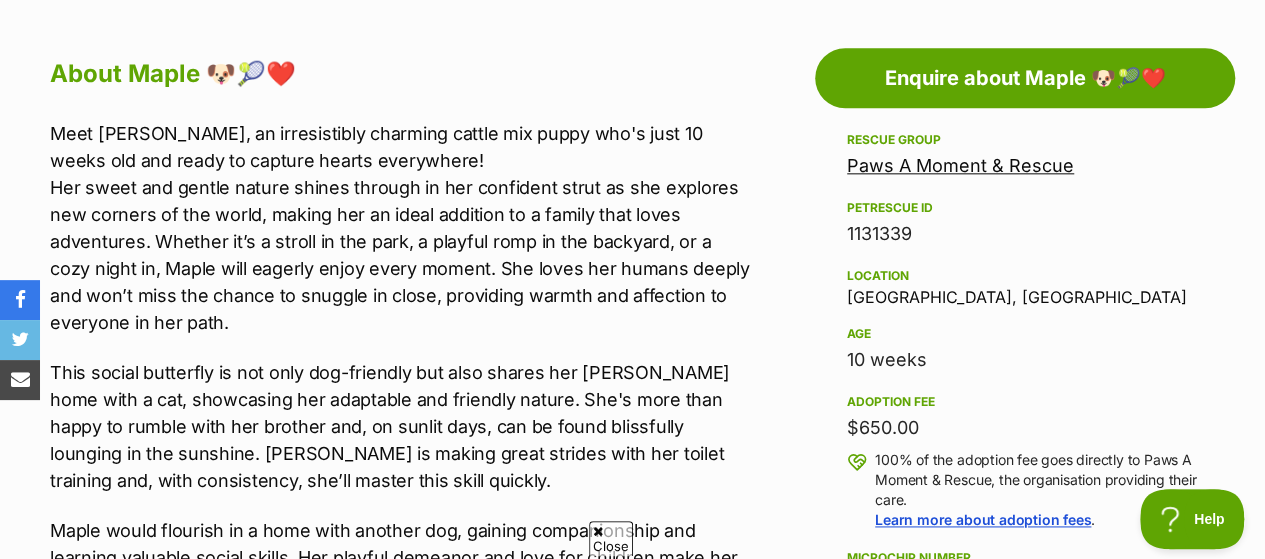 scroll, scrollTop: 1200, scrollLeft: 0, axis: vertical 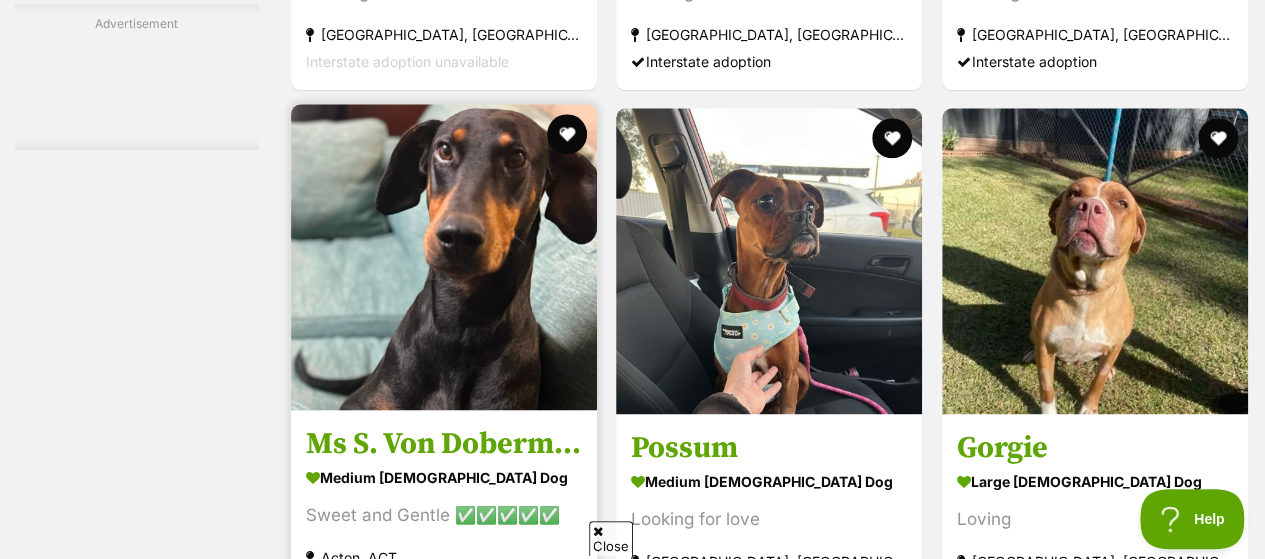 click at bounding box center (444, 257) 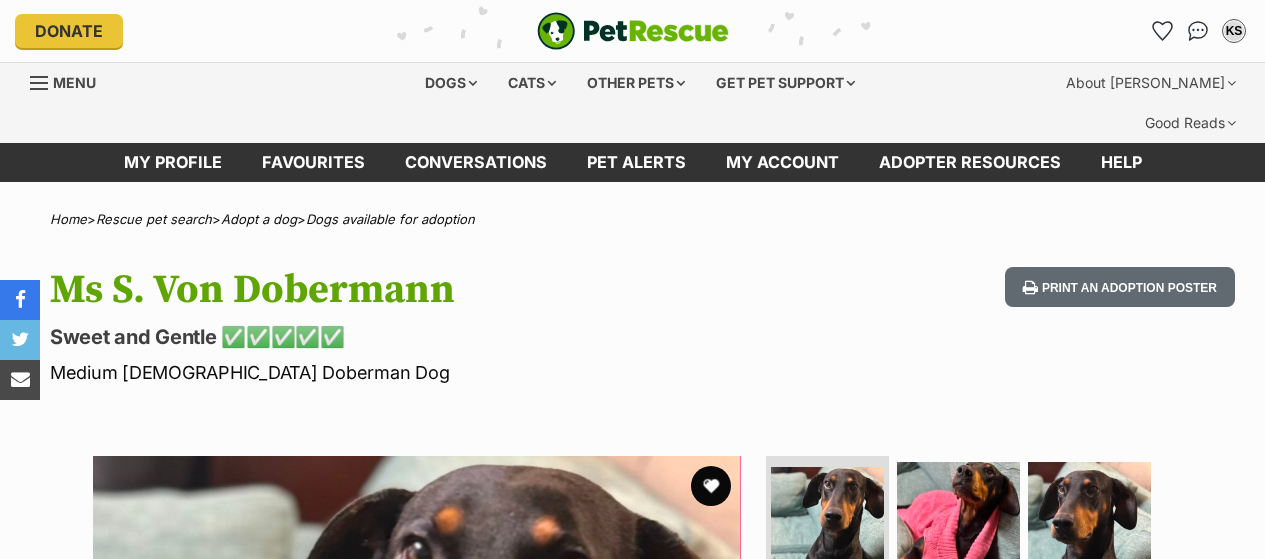 scroll, scrollTop: 0, scrollLeft: 0, axis: both 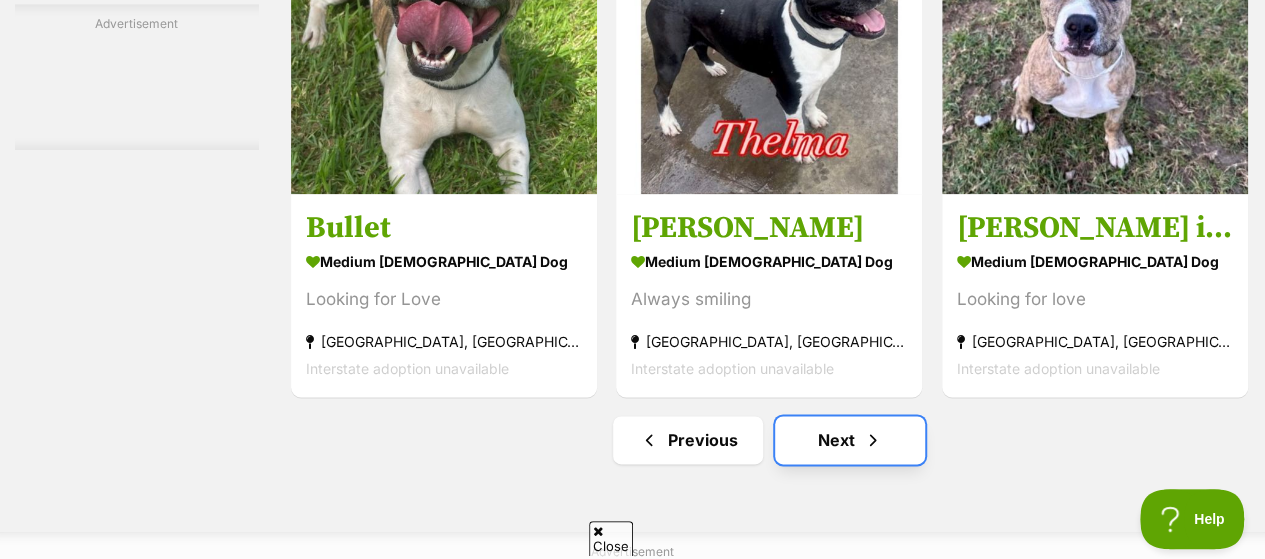 click on "Next" at bounding box center (850, 440) 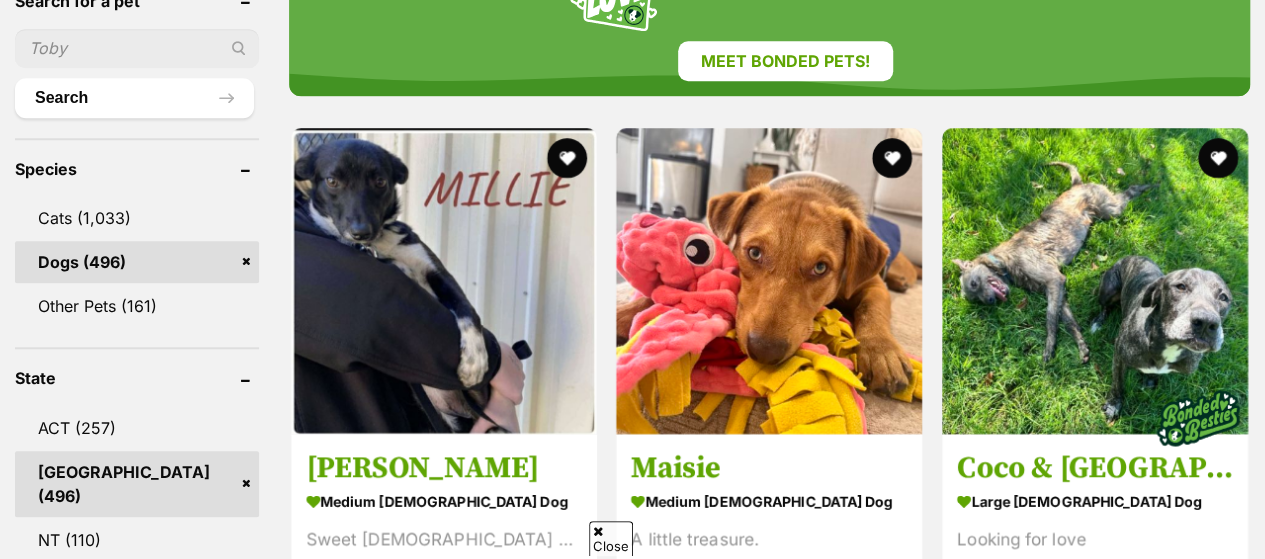 scroll, scrollTop: 800, scrollLeft: 0, axis: vertical 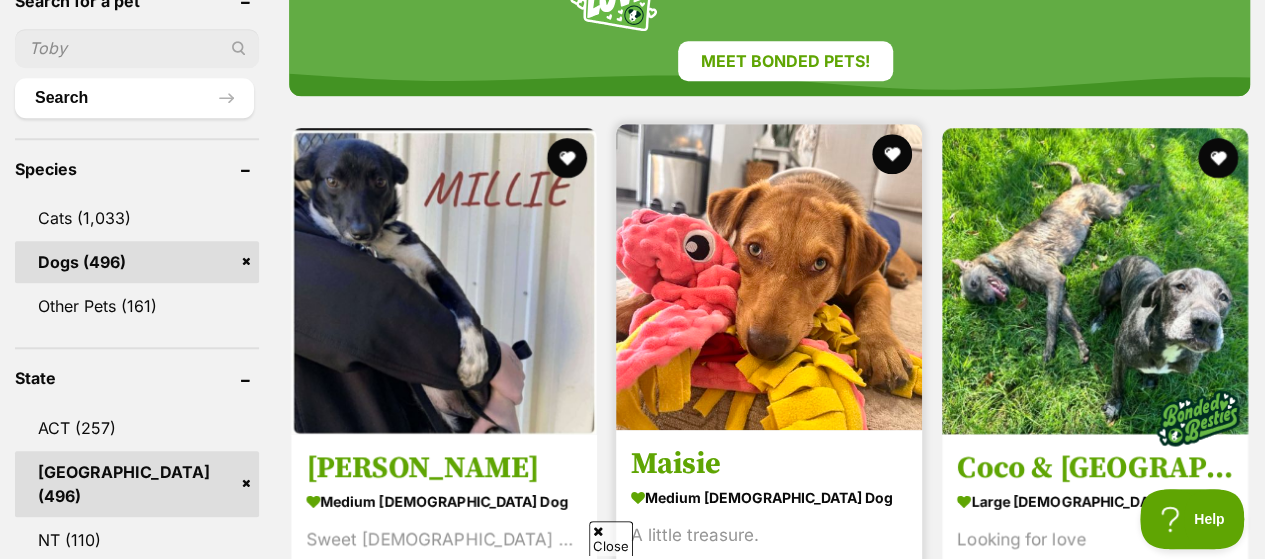 click at bounding box center (769, 277) 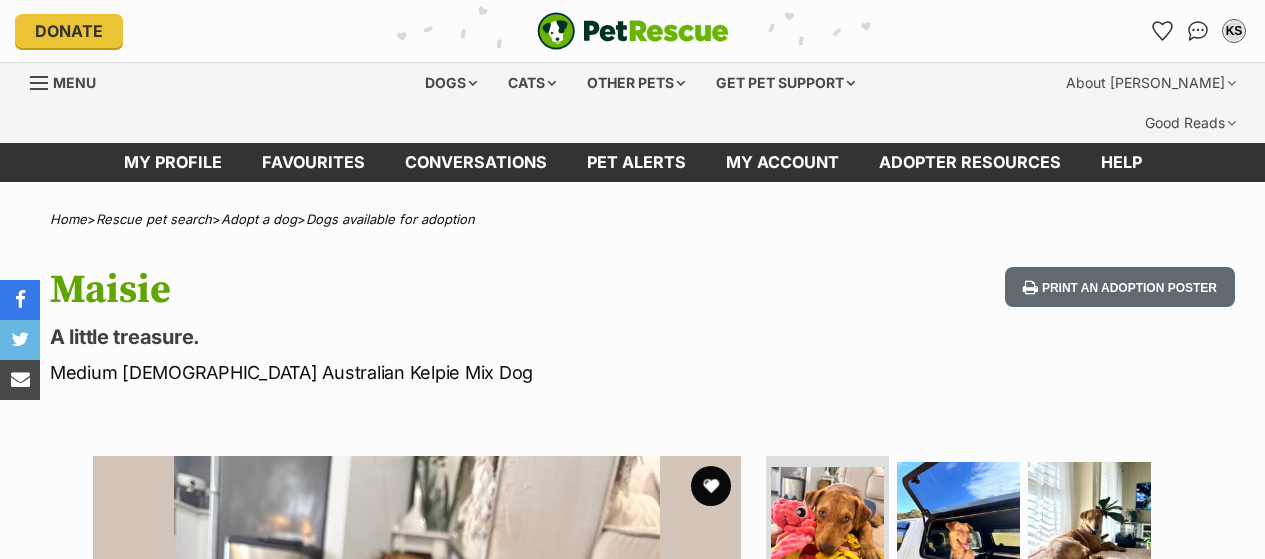 scroll, scrollTop: 0, scrollLeft: 0, axis: both 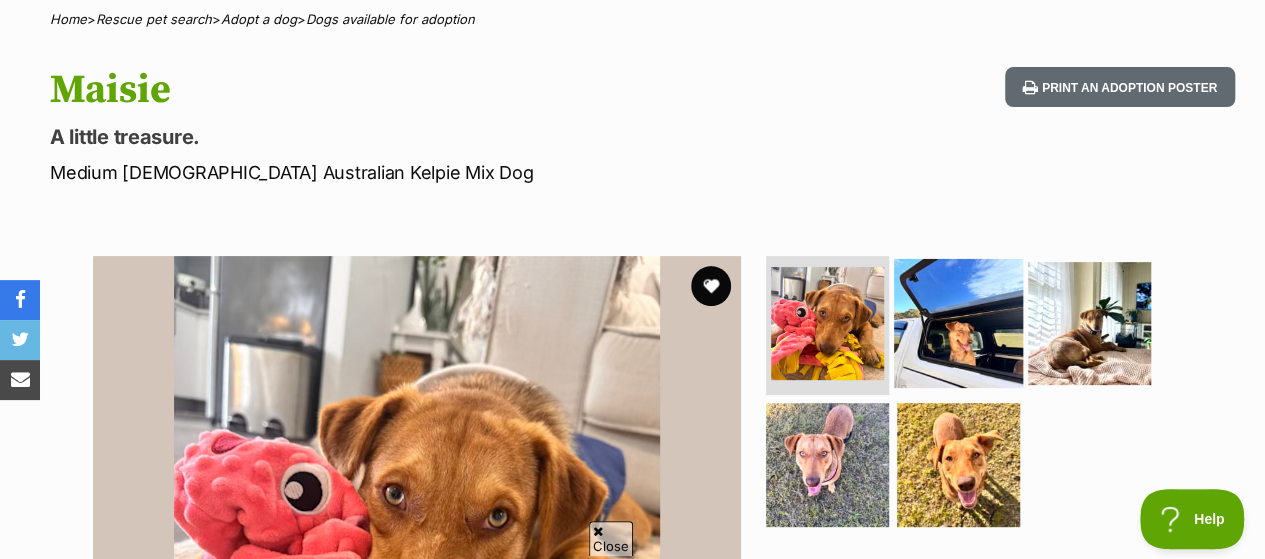 click at bounding box center [958, 322] 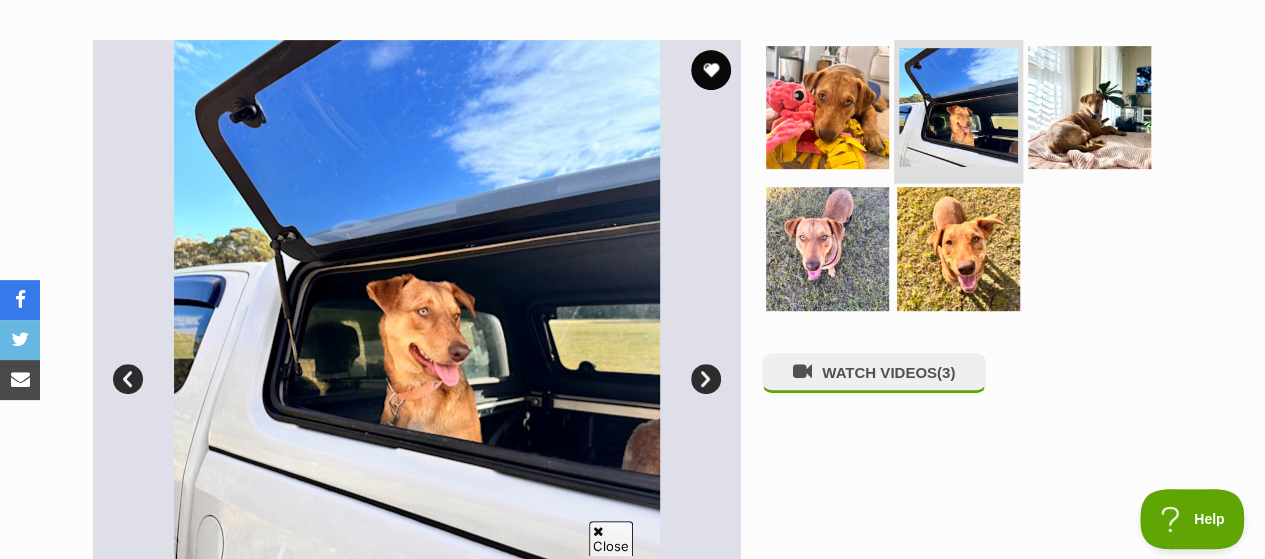scroll, scrollTop: 500, scrollLeft: 0, axis: vertical 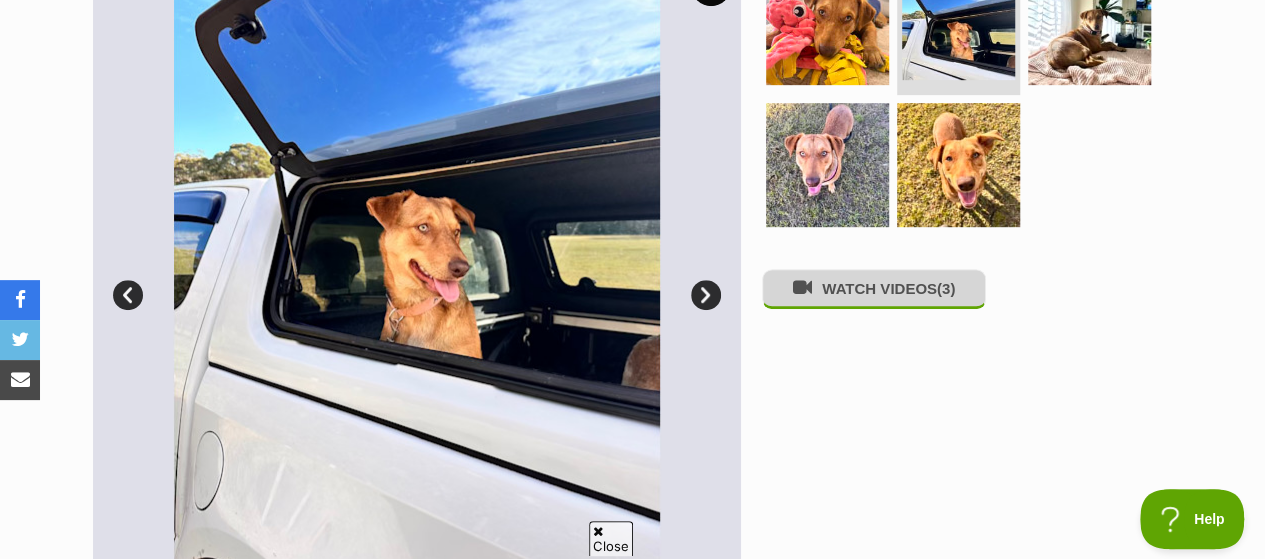 click on "WATCH VIDEOS
(3)" at bounding box center [874, 288] 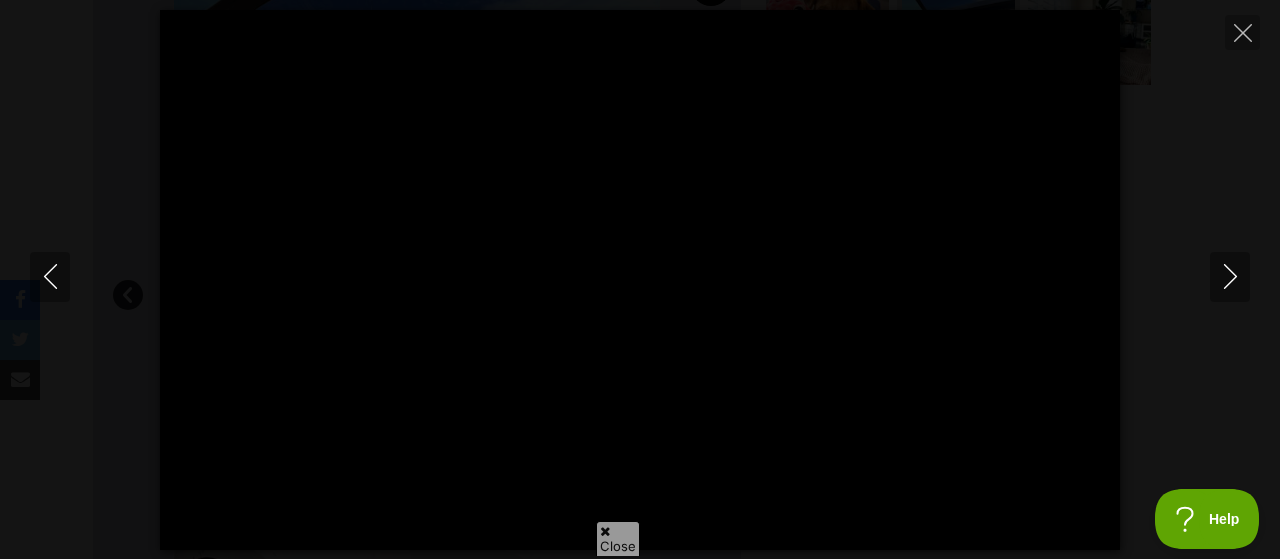 type on "100" 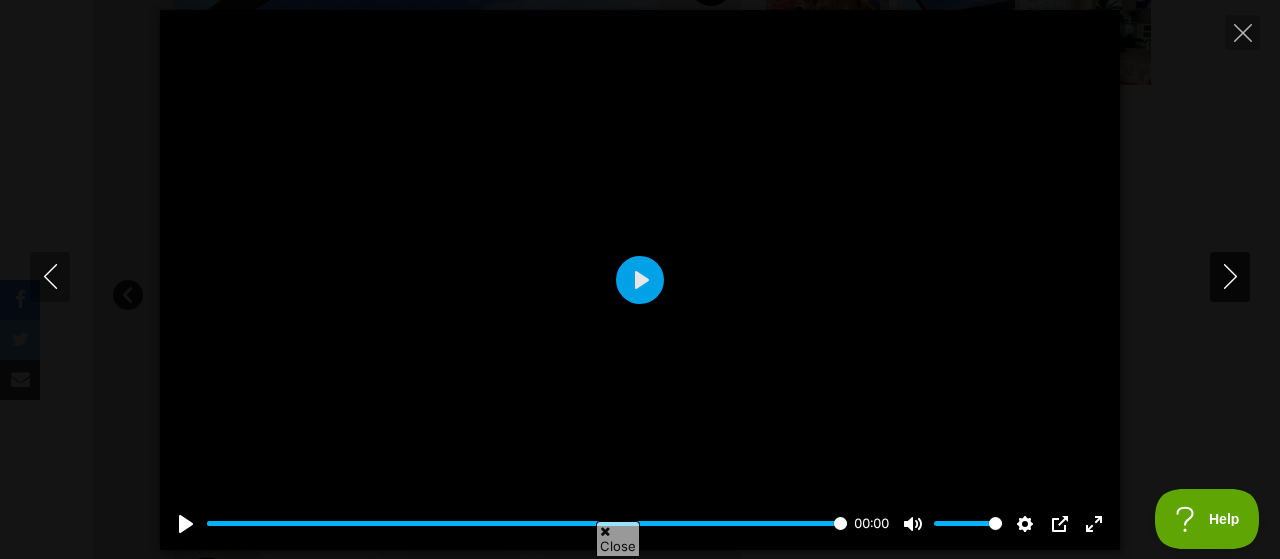 click 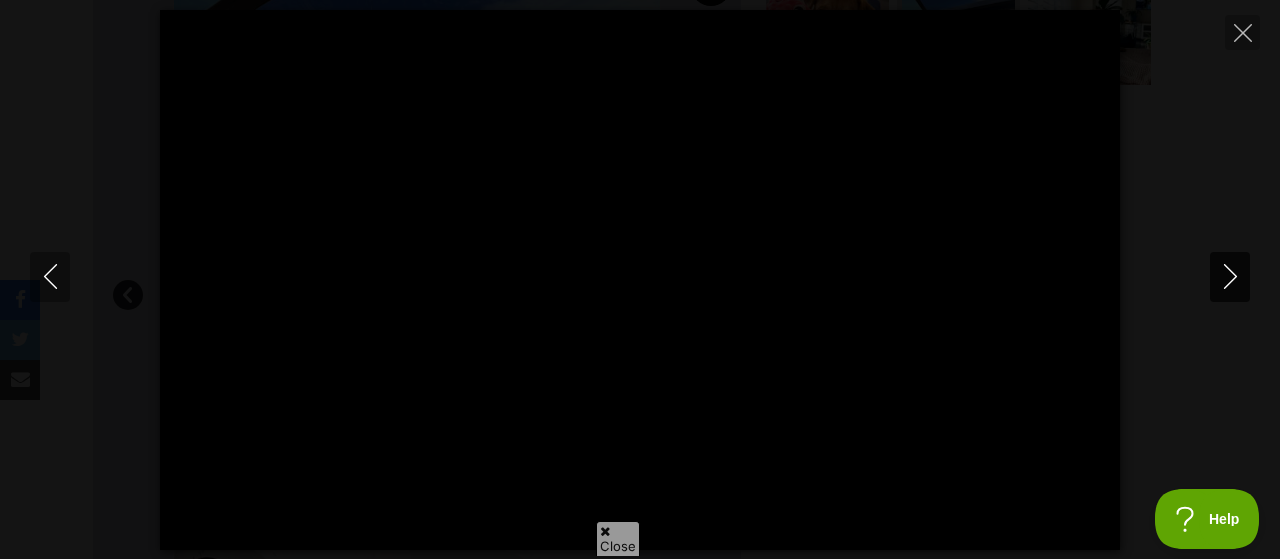 type on "100" 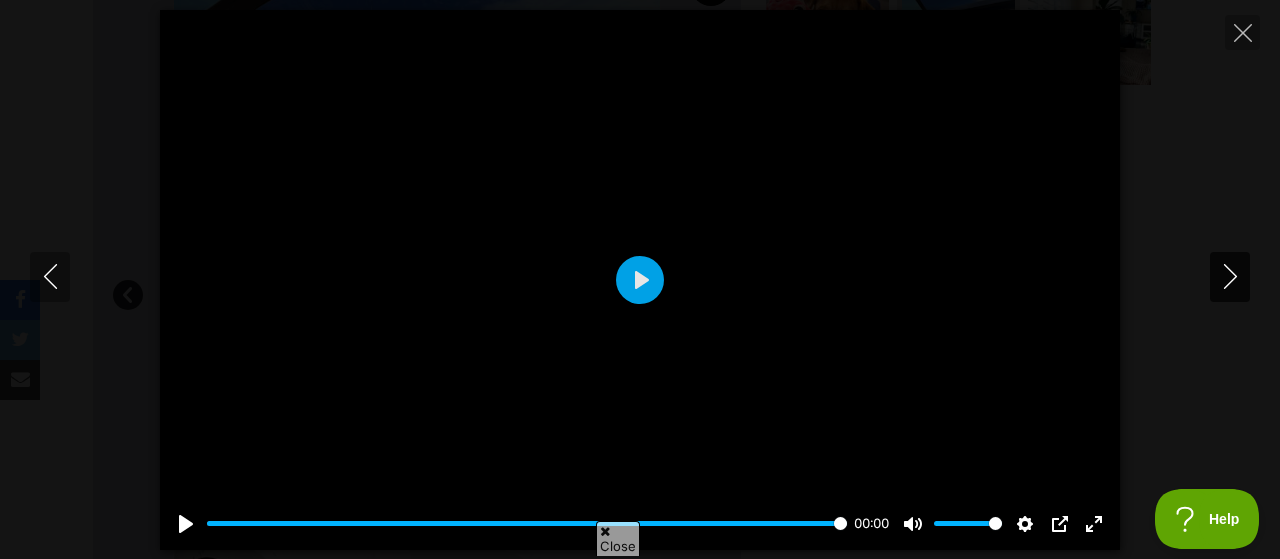 click 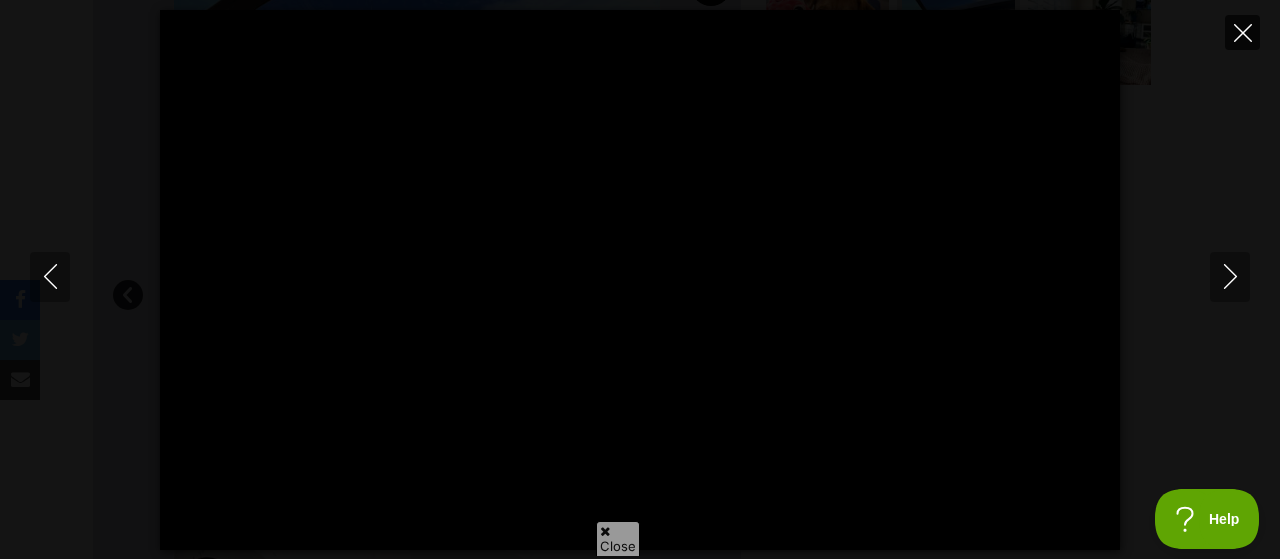 type on "100" 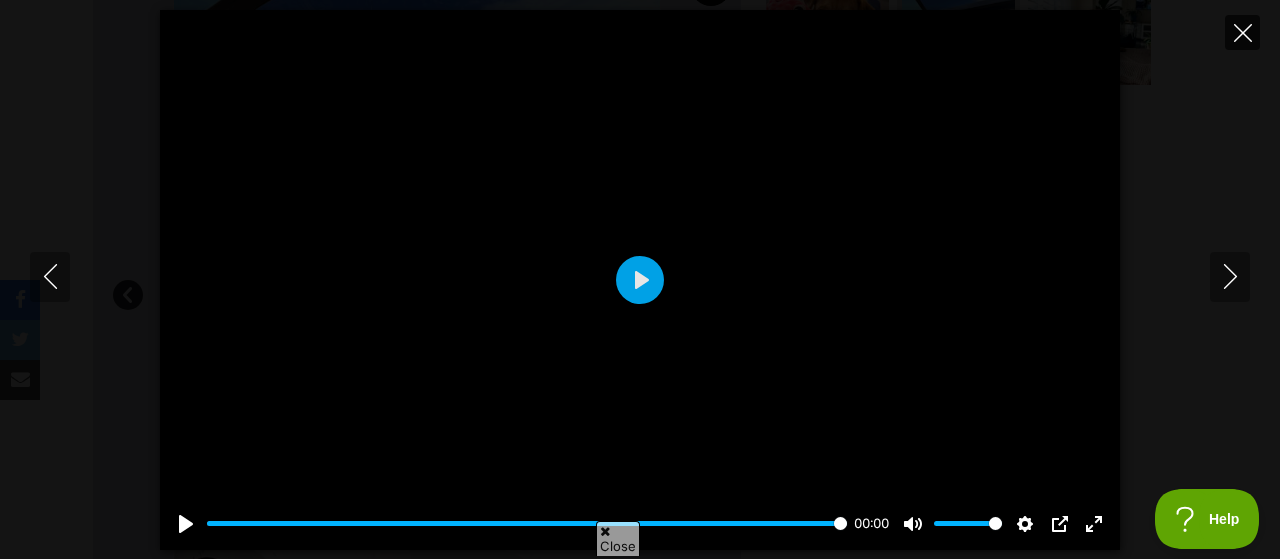 click 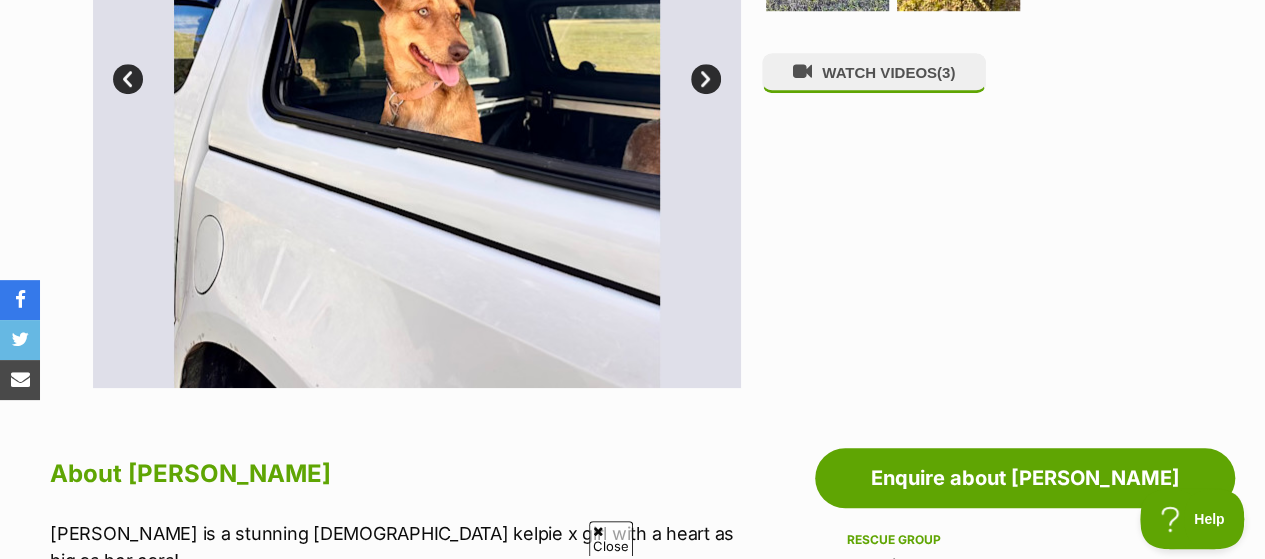 scroll, scrollTop: 900, scrollLeft: 0, axis: vertical 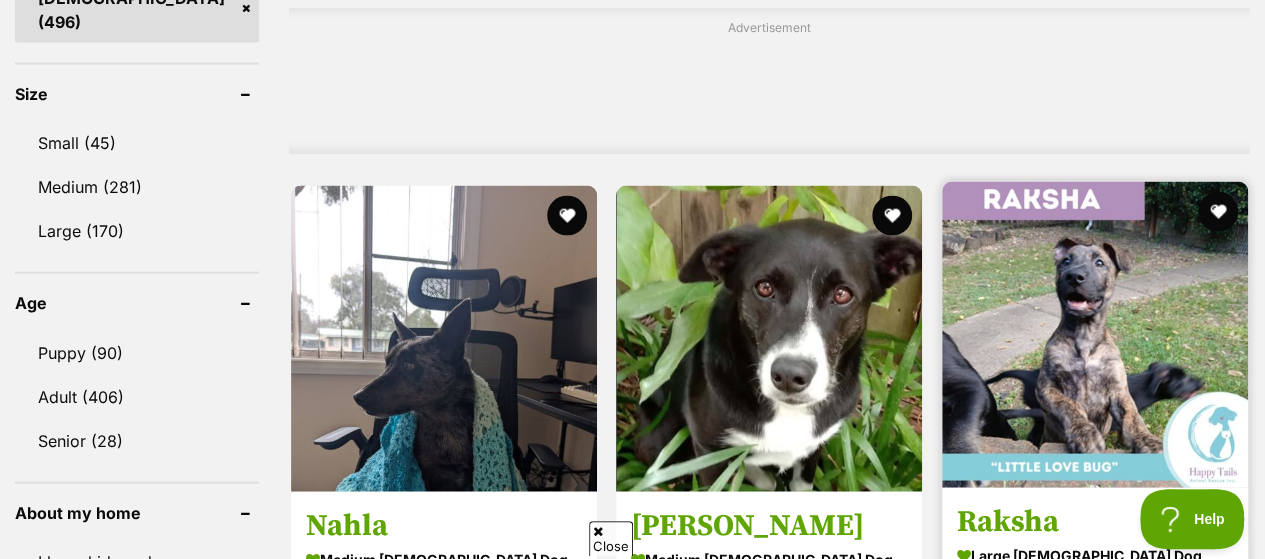 click at bounding box center [1095, 335] 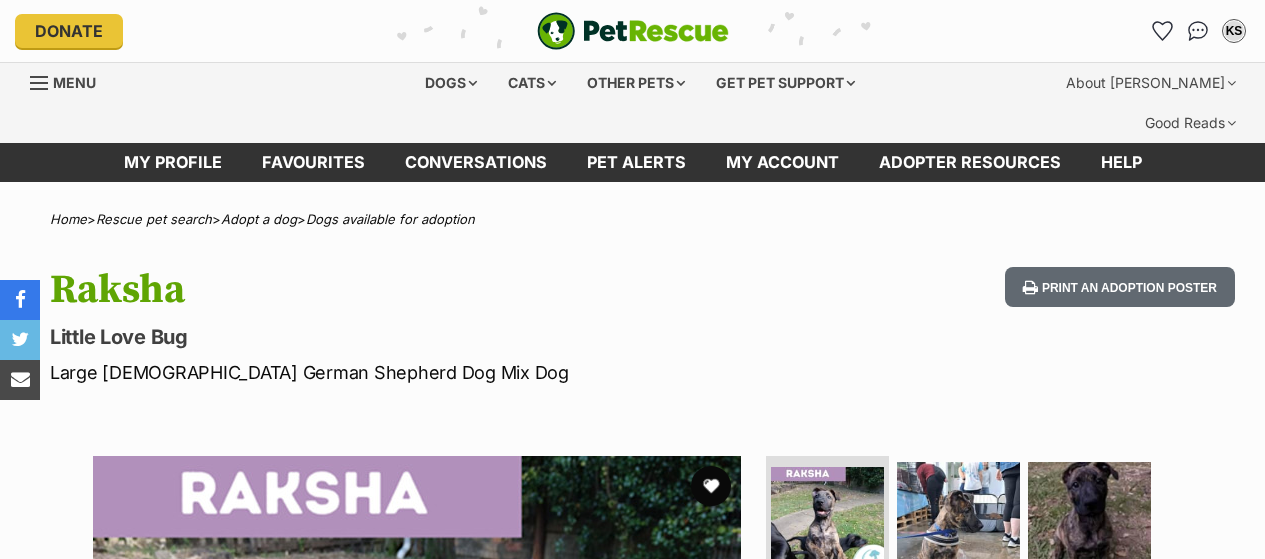 scroll, scrollTop: 0, scrollLeft: 0, axis: both 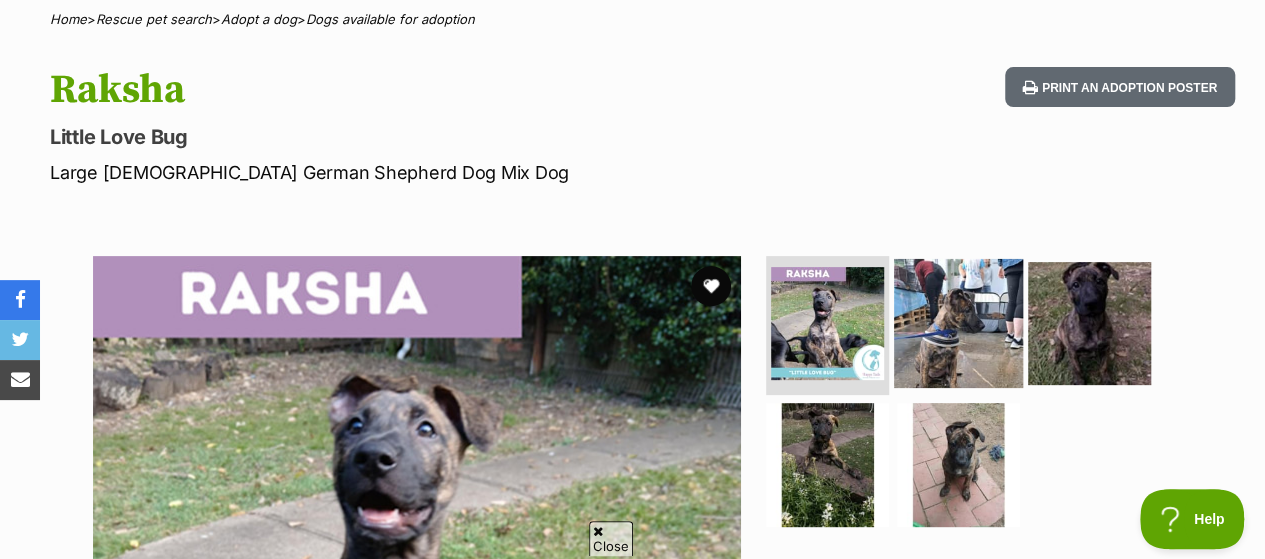 click at bounding box center (958, 322) 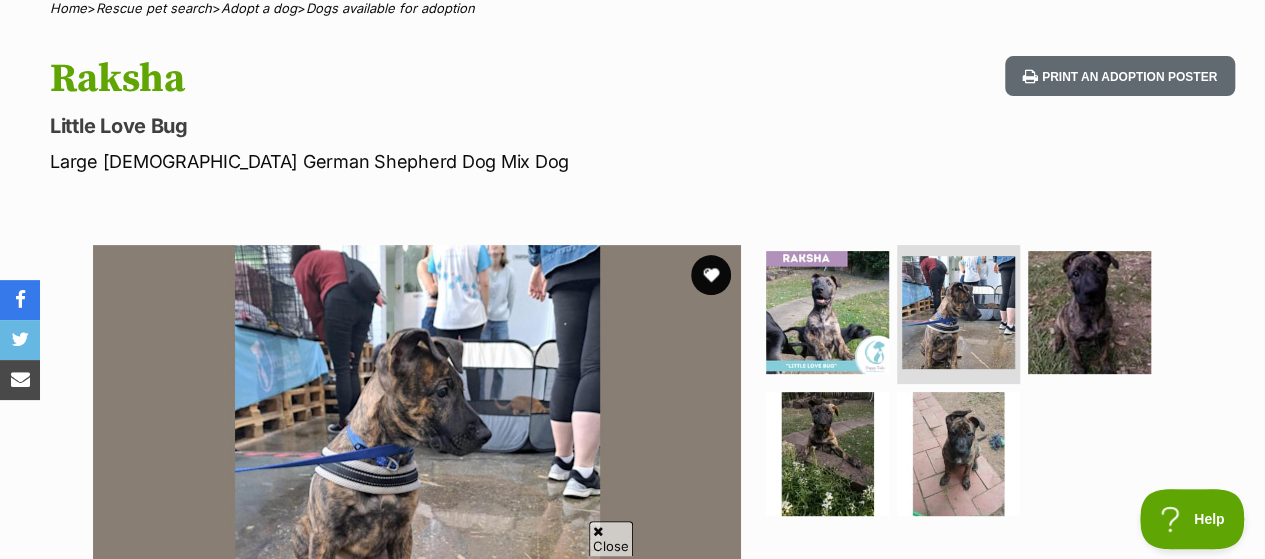 scroll, scrollTop: 200, scrollLeft: 0, axis: vertical 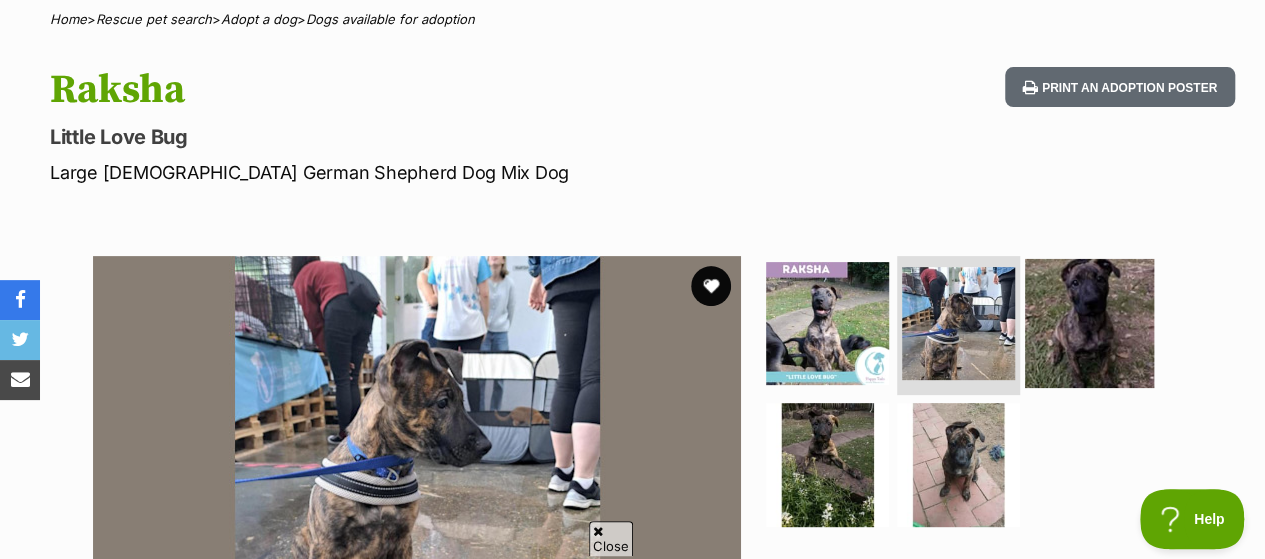 click at bounding box center (1089, 322) 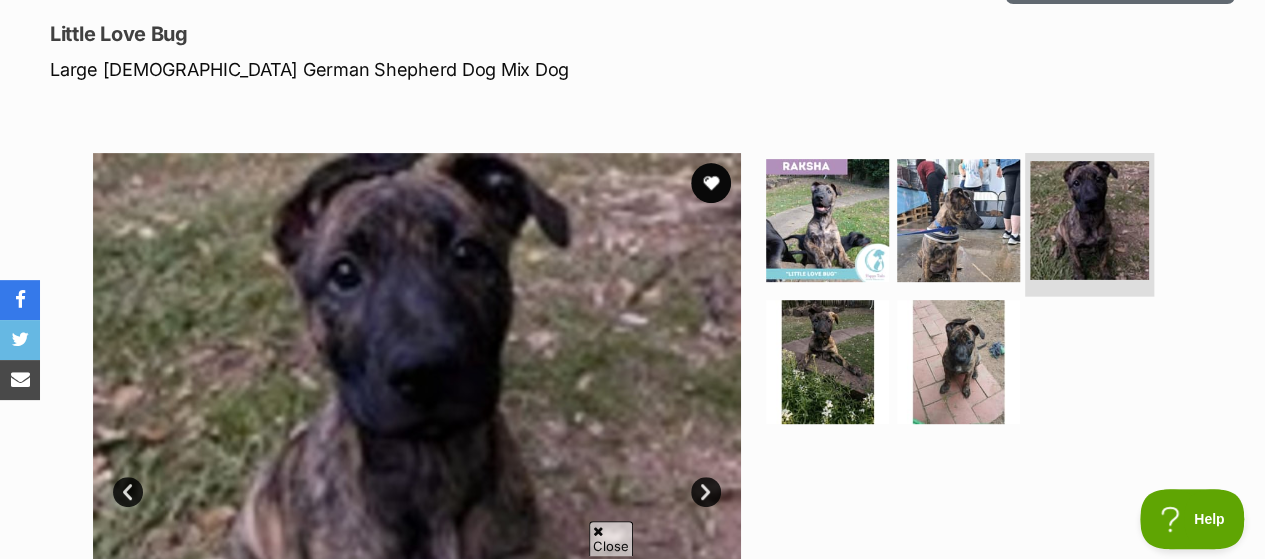 scroll, scrollTop: 400, scrollLeft: 0, axis: vertical 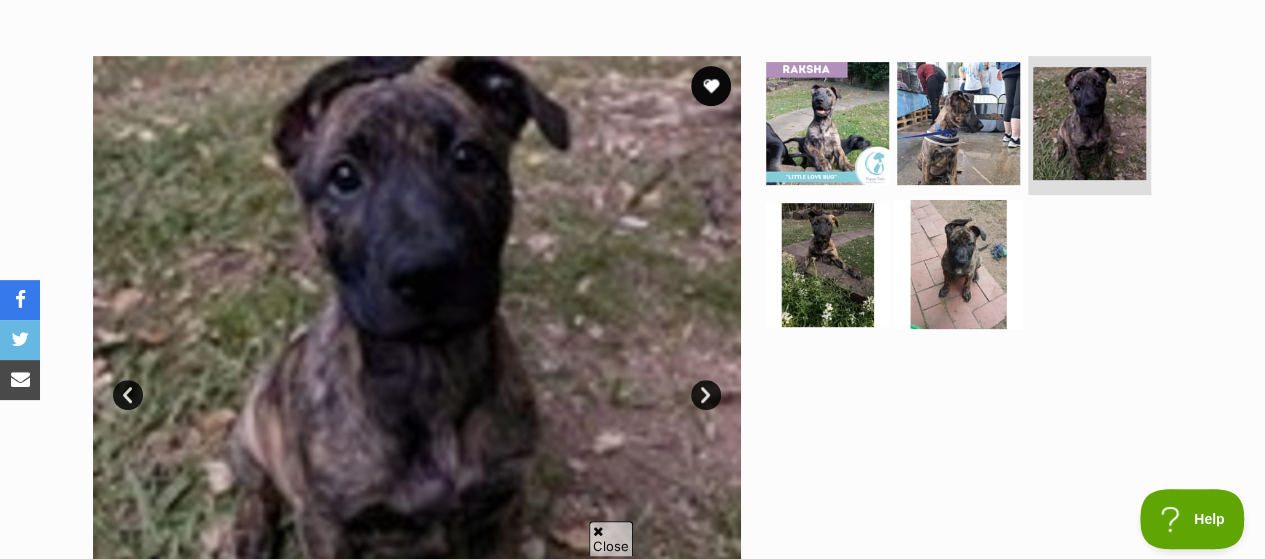 click at bounding box center (958, 264) 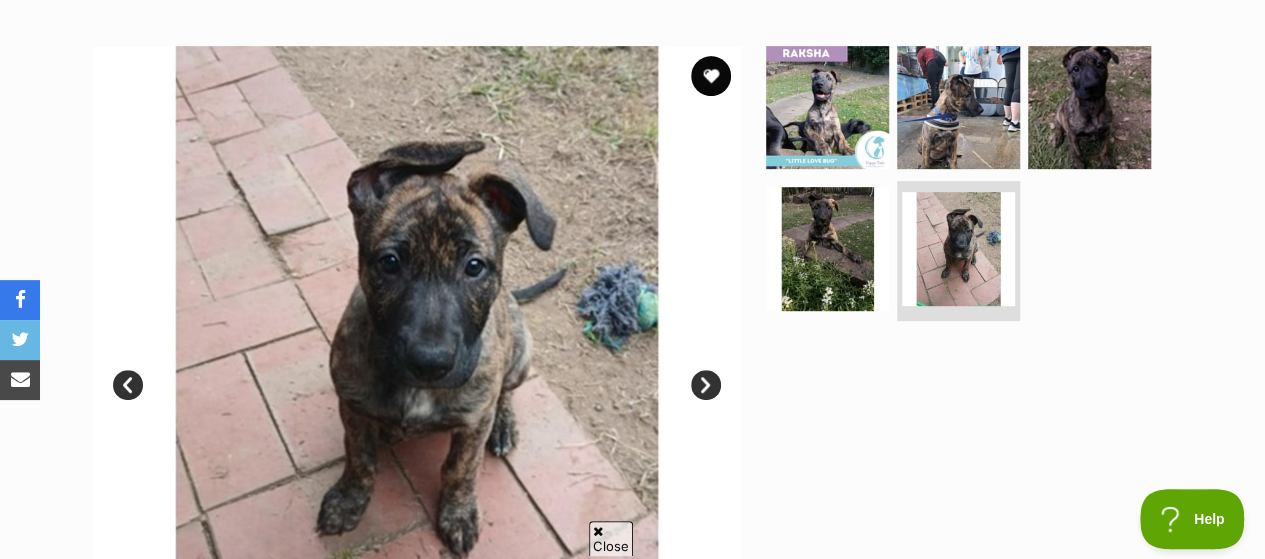 scroll, scrollTop: 200, scrollLeft: 0, axis: vertical 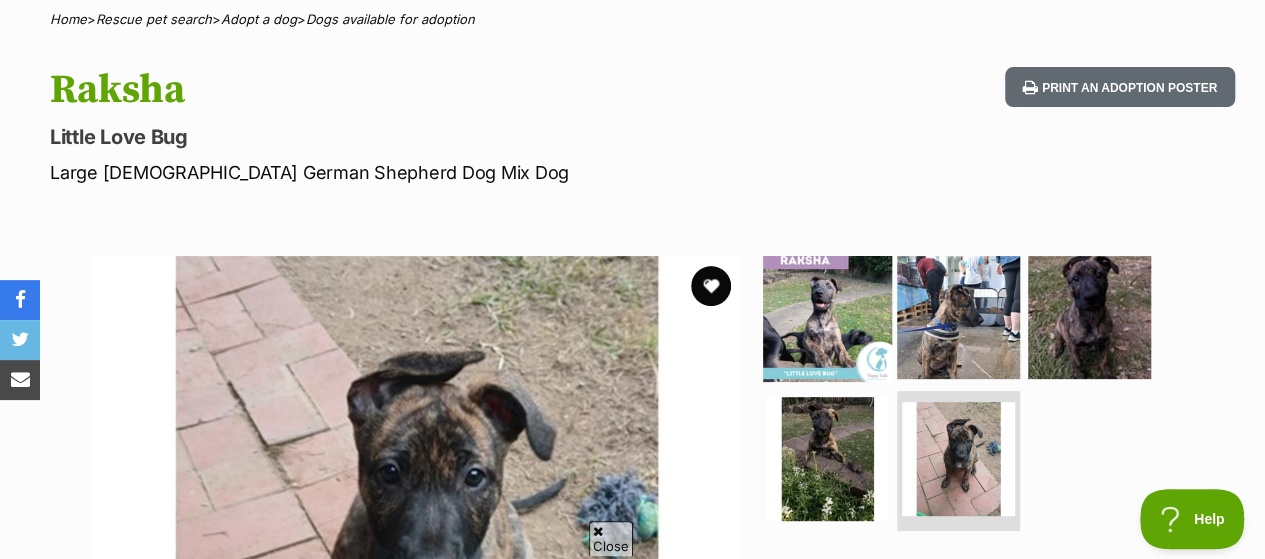 click at bounding box center [827, 316] 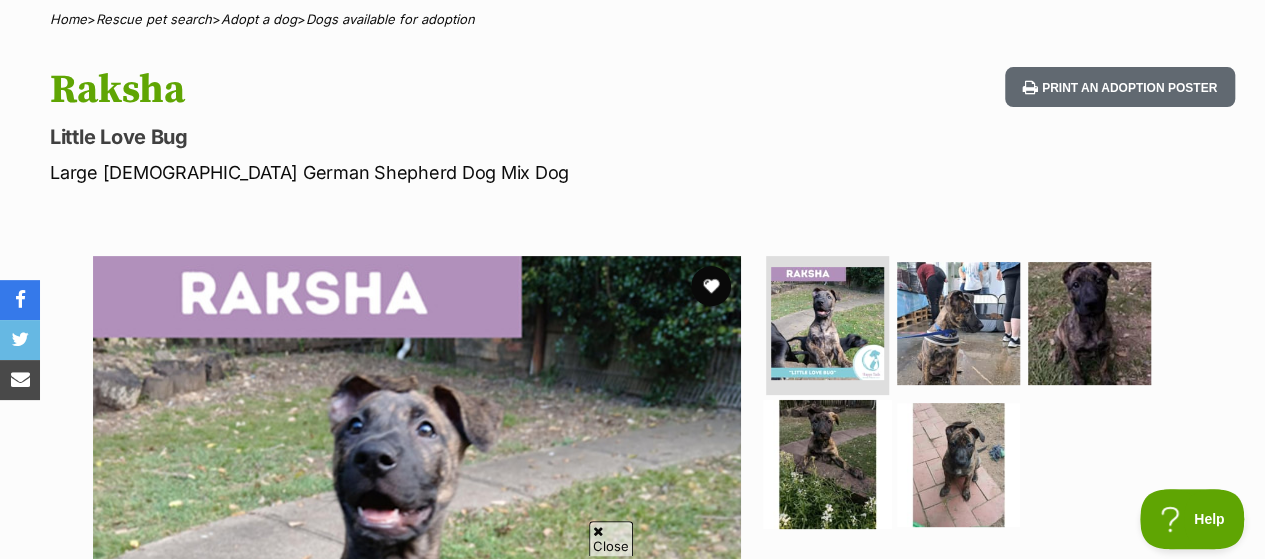 click at bounding box center [827, 464] 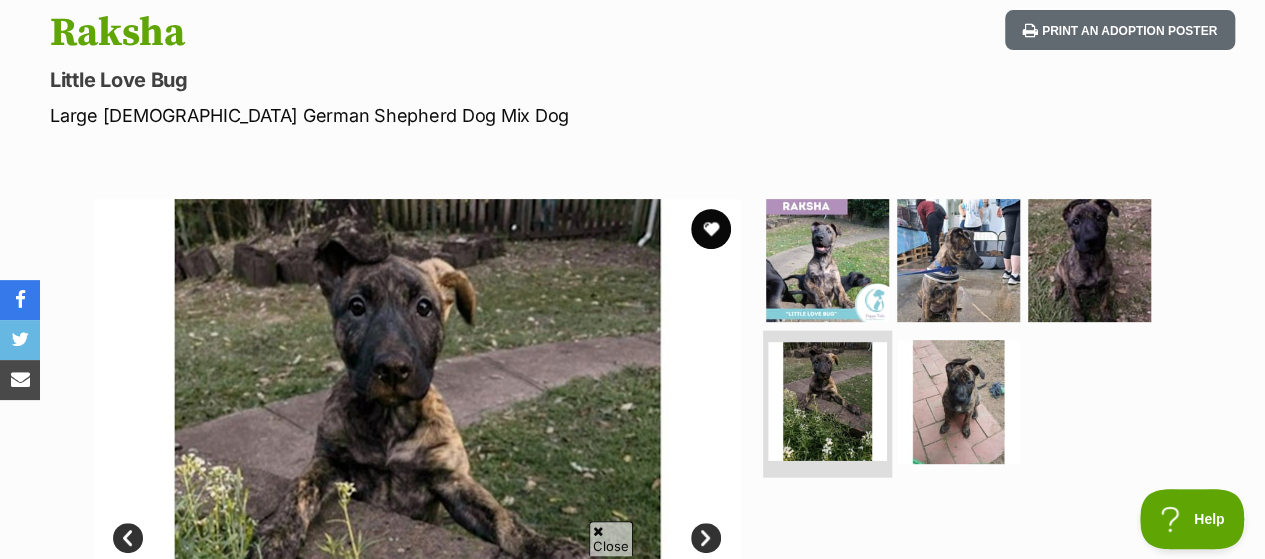 scroll, scrollTop: 300, scrollLeft: 0, axis: vertical 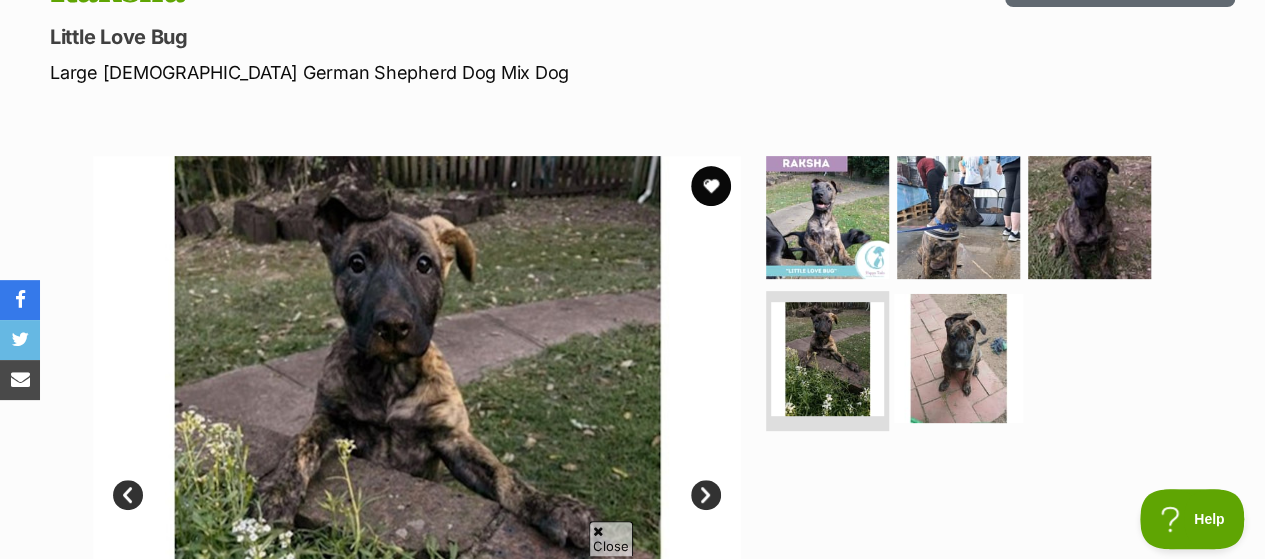 click at bounding box center (958, 358) 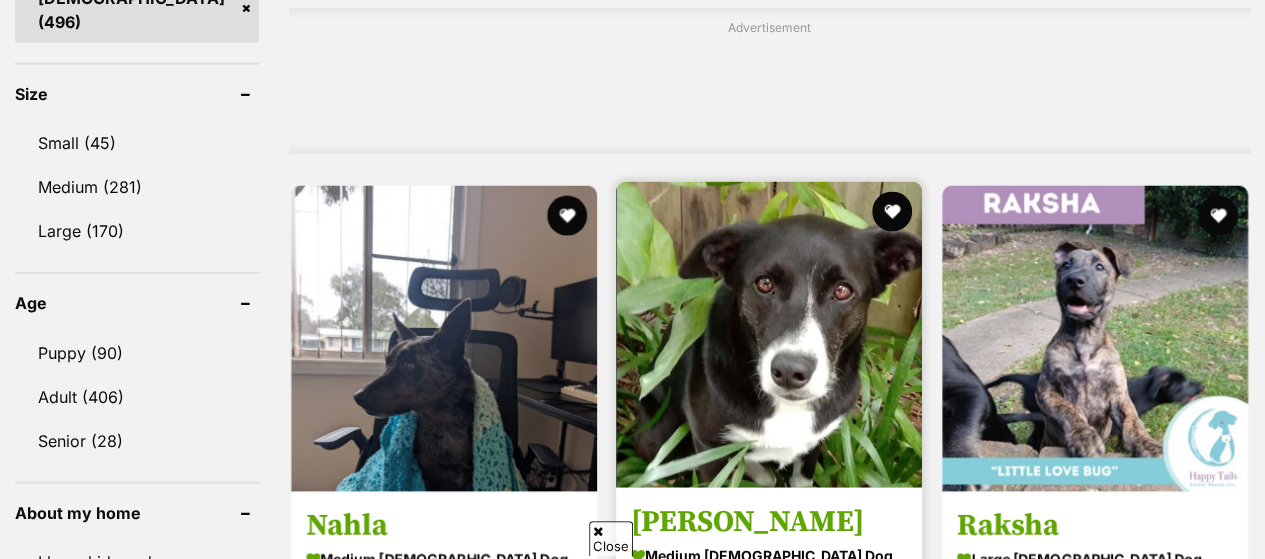 scroll, scrollTop: 2188, scrollLeft: 0, axis: vertical 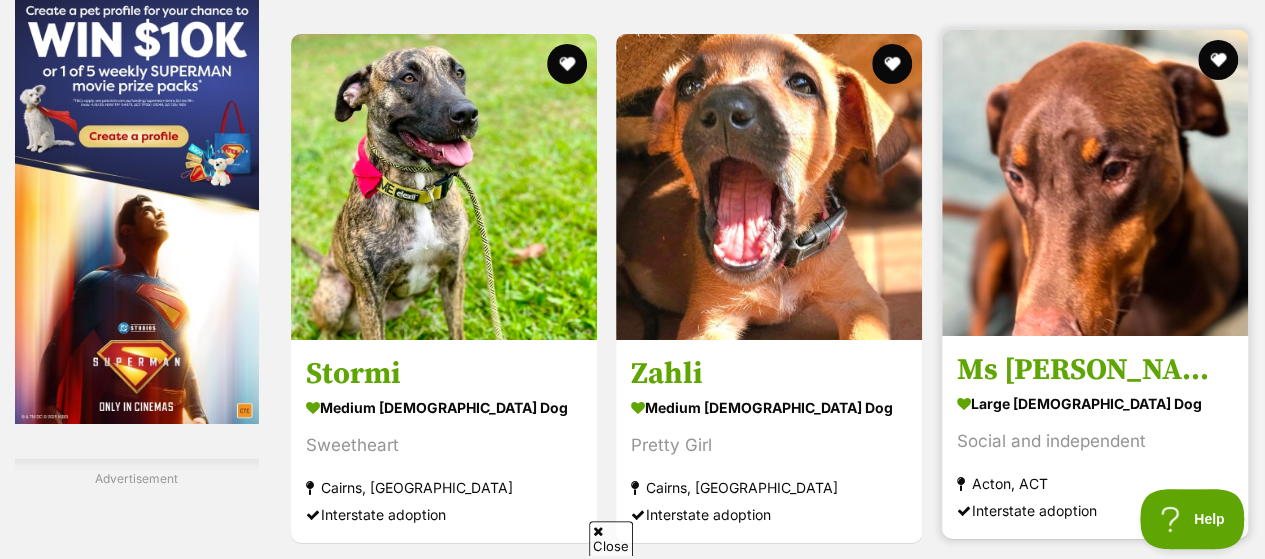 click at bounding box center (1095, 183) 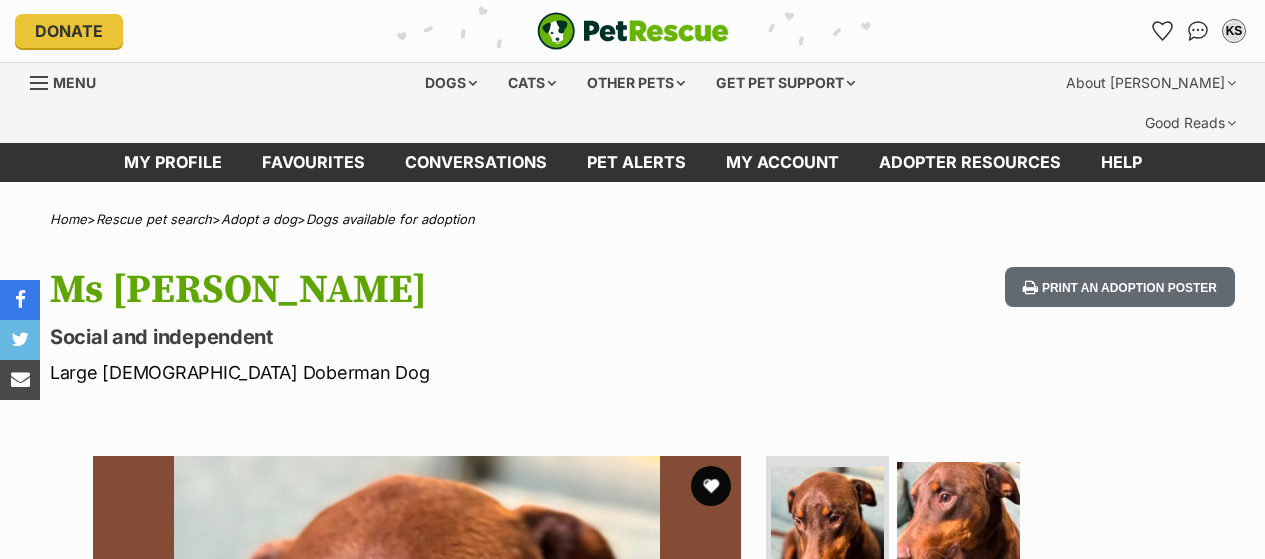 scroll, scrollTop: 0, scrollLeft: 0, axis: both 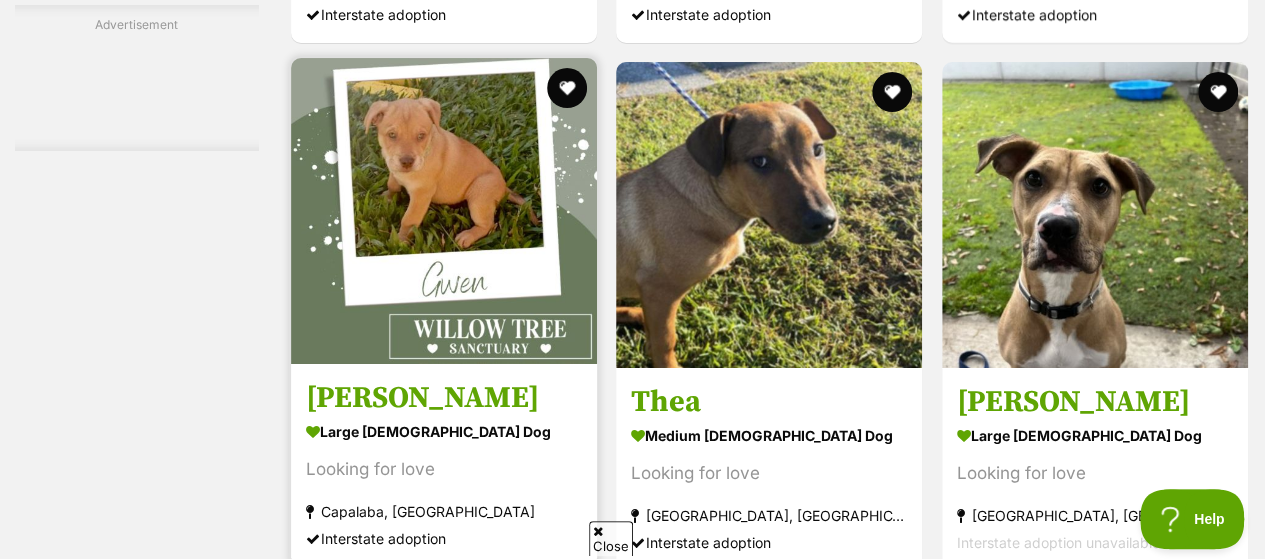 click at bounding box center (444, 211) 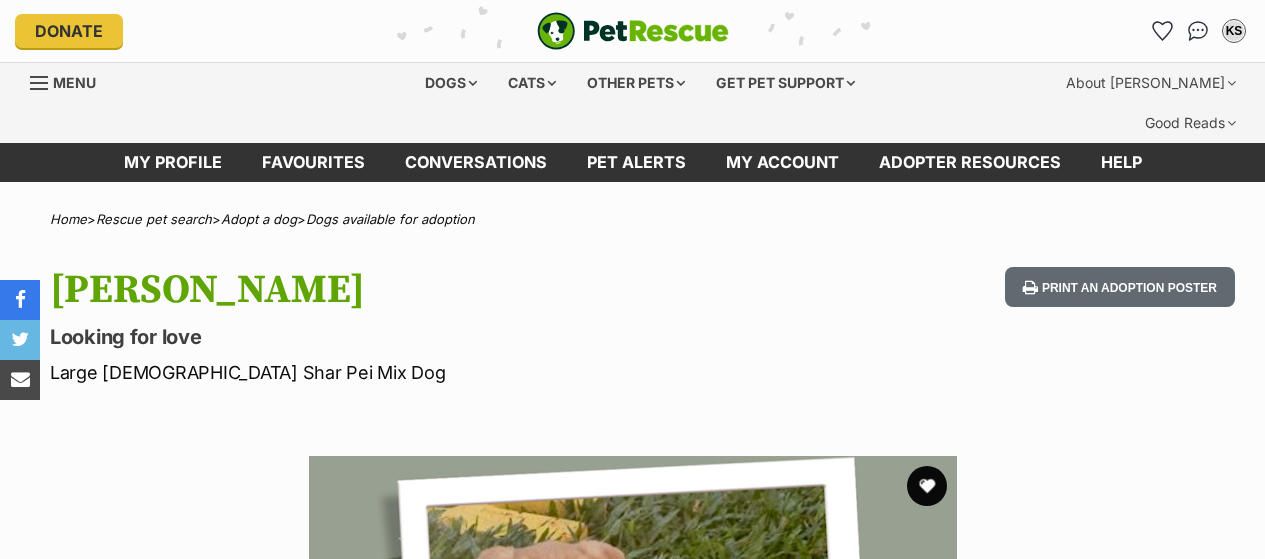 scroll, scrollTop: 0, scrollLeft: 0, axis: both 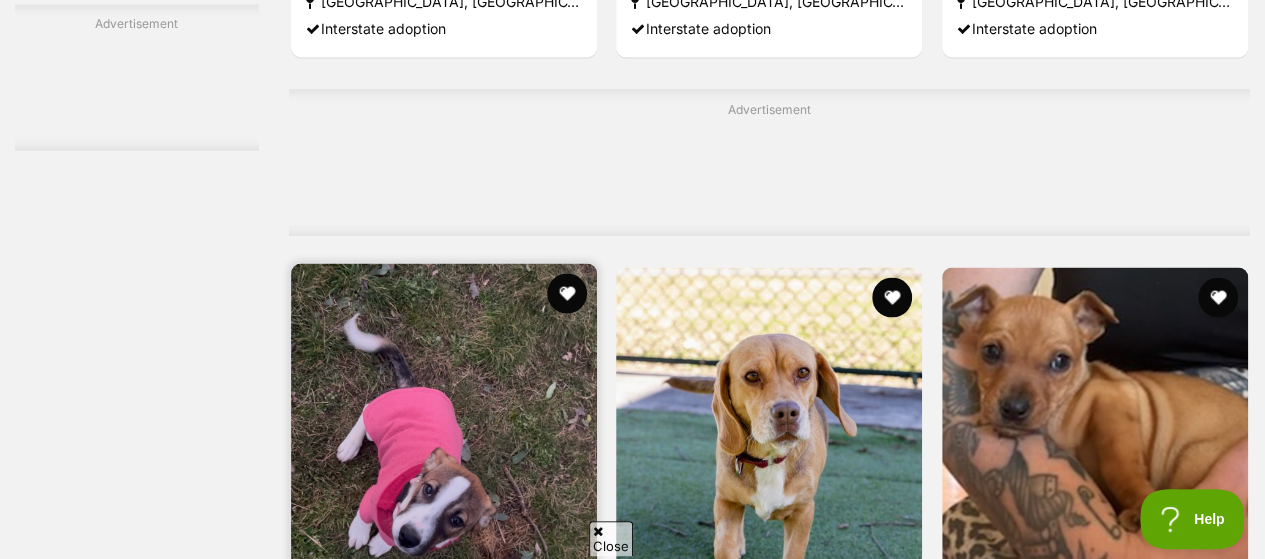 click at bounding box center [444, 416] 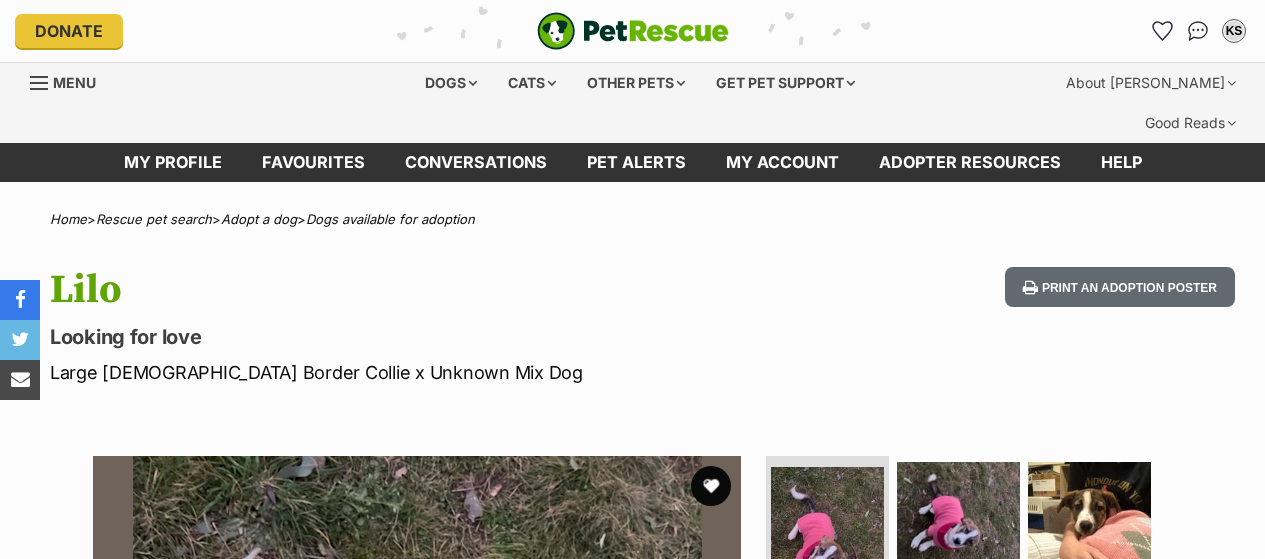 scroll, scrollTop: 0, scrollLeft: 0, axis: both 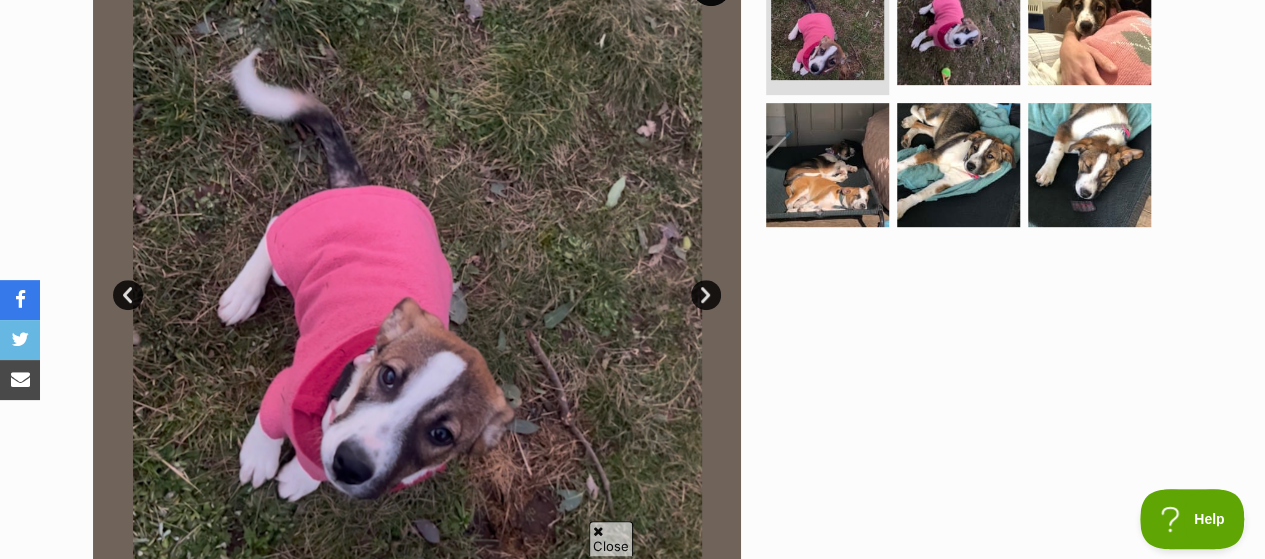 click on "Next" at bounding box center (706, 295) 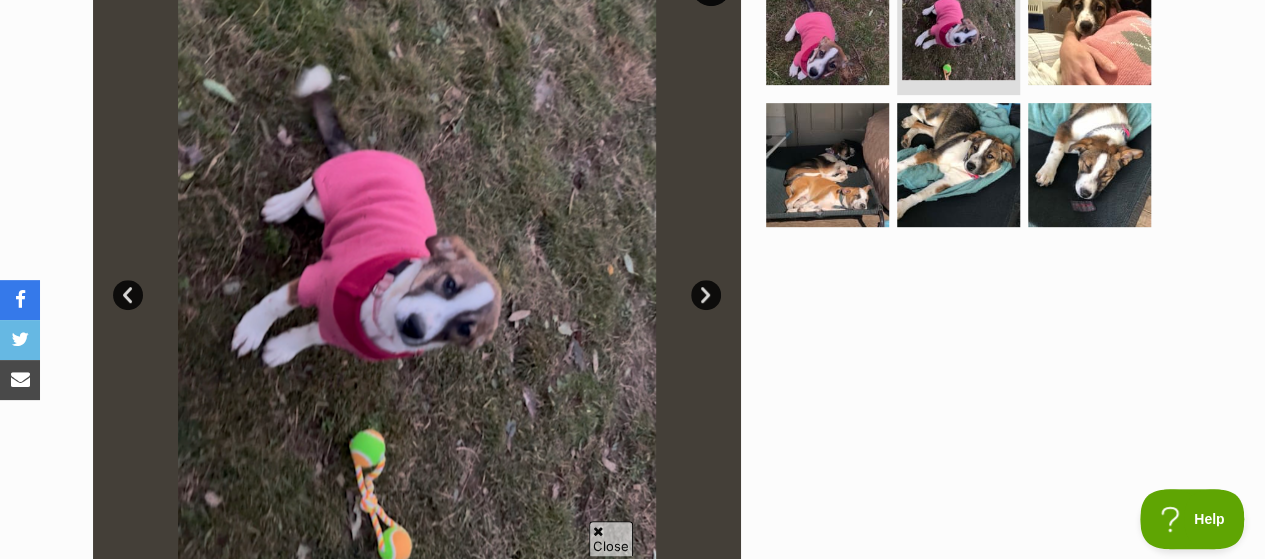 click on "Next" at bounding box center [706, 295] 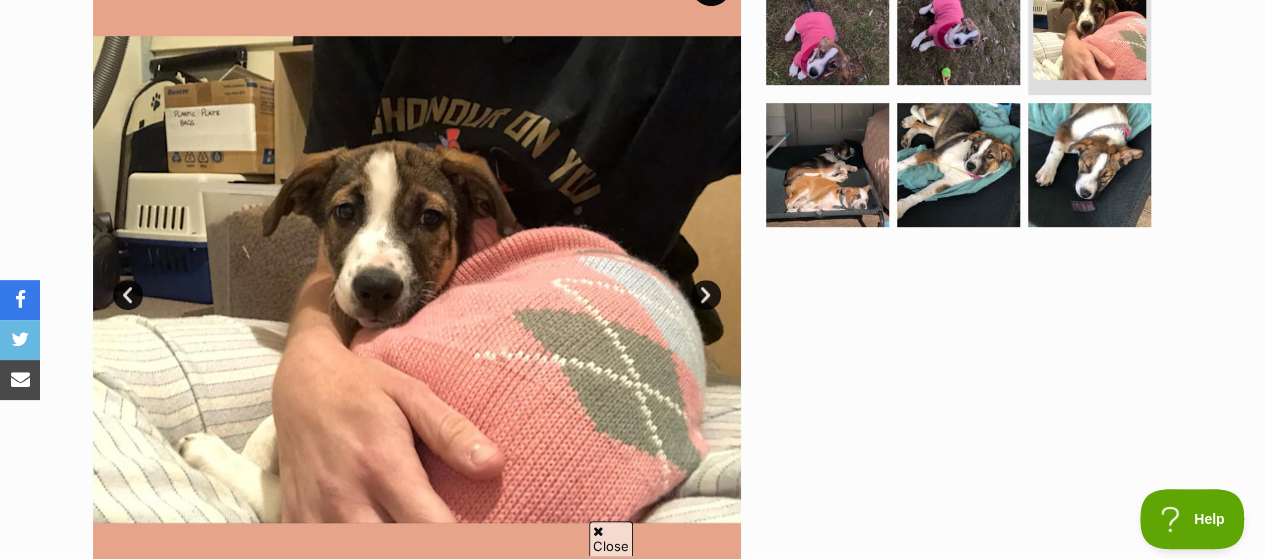 click on "Next" at bounding box center [706, 295] 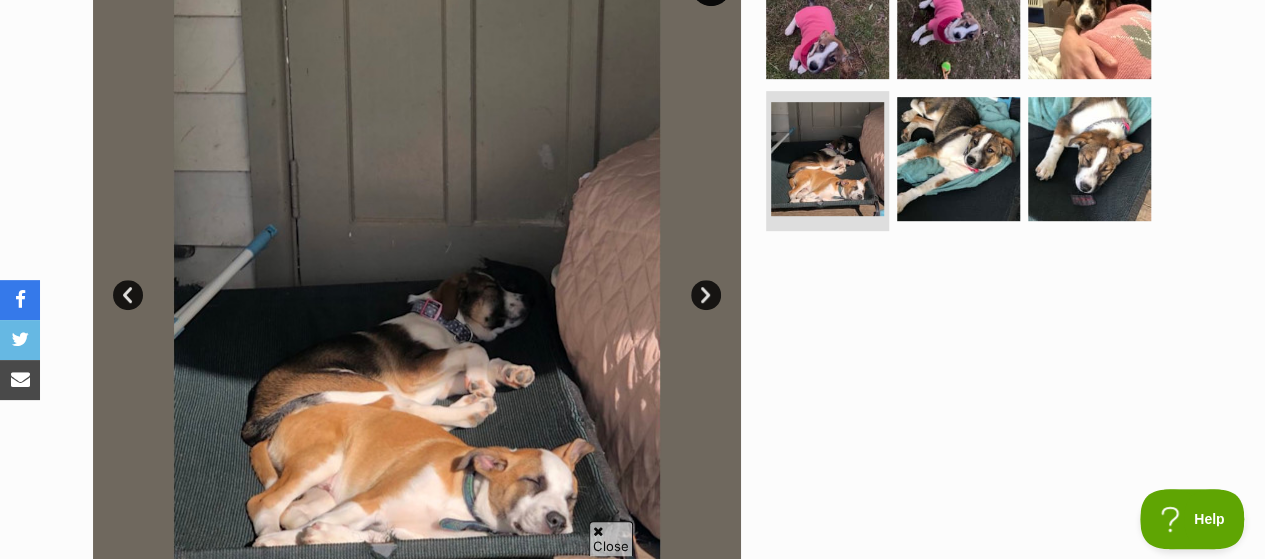 click on "Next" at bounding box center [706, 295] 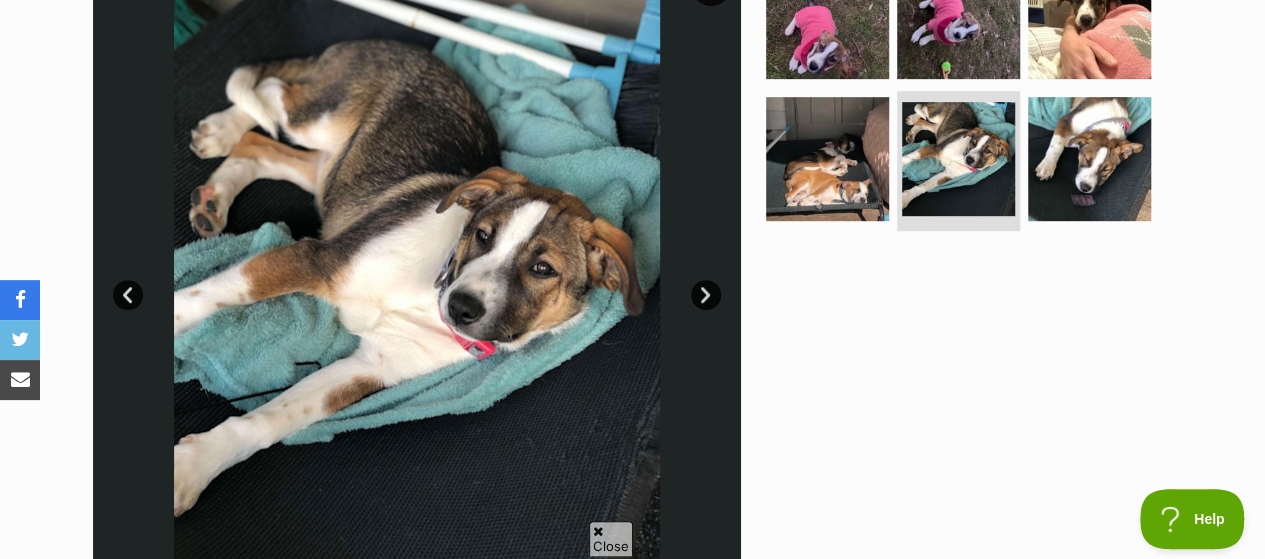 click on "Next" at bounding box center (706, 295) 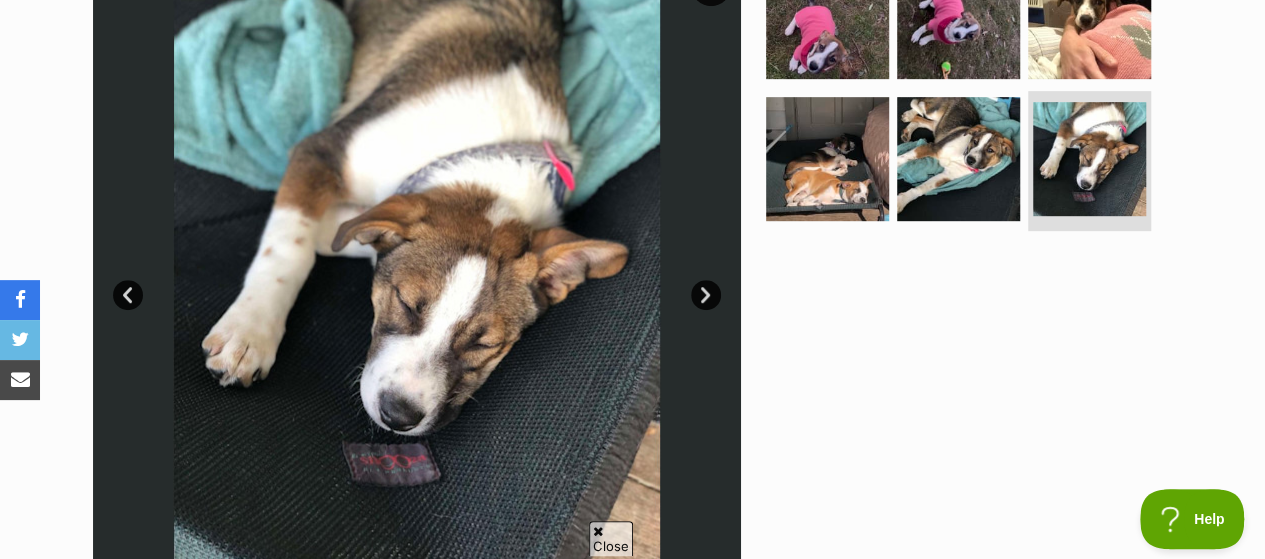scroll, scrollTop: 200, scrollLeft: 0, axis: vertical 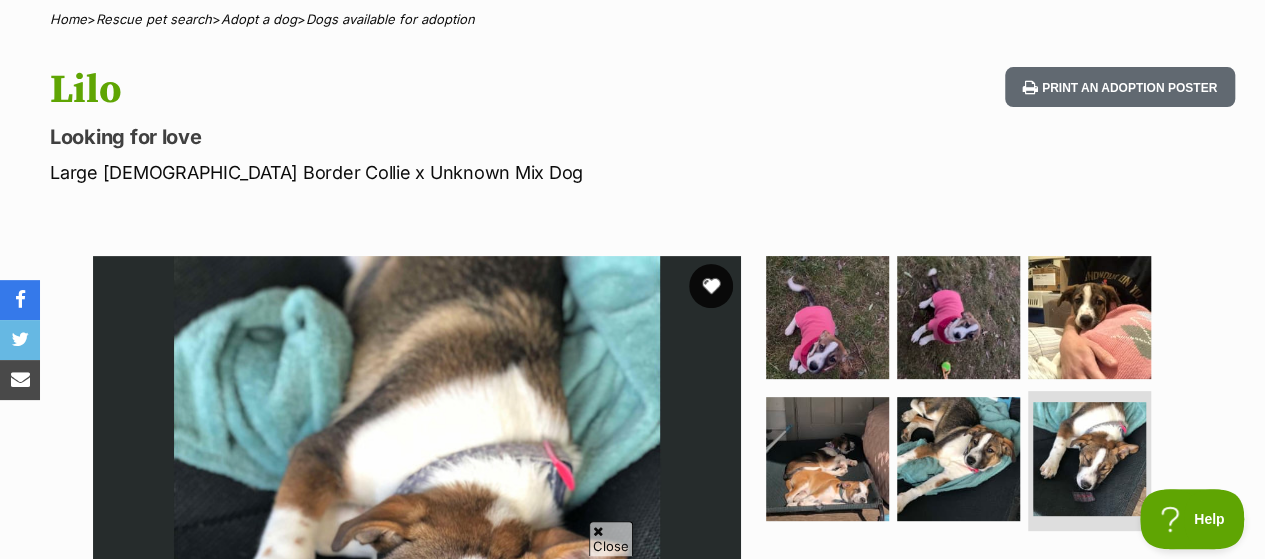 click at bounding box center (711, 286) 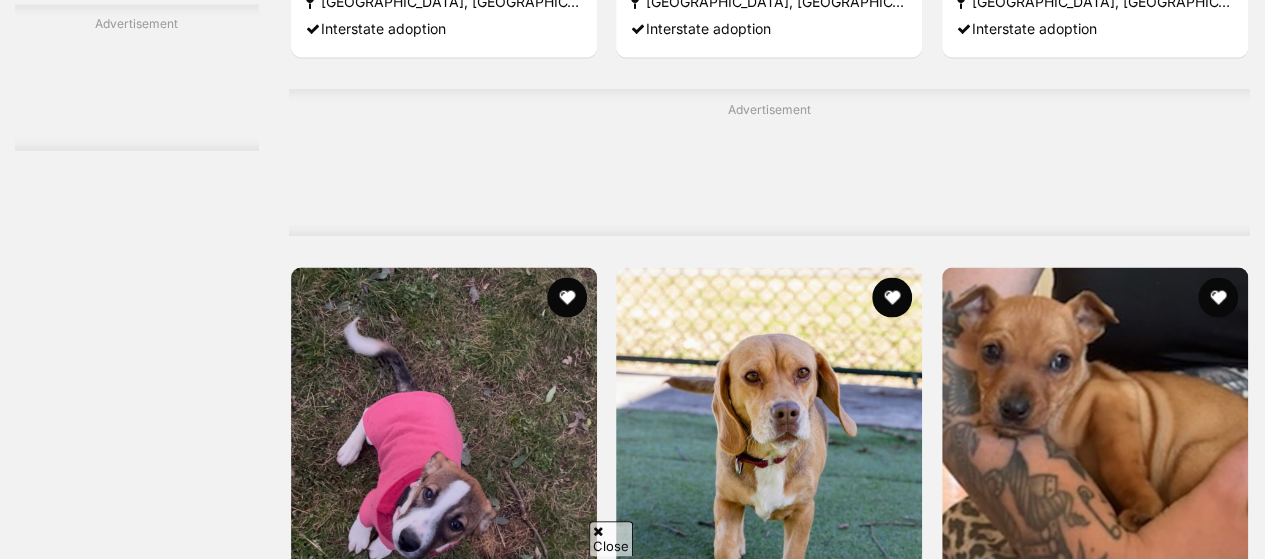 scroll, scrollTop: 9388, scrollLeft: 0, axis: vertical 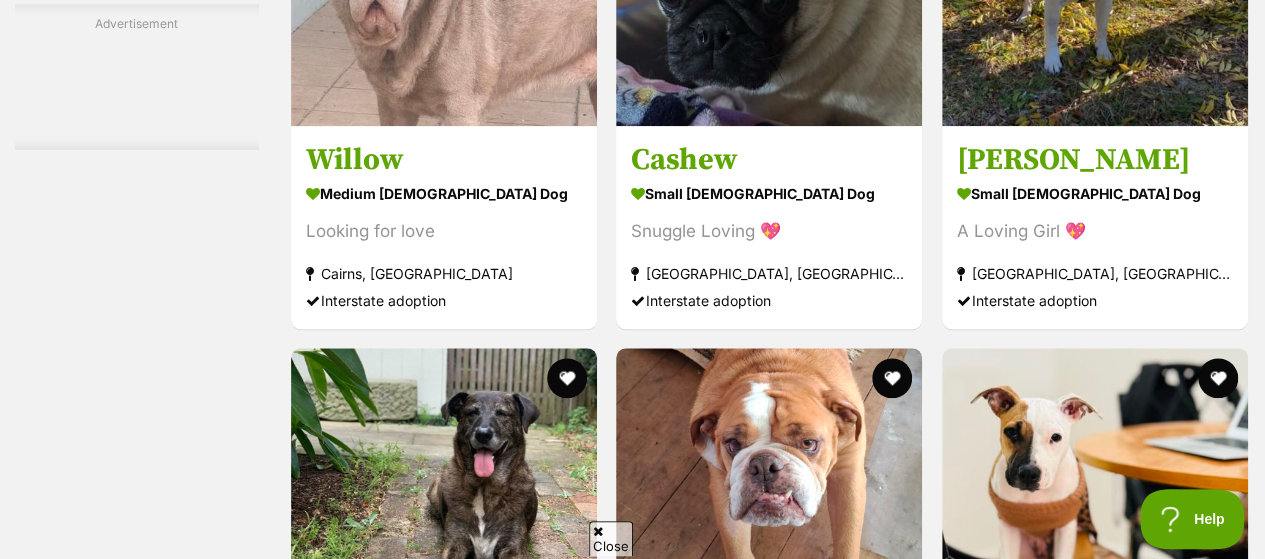 click at bounding box center (567, 1093) 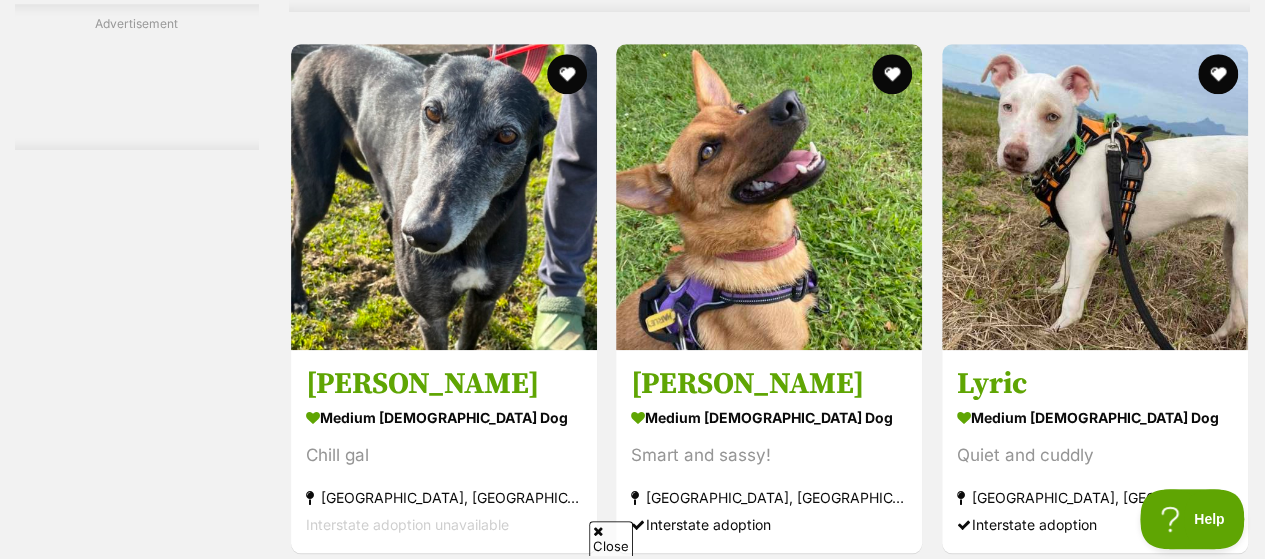 scroll, scrollTop: 12088, scrollLeft: 0, axis: vertical 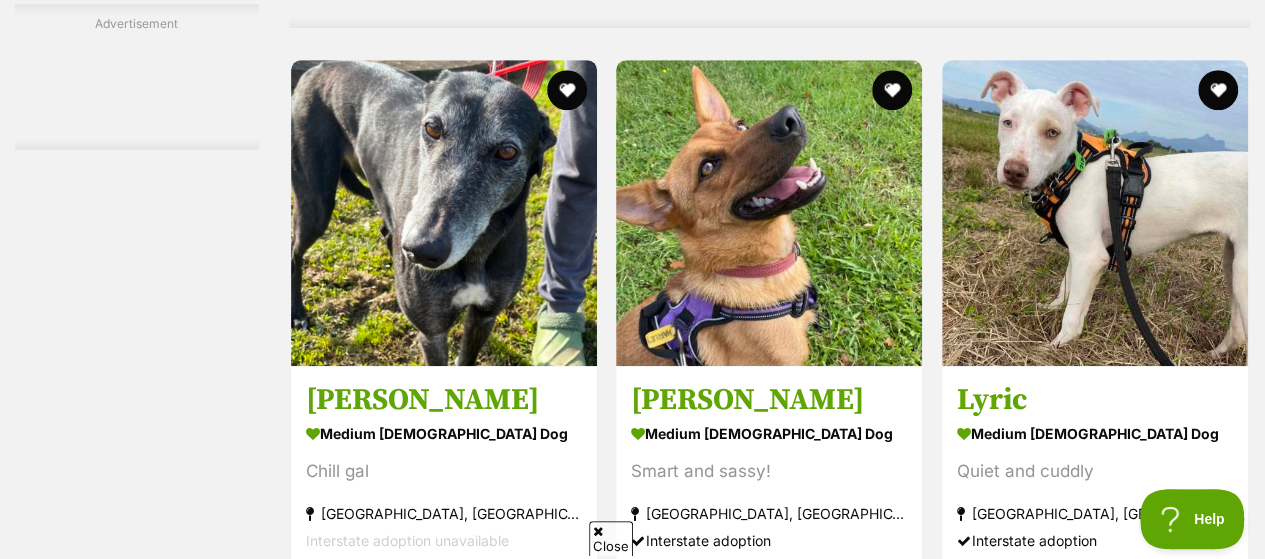 click on "Next" at bounding box center [850, 1140] 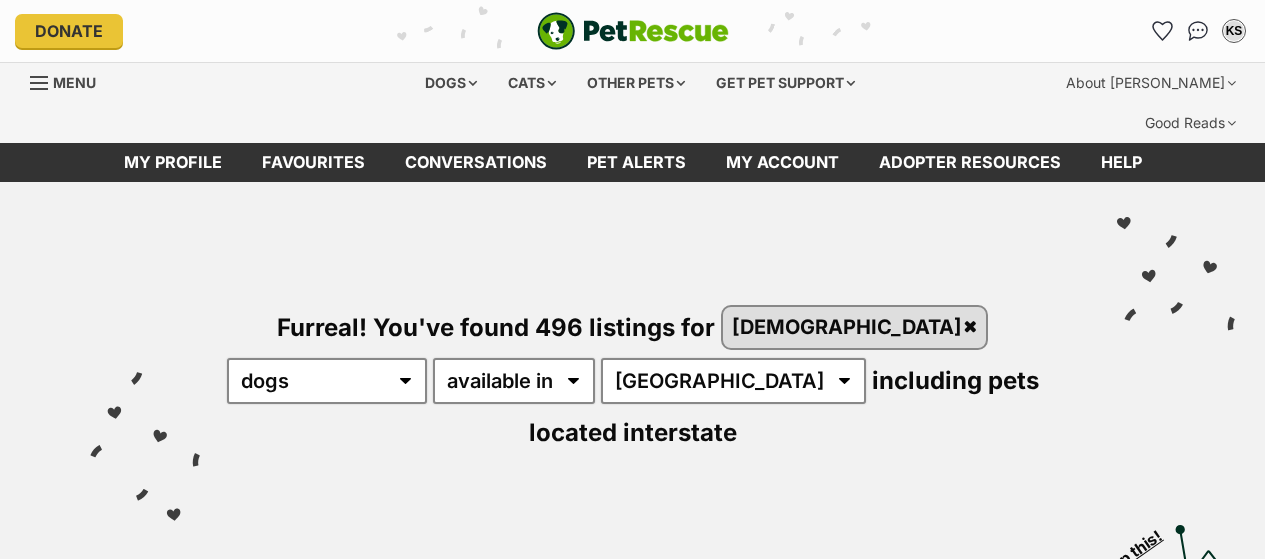 scroll, scrollTop: 0, scrollLeft: 0, axis: both 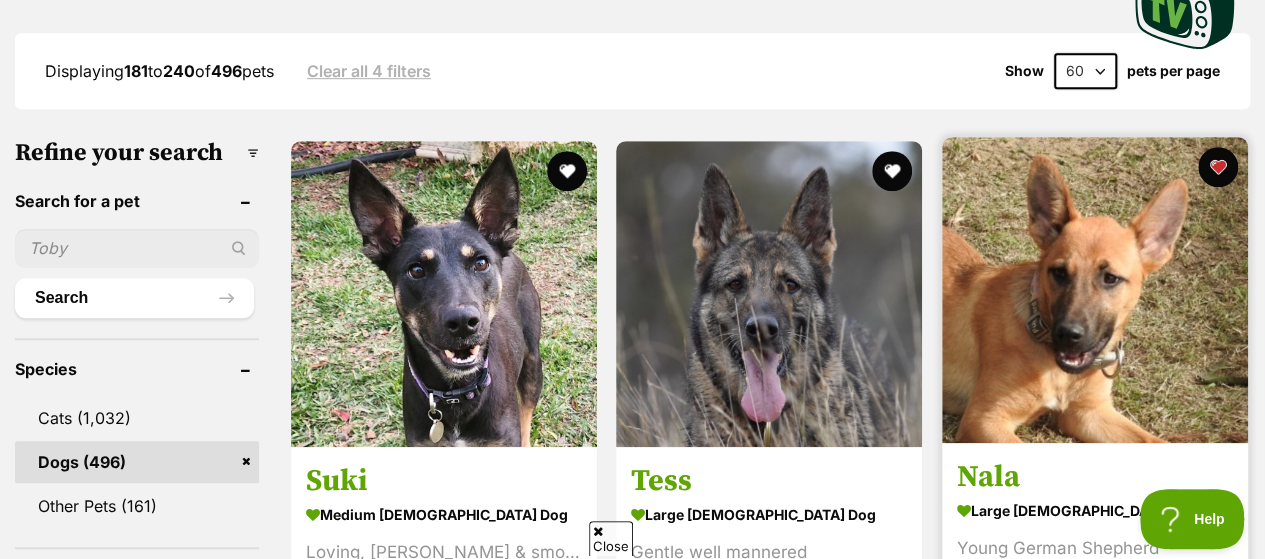 click at bounding box center (1095, 290) 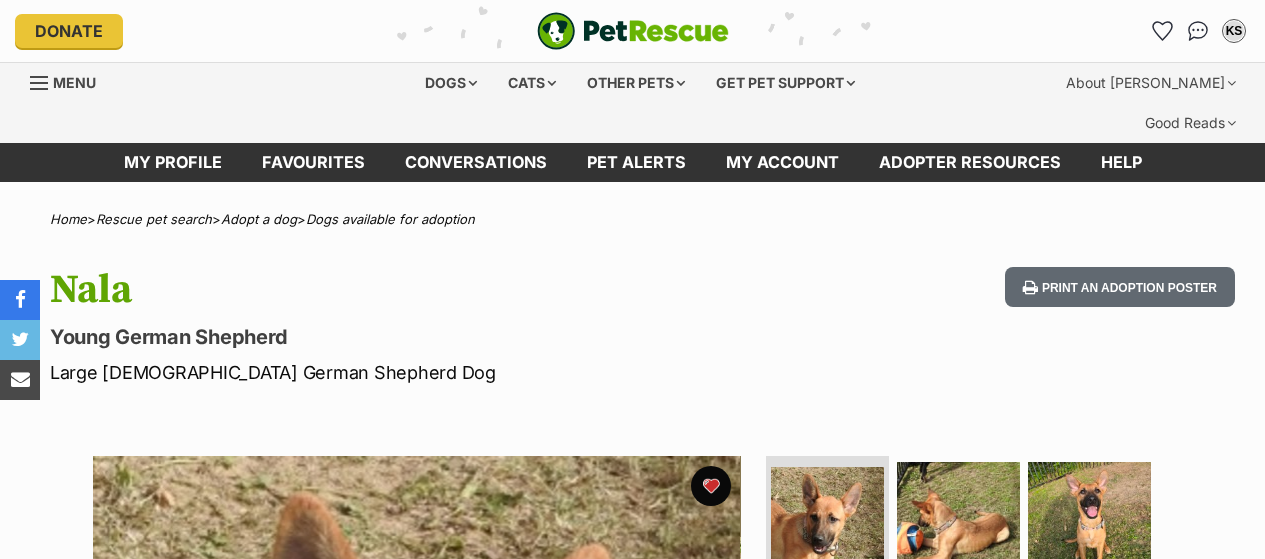 scroll, scrollTop: 0, scrollLeft: 0, axis: both 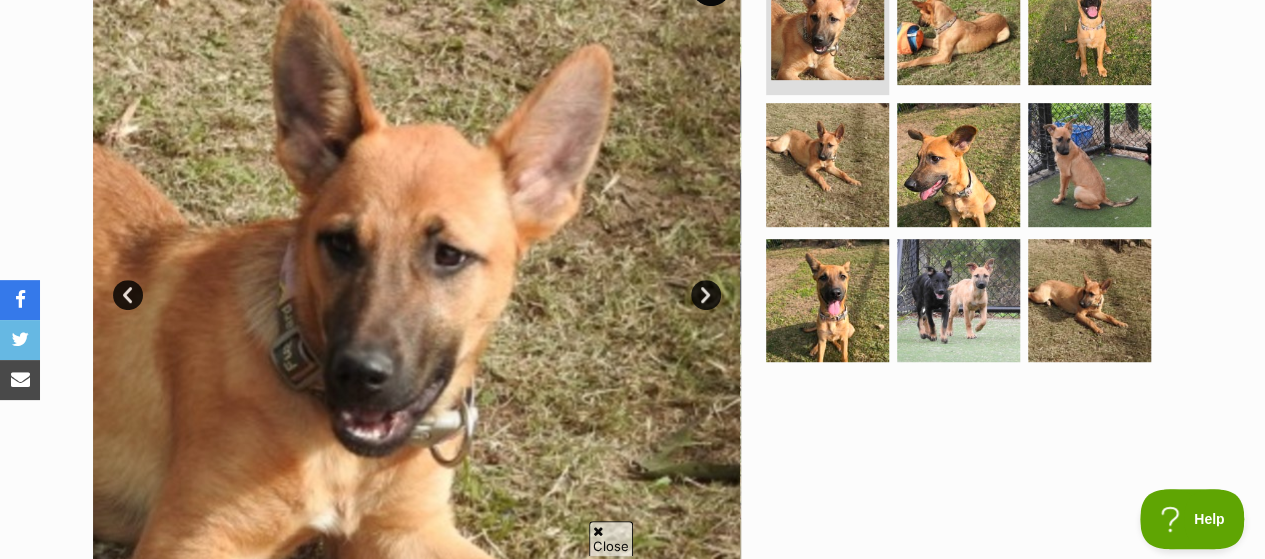 click on "Next" at bounding box center [706, 295] 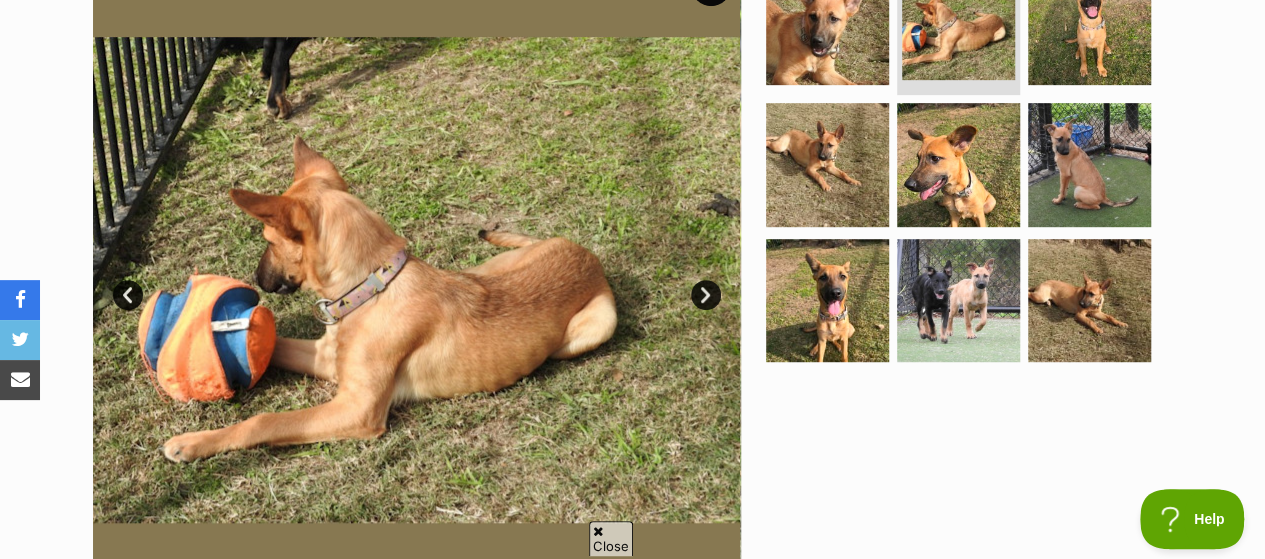 click on "Next" at bounding box center [706, 295] 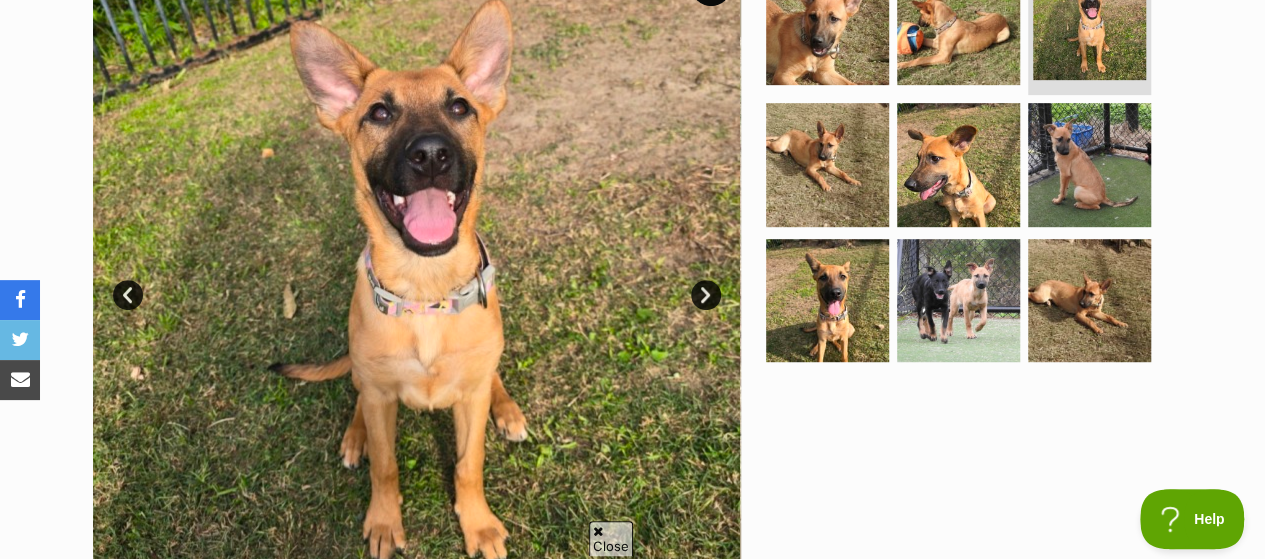 click on "Next" at bounding box center [706, 295] 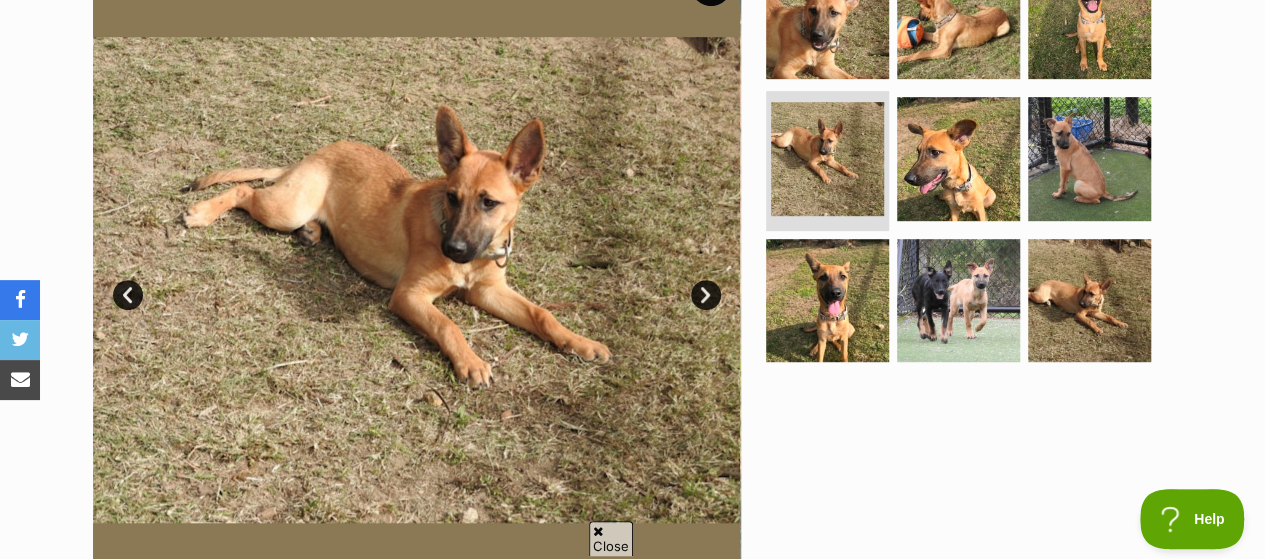 click on "Next" at bounding box center [706, 295] 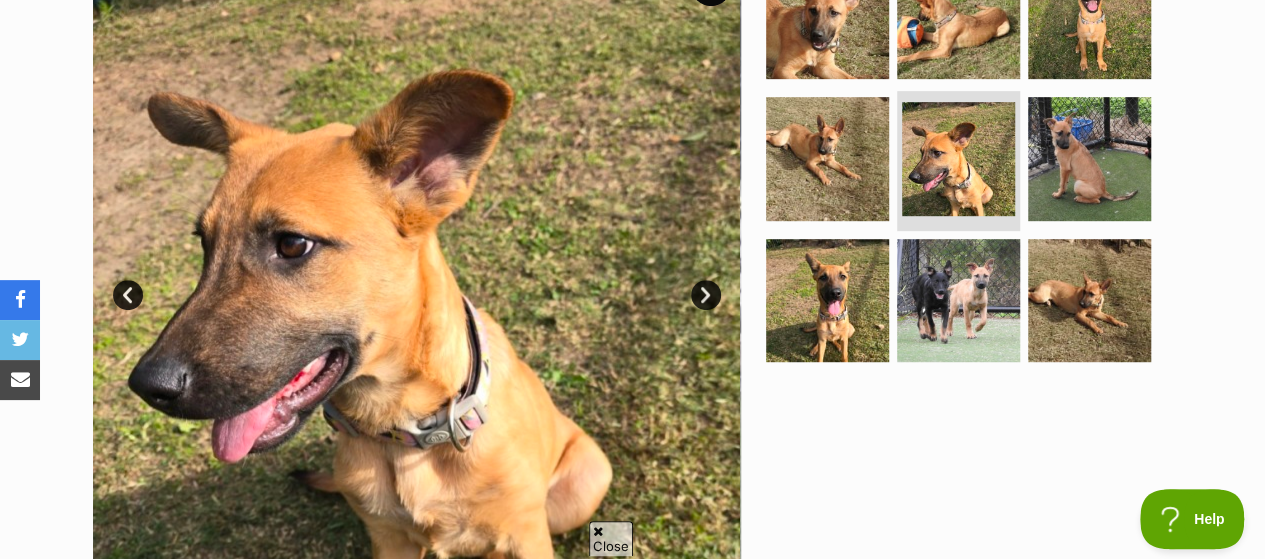 click on "Next" at bounding box center [706, 295] 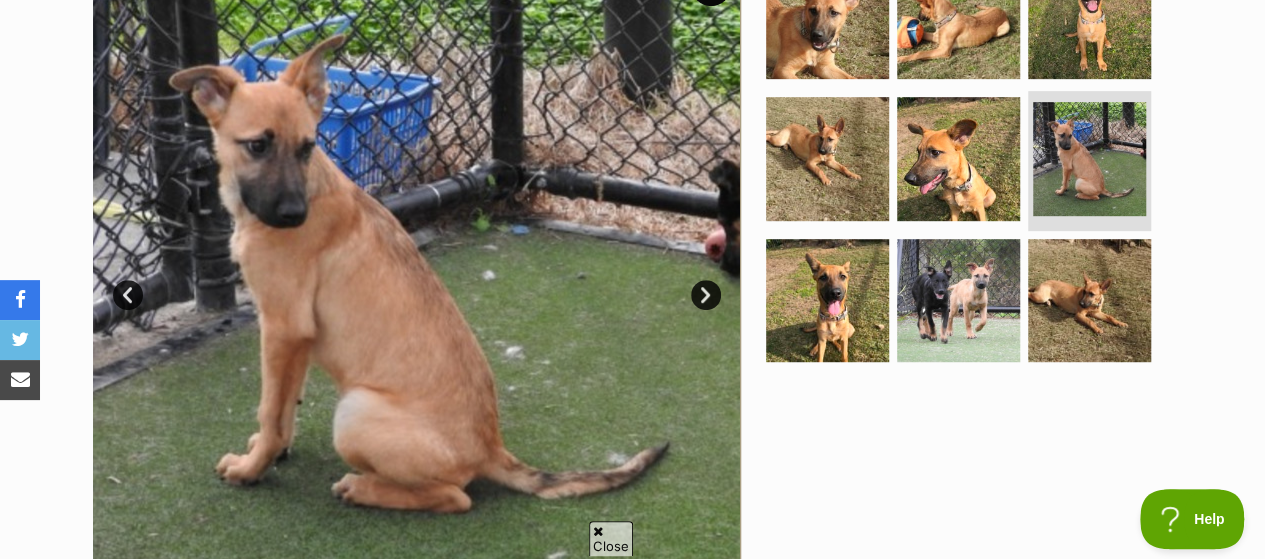 click on "Next" at bounding box center (706, 295) 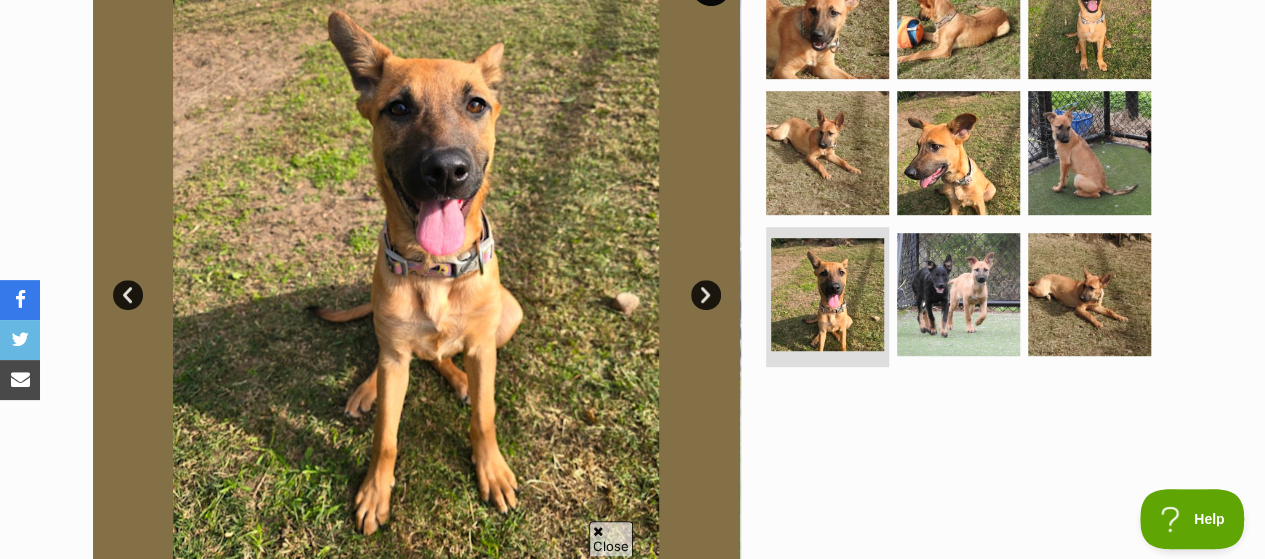 click on "Next" at bounding box center (706, 295) 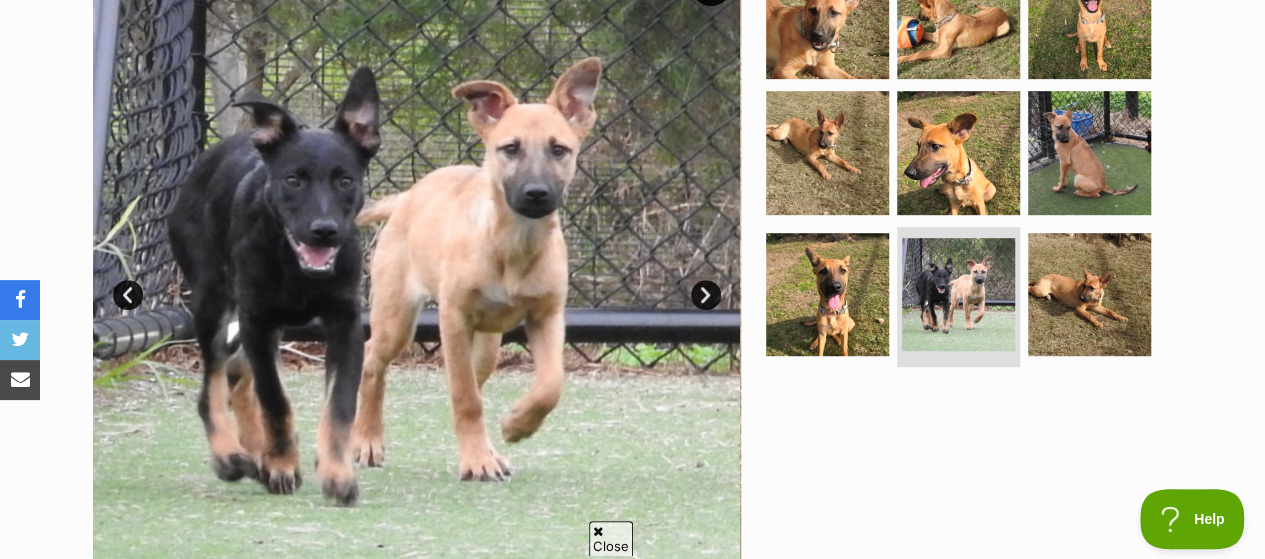 click on "Next" at bounding box center [706, 295] 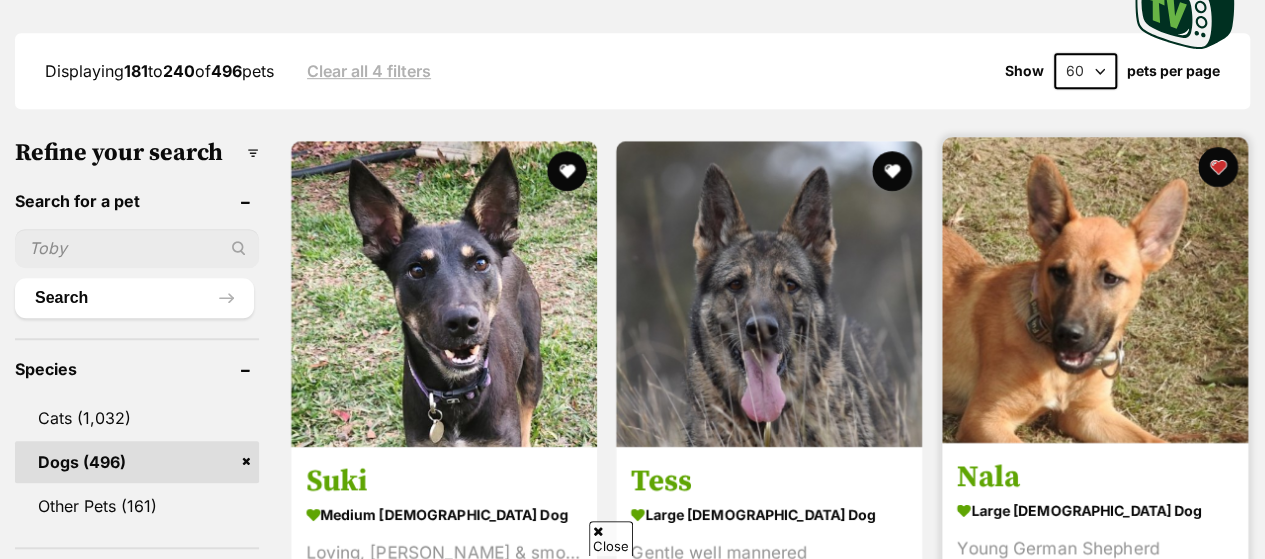 scroll, scrollTop: 600, scrollLeft: 0, axis: vertical 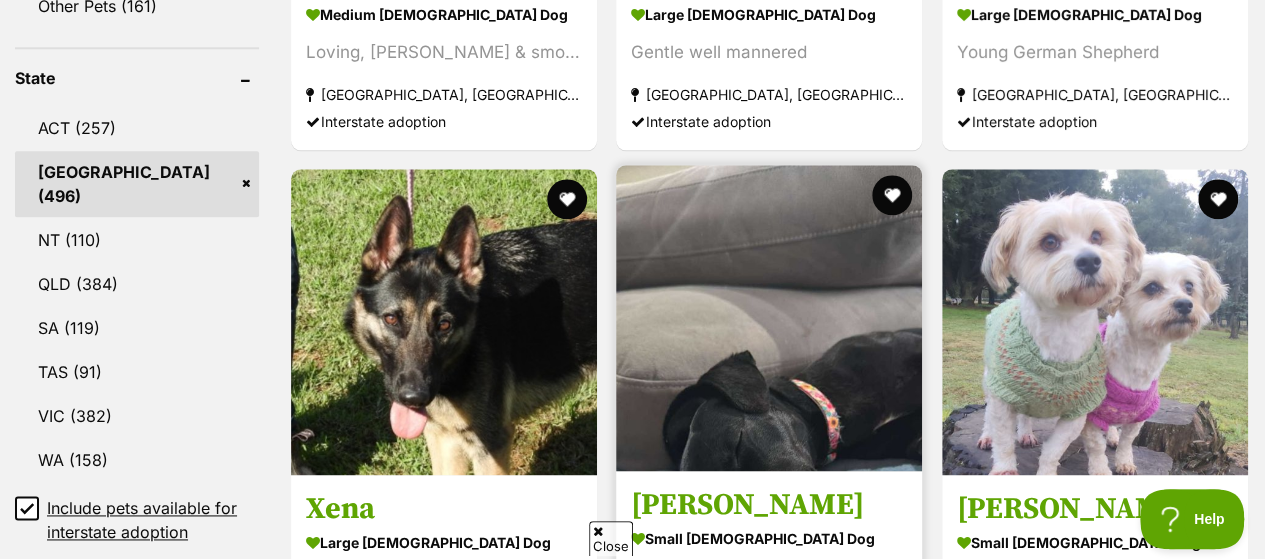 click at bounding box center [769, 318] 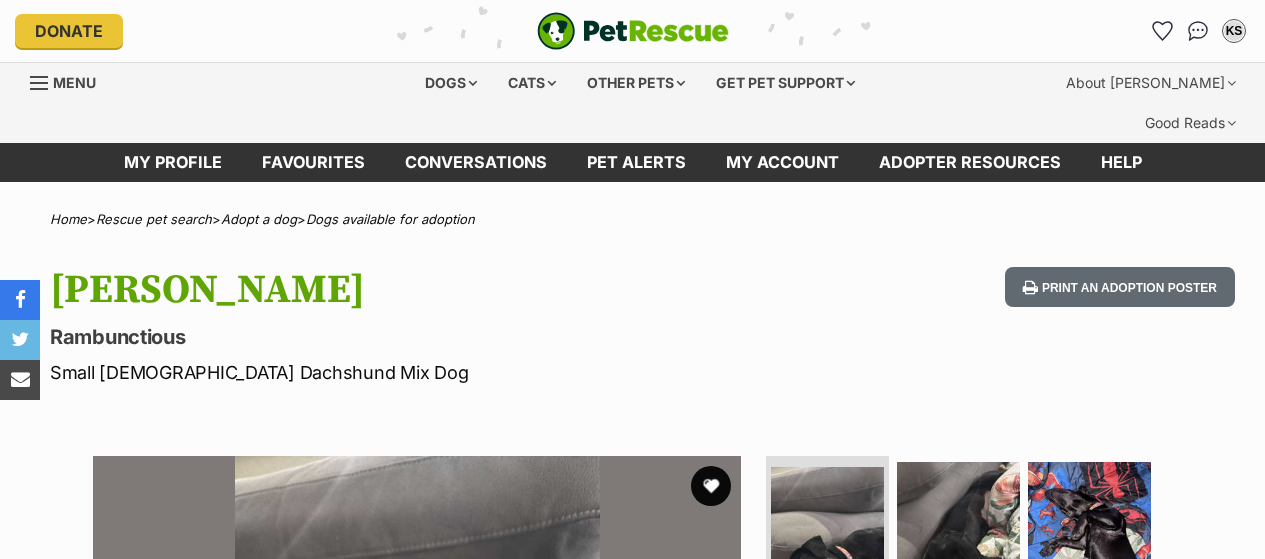 scroll, scrollTop: 0, scrollLeft: 0, axis: both 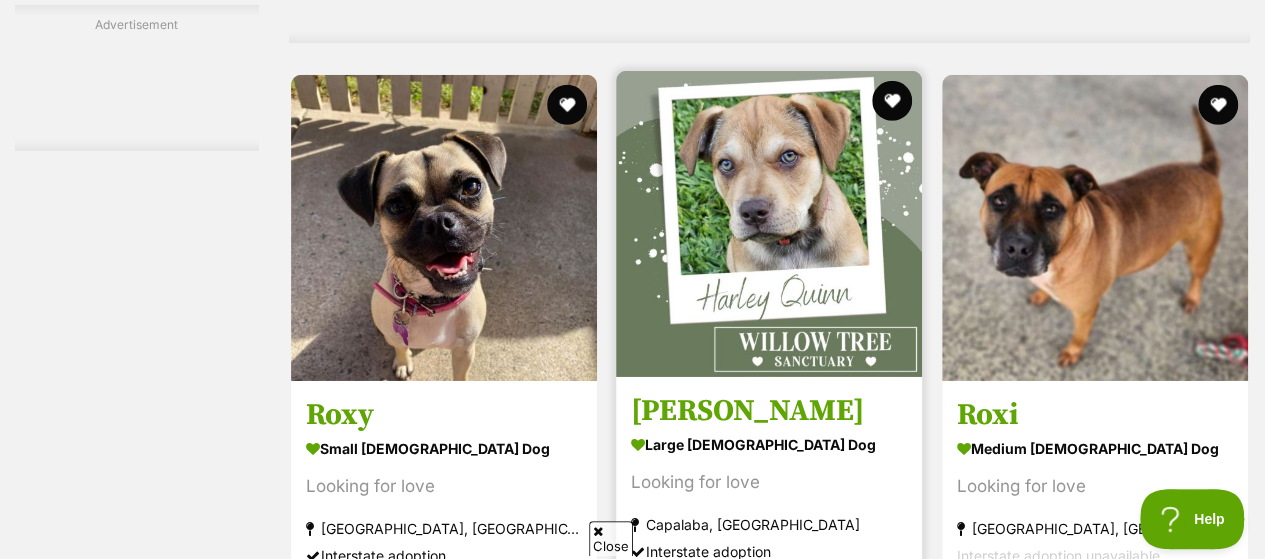 click at bounding box center [769, 224] 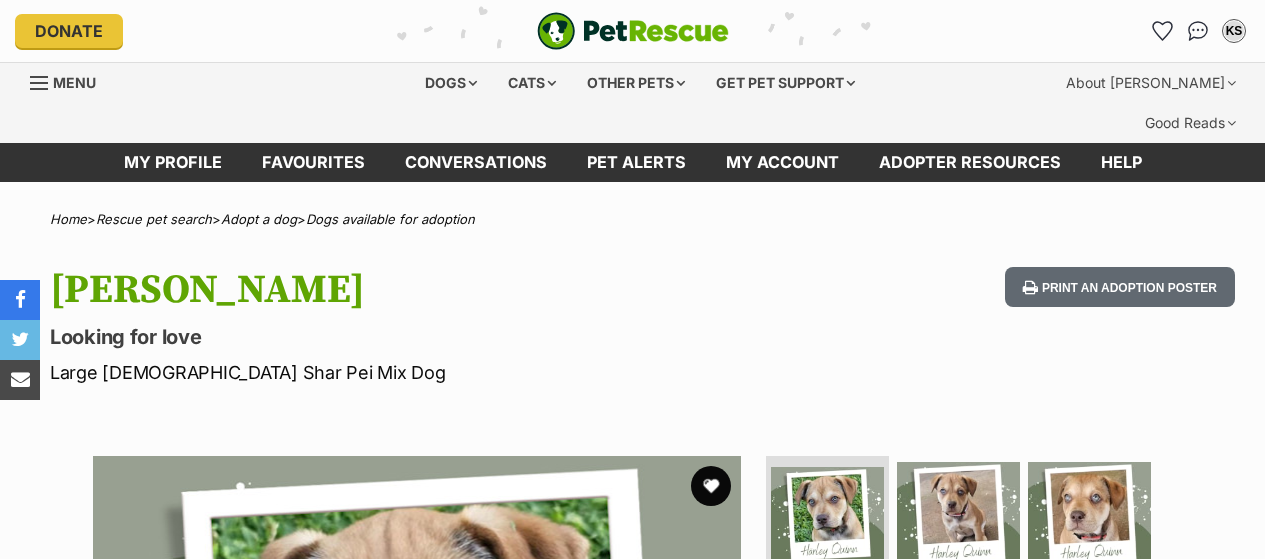 scroll, scrollTop: 0, scrollLeft: 0, axis: both 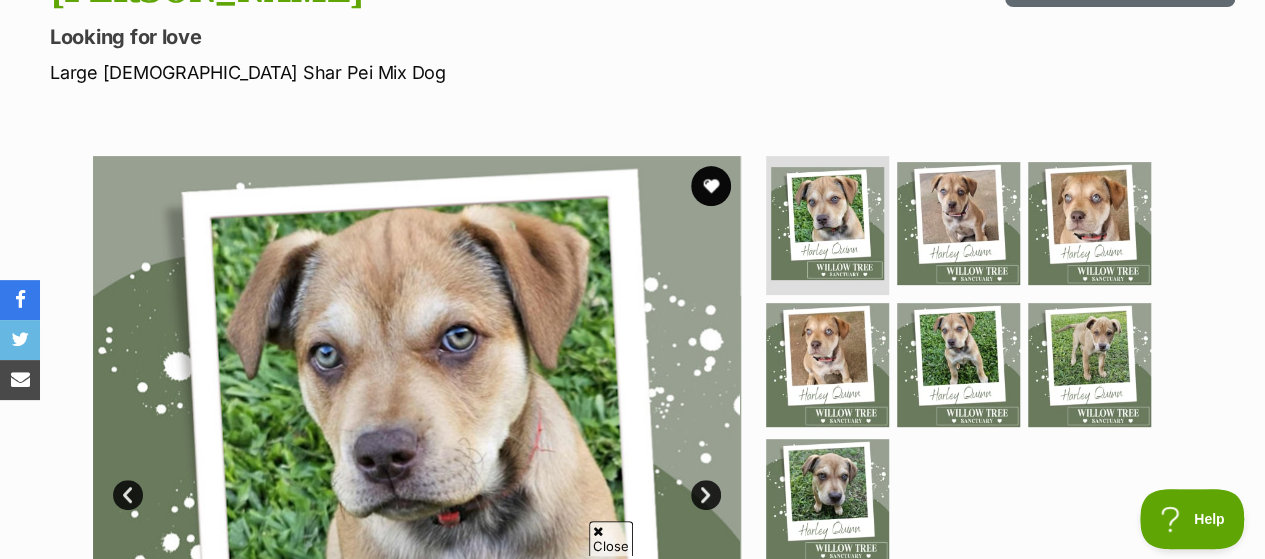 click on "Next" at bounding box center [706, 495] 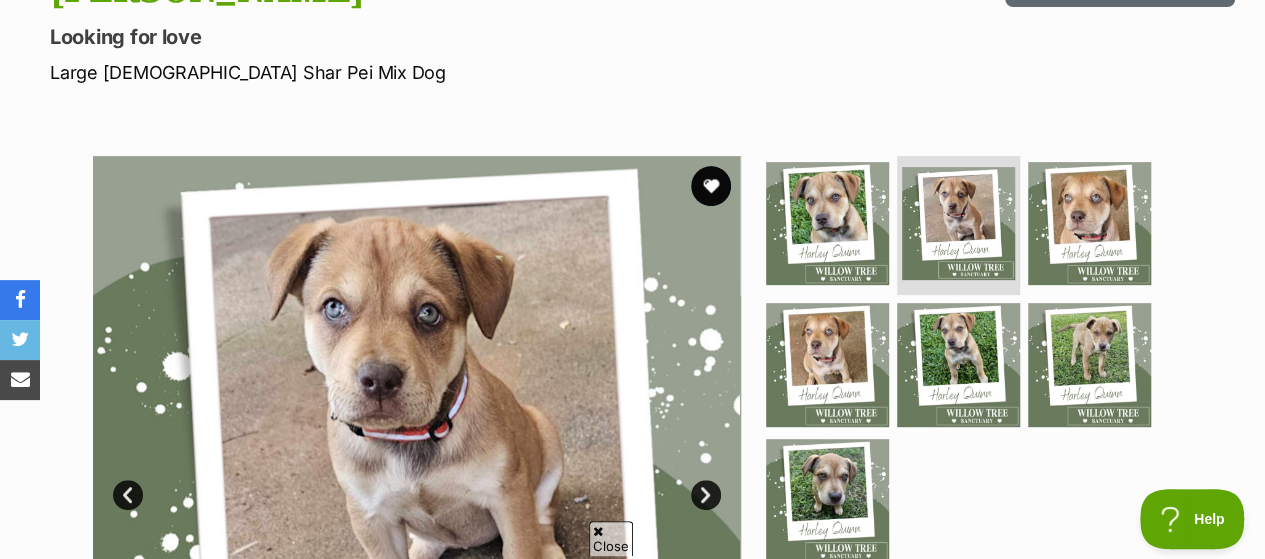 click on "Next" at bounding box center (706, 495) 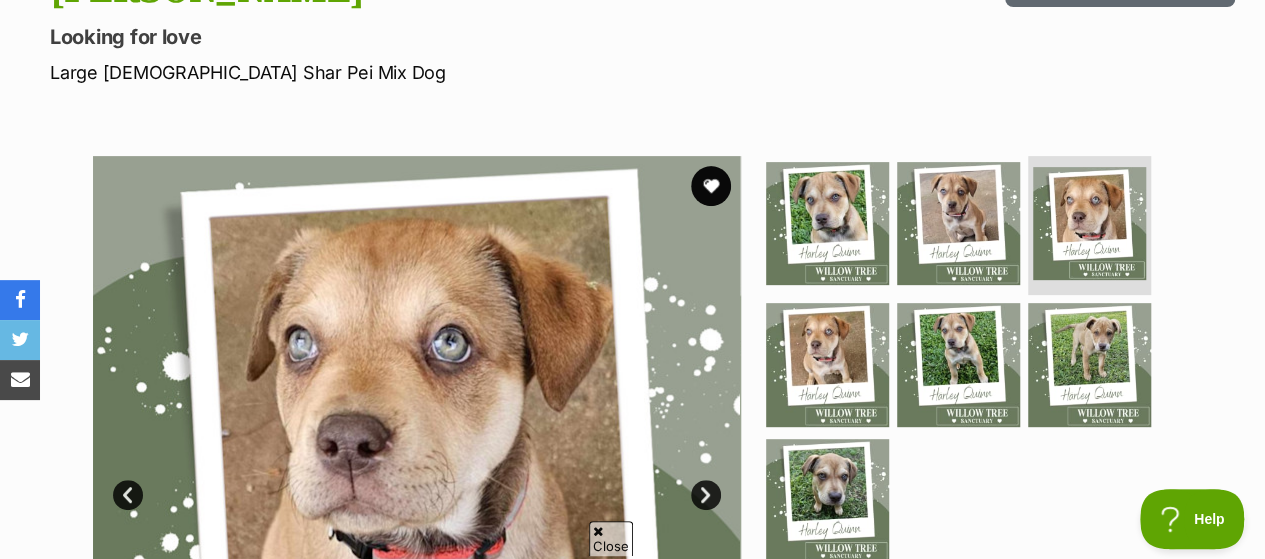 click on "Next" at bounding box center [706, 495] 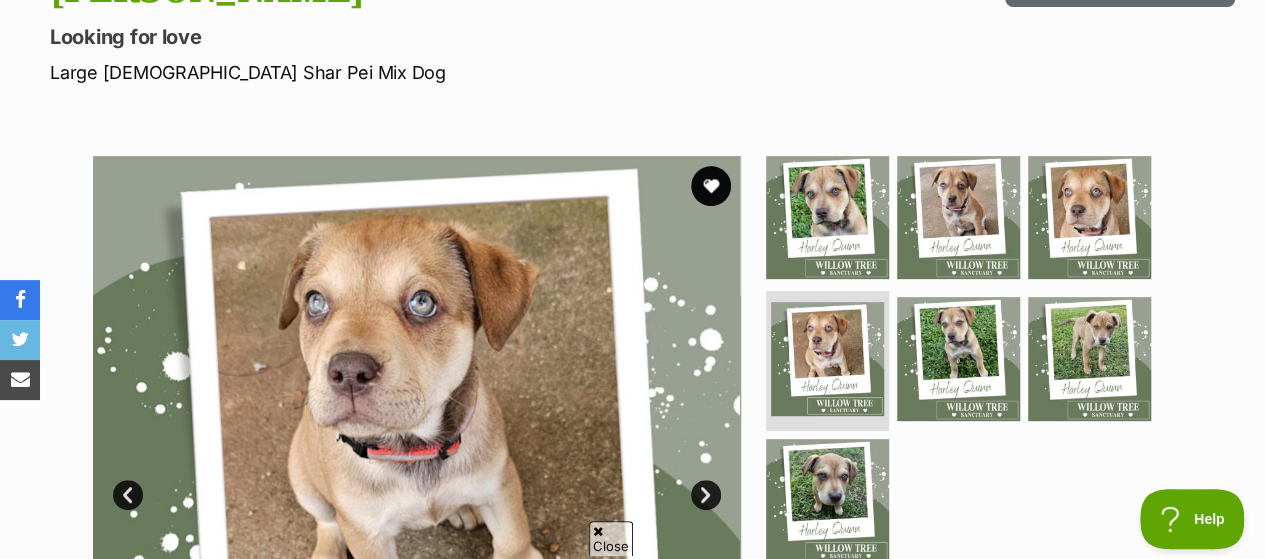 click on "Next" at bounding box center [706, 495] 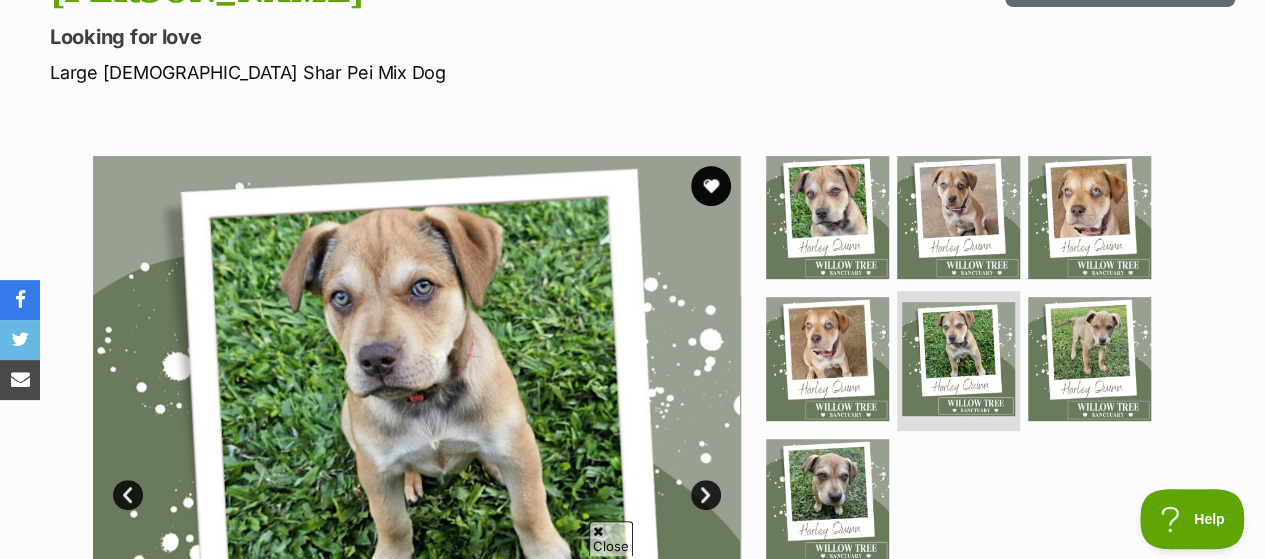 click on "Next" at bounding box center (706, 495) 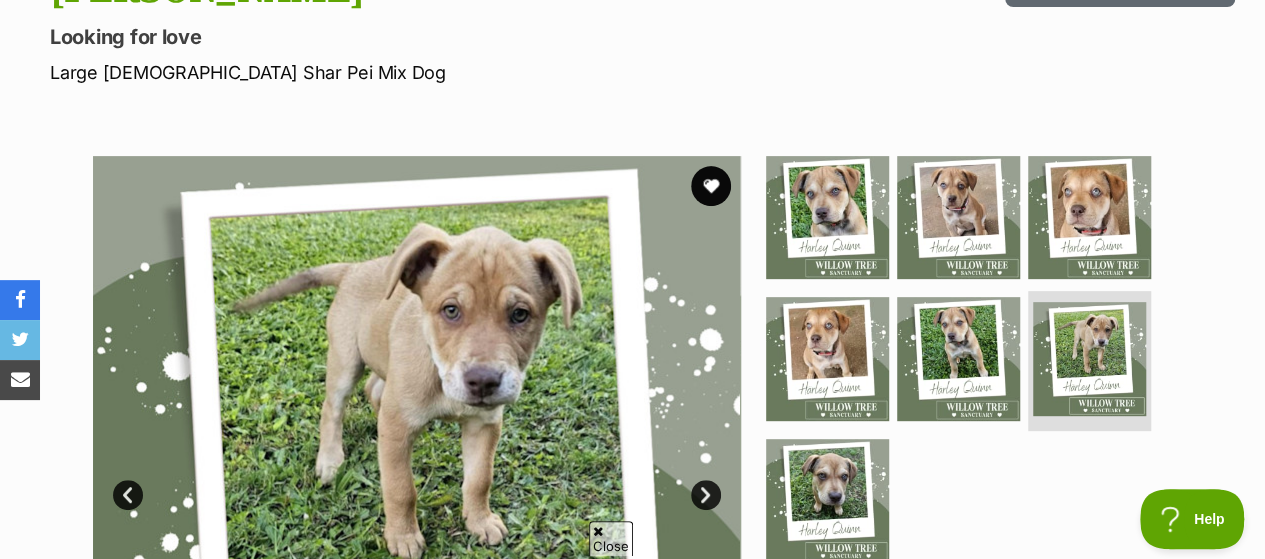 click on "Next" at bounding box center (706, 495) 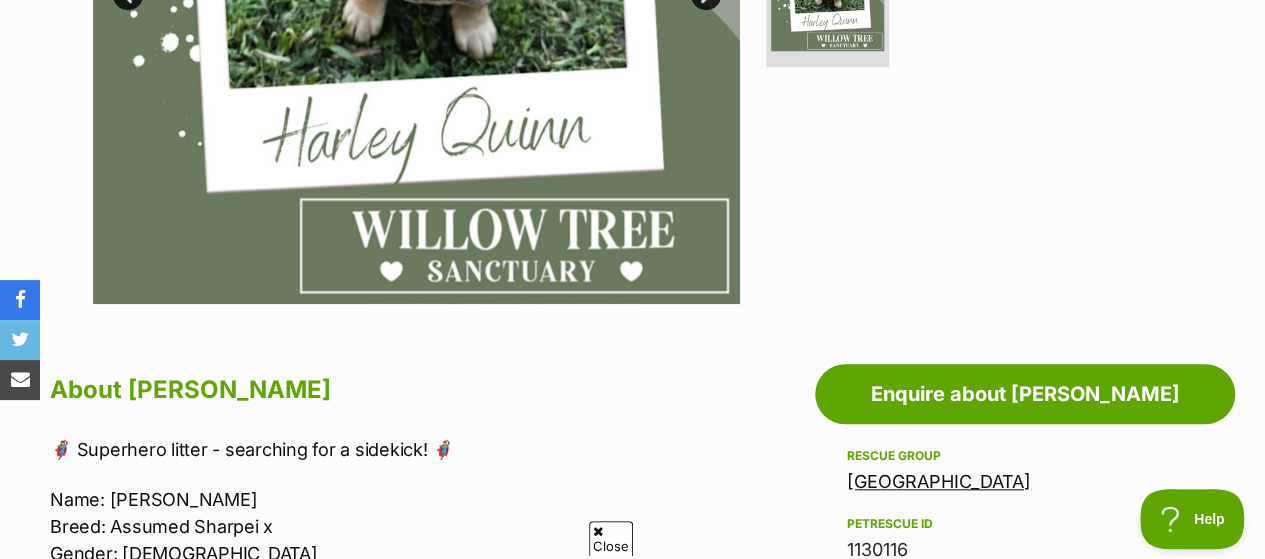 scroll, scrollTop: 300, scrollLeft: 0, axis: vertical 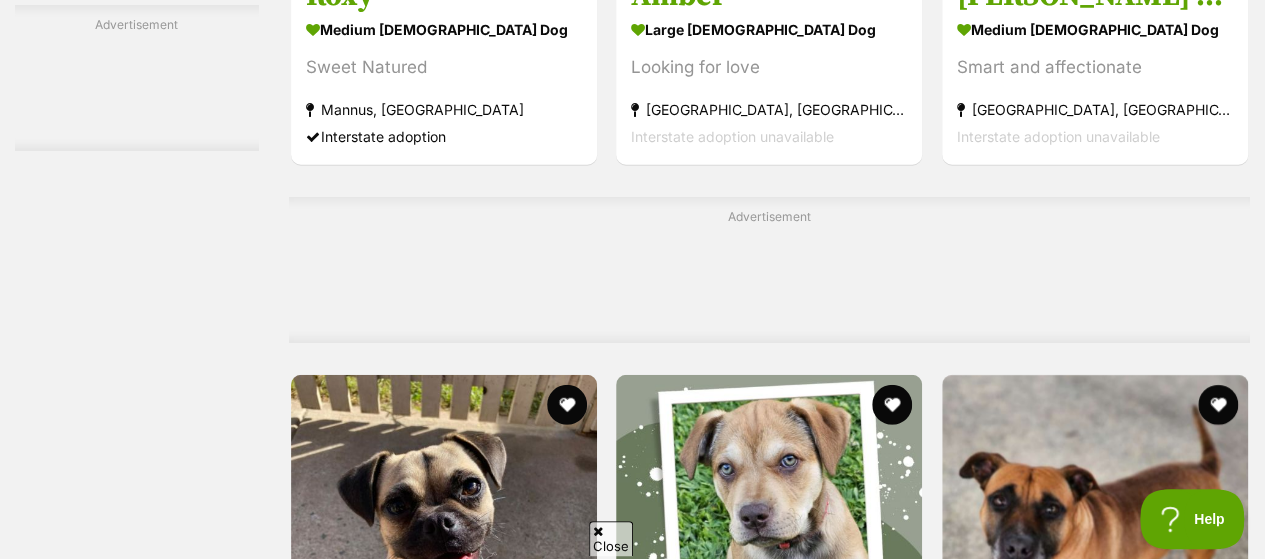 click at bounding box center (1095, 1051) 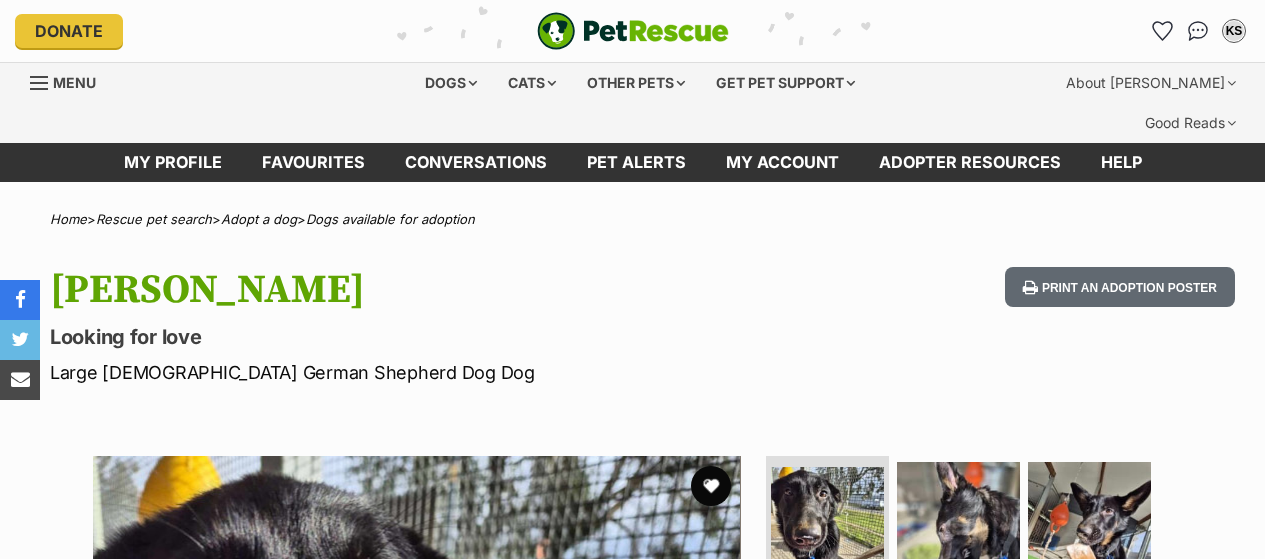 scroll, scrollTop: 0, scrollLeft: 0, axis: both 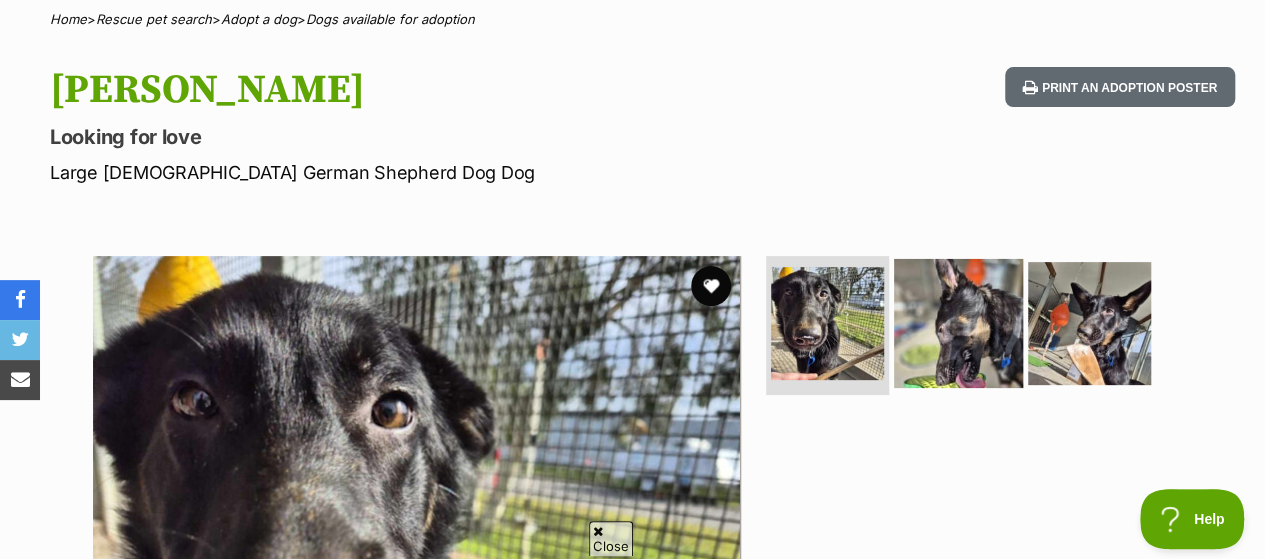 click at bounding box center (958, 322) 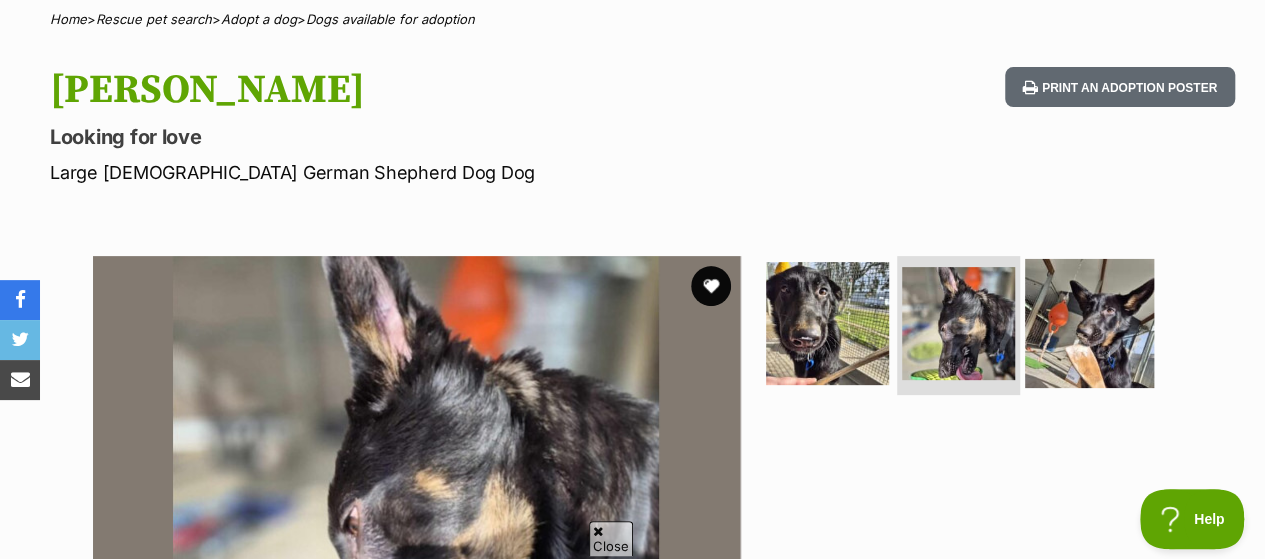 click at bounding box center (1089, 322) 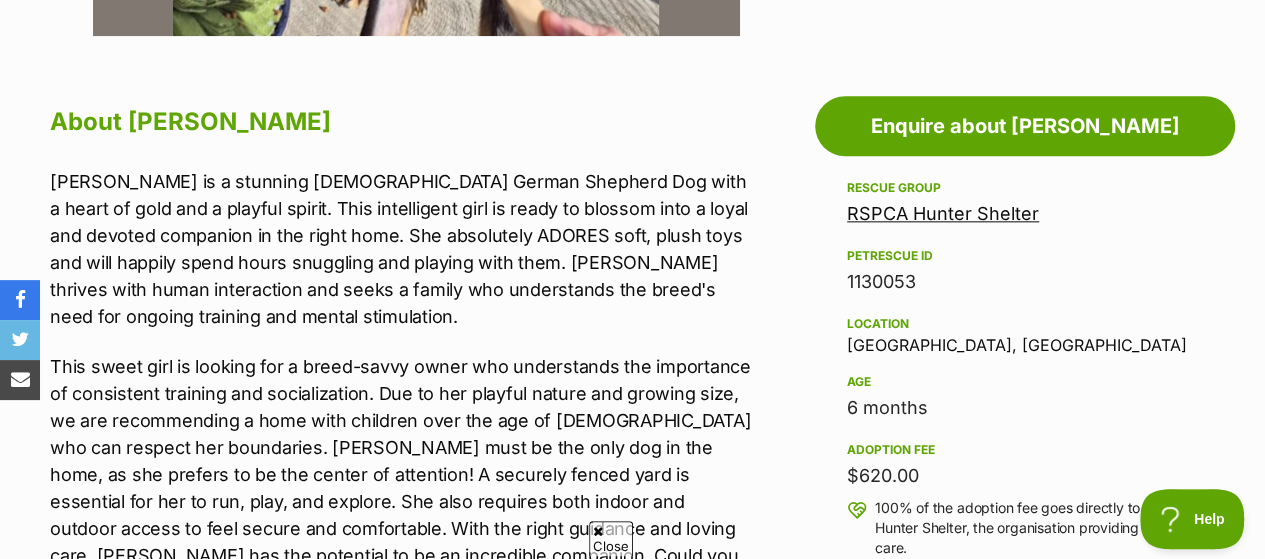 scroll, scrollTop: 1100, scrollLeft: 0, axis: vertical 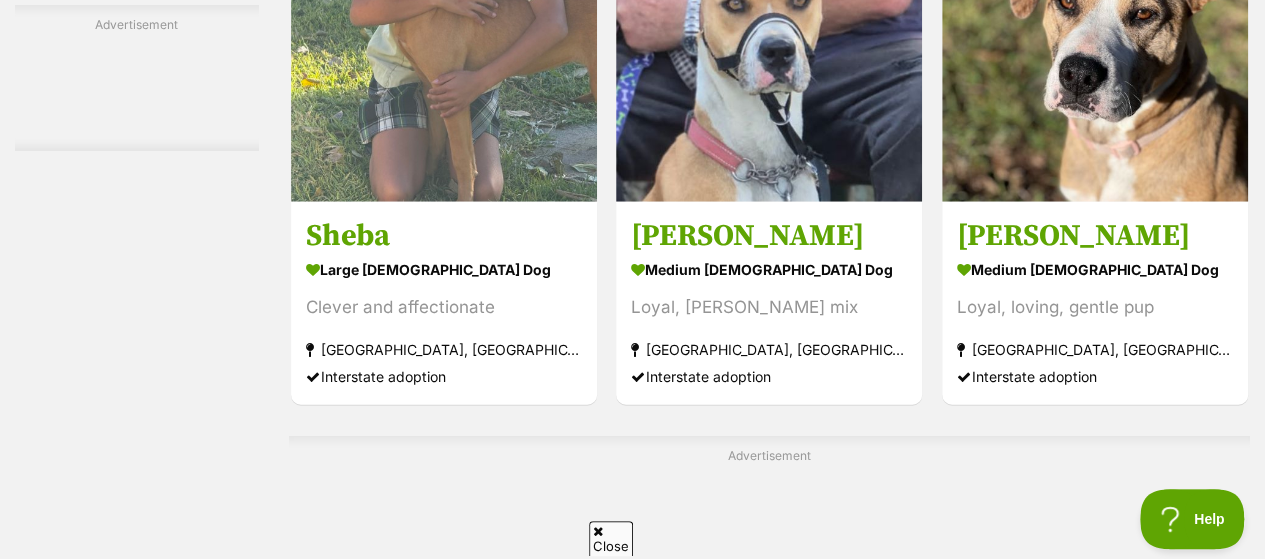 click at bounding box center [444, 1291] 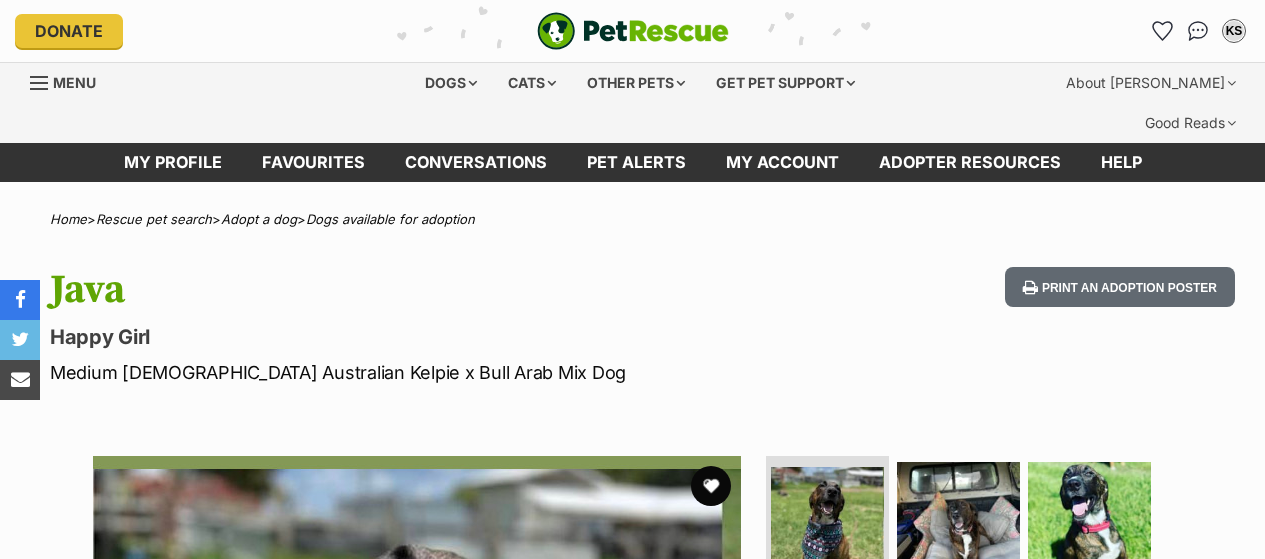 scroll, scrollTop: 0, scrollLeft: 0, axis: both 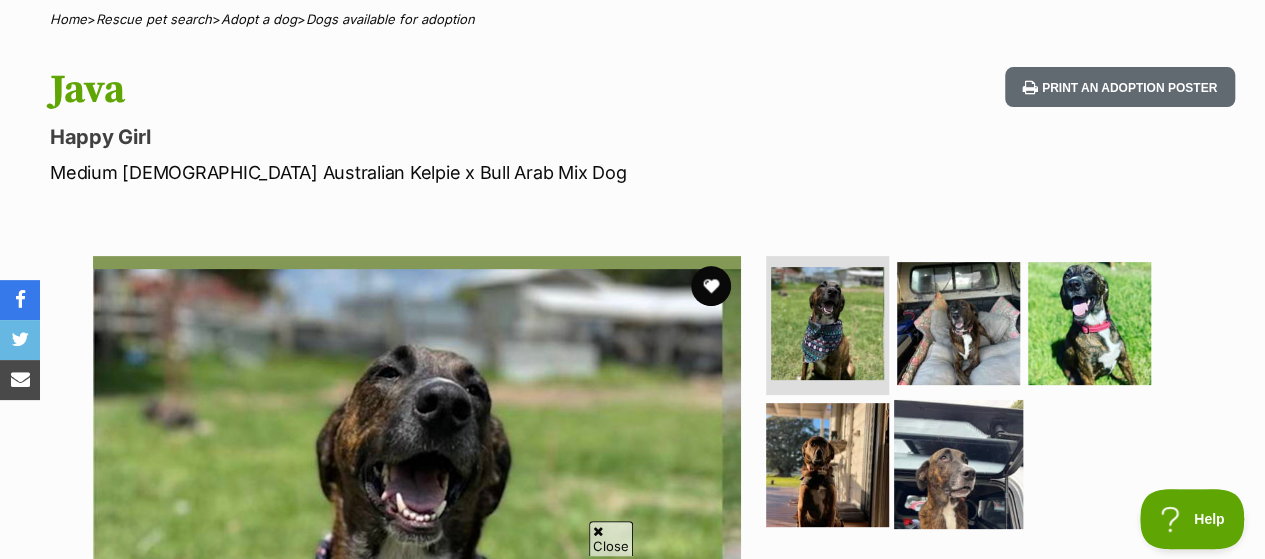 click at bounding box center (958, 464) 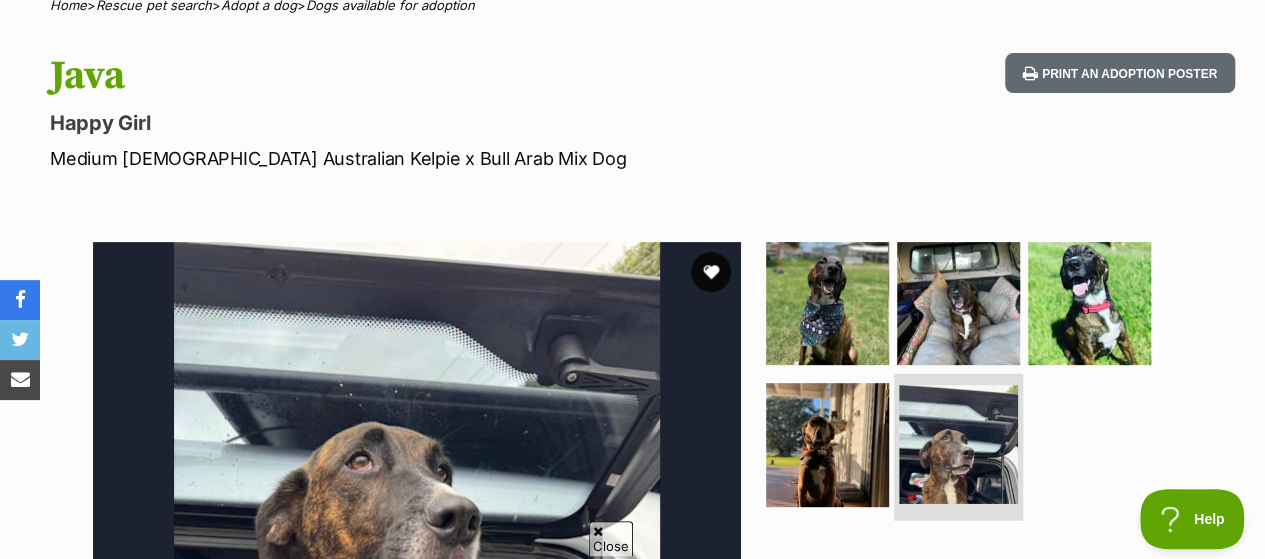 scroll, scrollTop: 400, scrollLeft: 0, axis: vertical 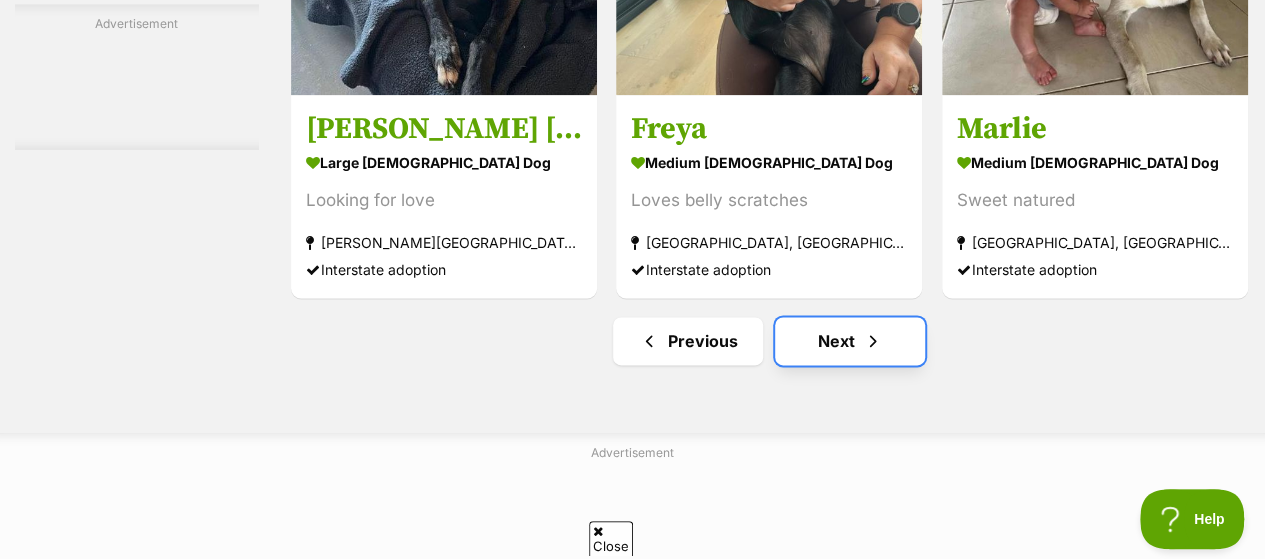 click on "Next" at bounding box center [850, 341] 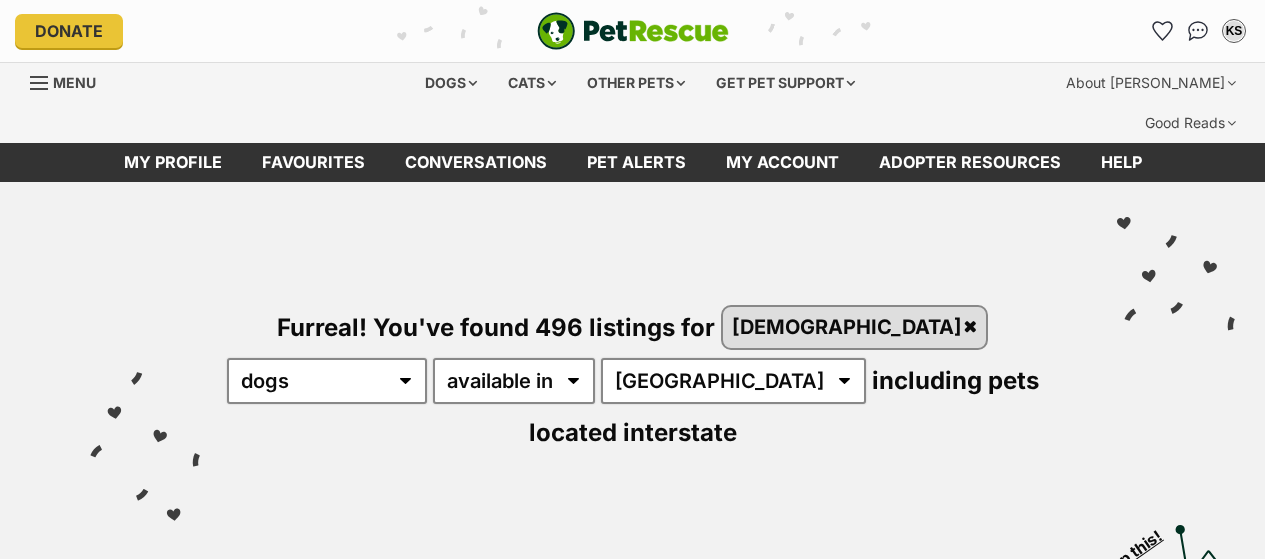 scroll, scrollTop: 0, scrollLeft: 0, axis: both 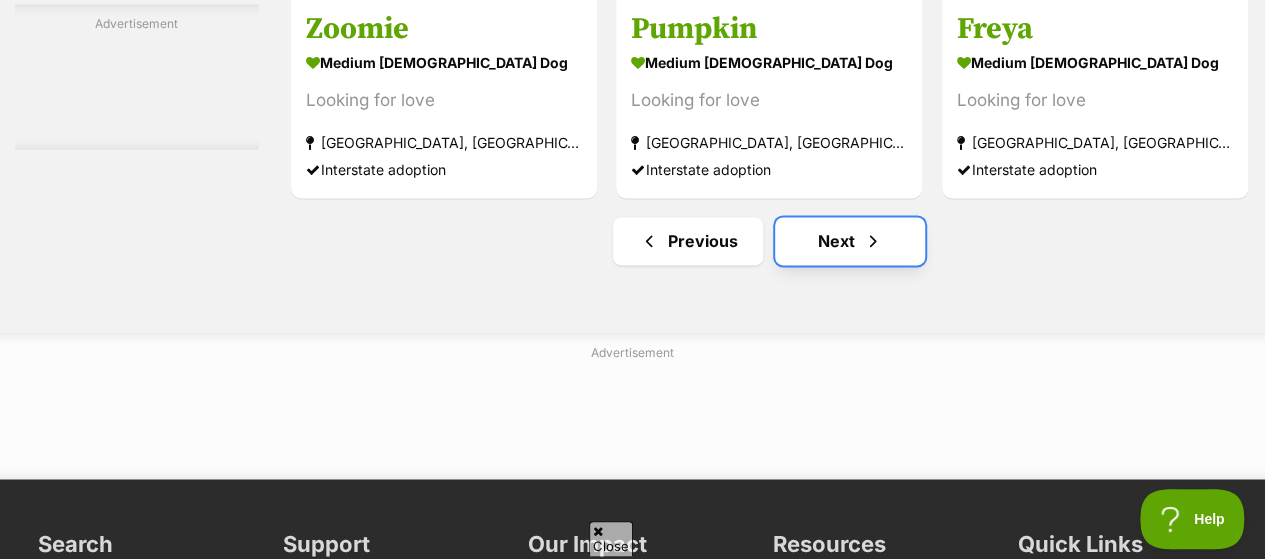 click on "Next" at bounding box center [850, 241] 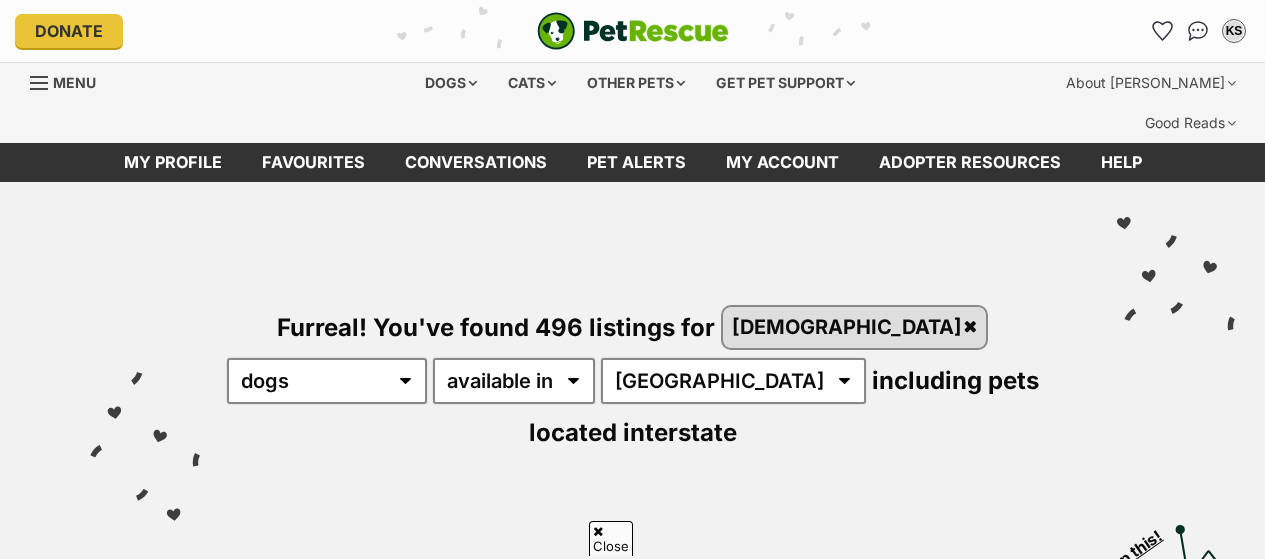 scroll, scrollTop: 500, scrollLeft: 0, axis: vertical 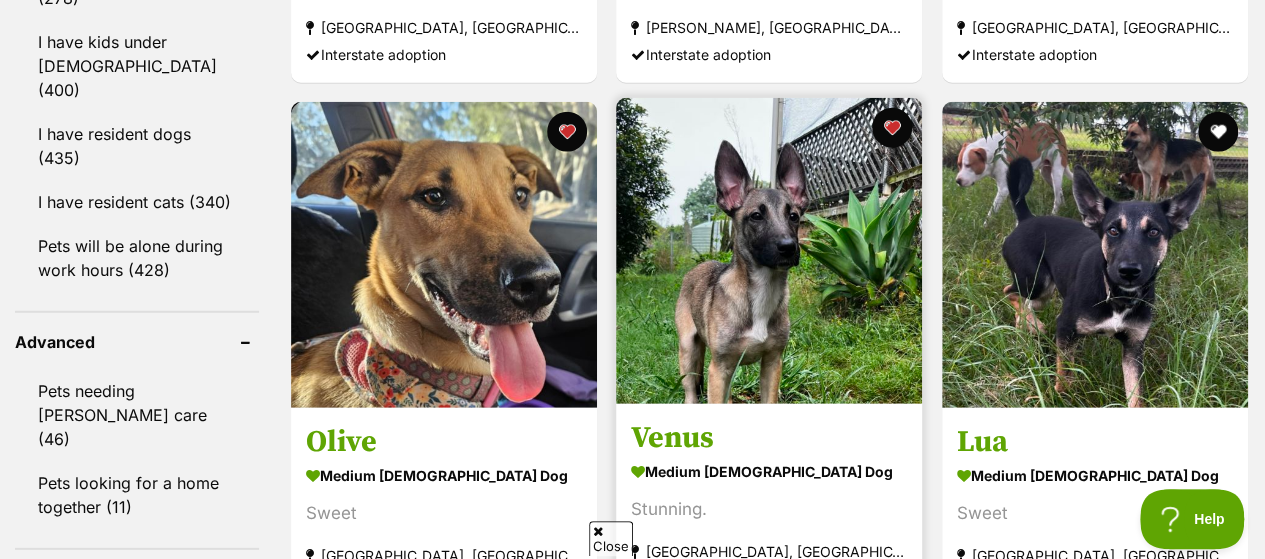 click at bounding box center [769, 251] 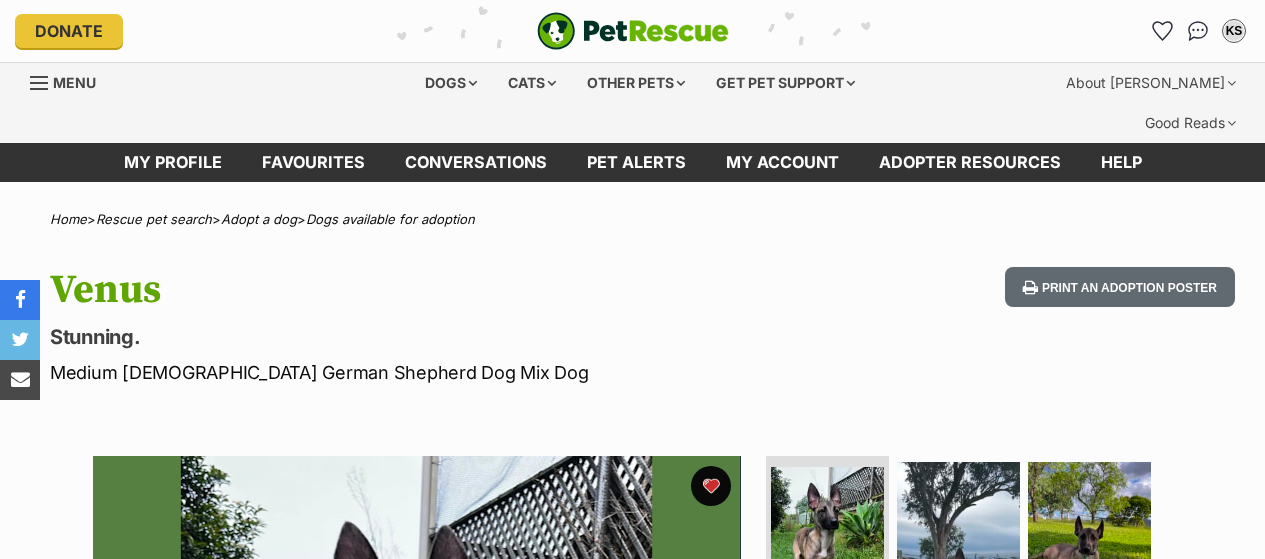 scroll, scrollTop: 0, scrollLeft: 0, axis: both 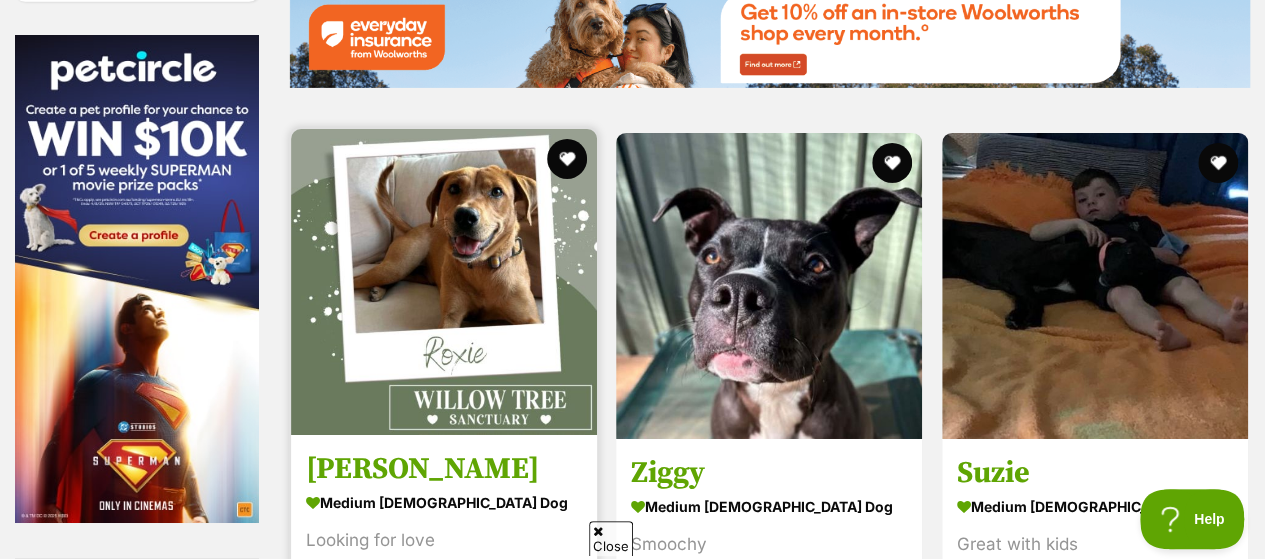click at bounding box center [444, 282] 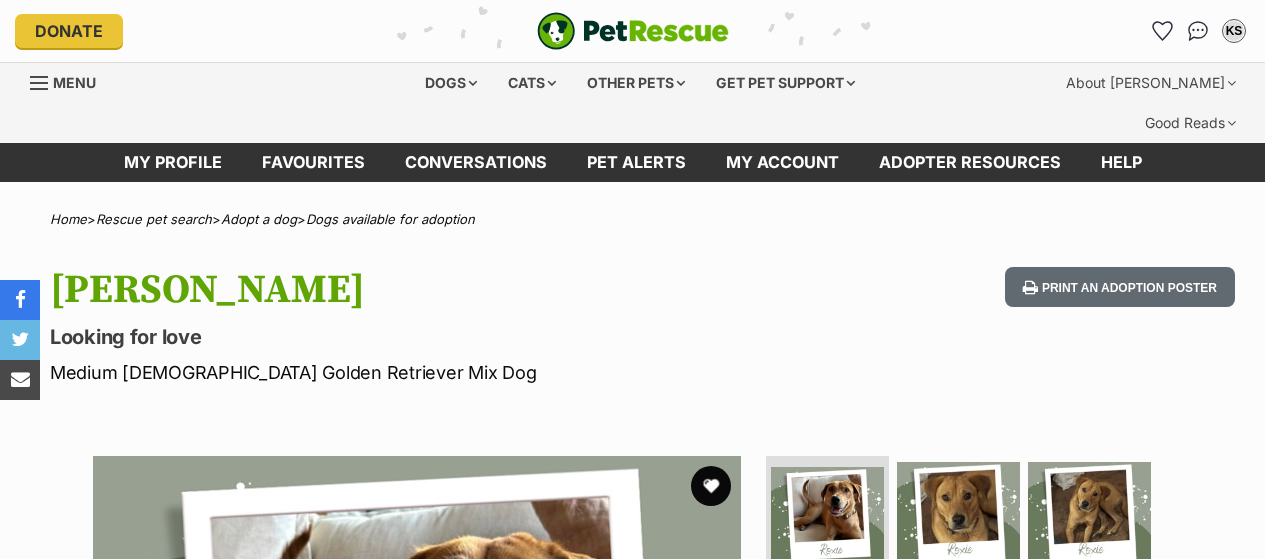 scroll, scrollTop: 0, scrollLeft: 0, axis: both 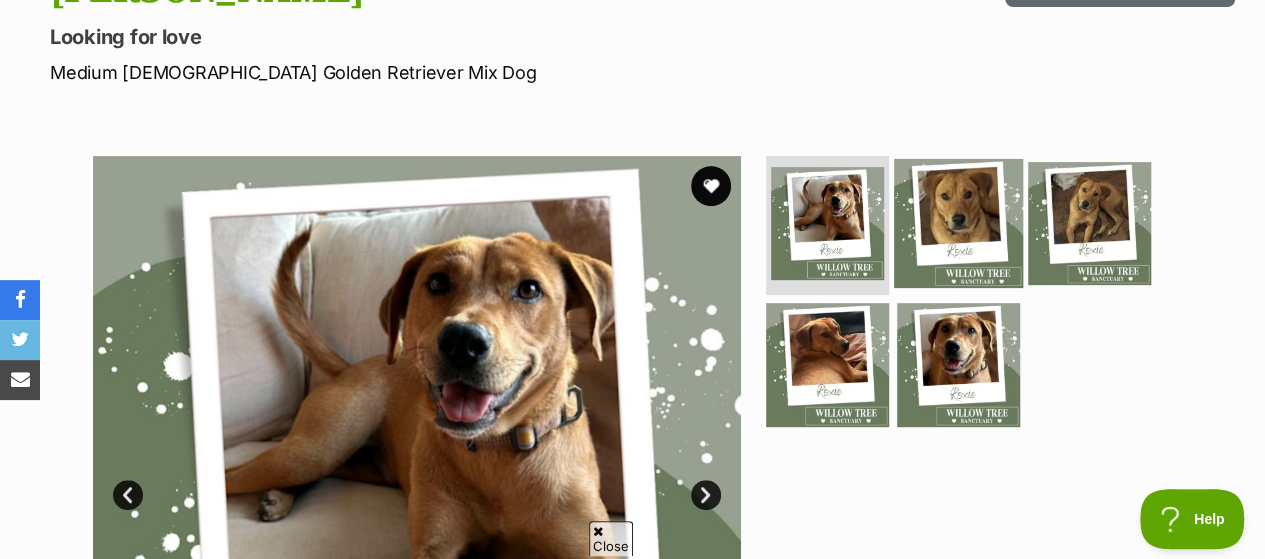 click at bounding box center [958, 222] 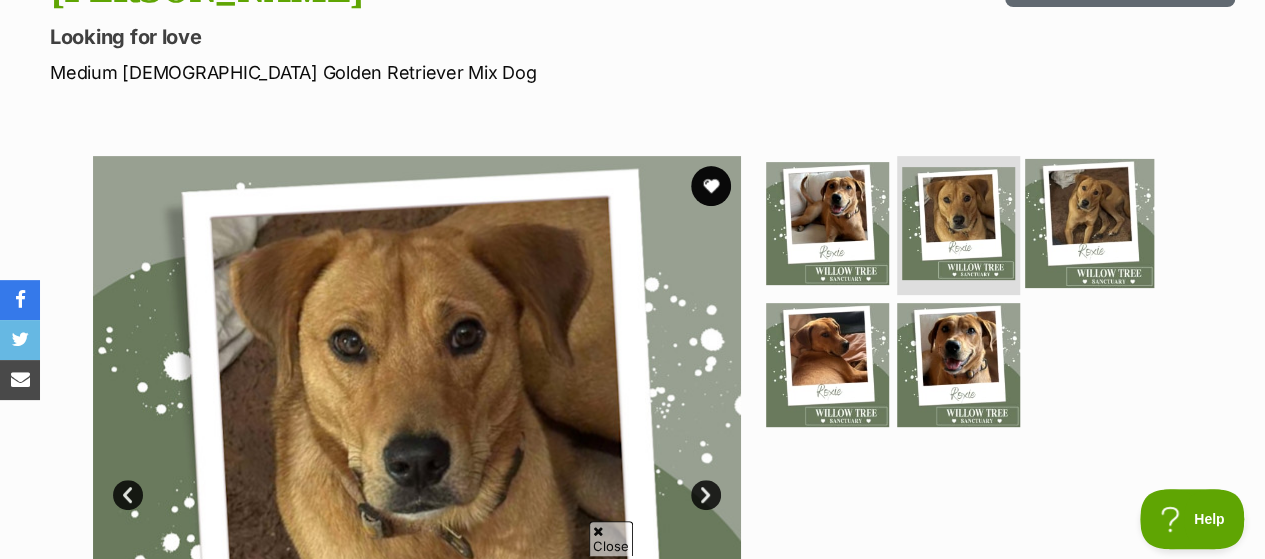click at bounding box center (1089, 222) 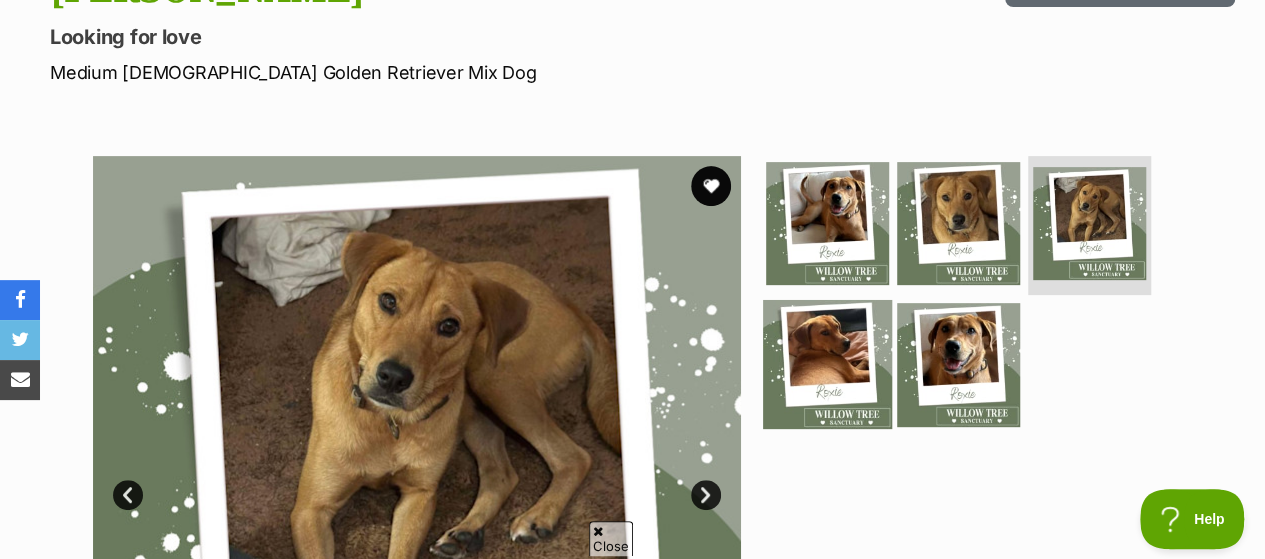 click at bounding box center (827, 364) 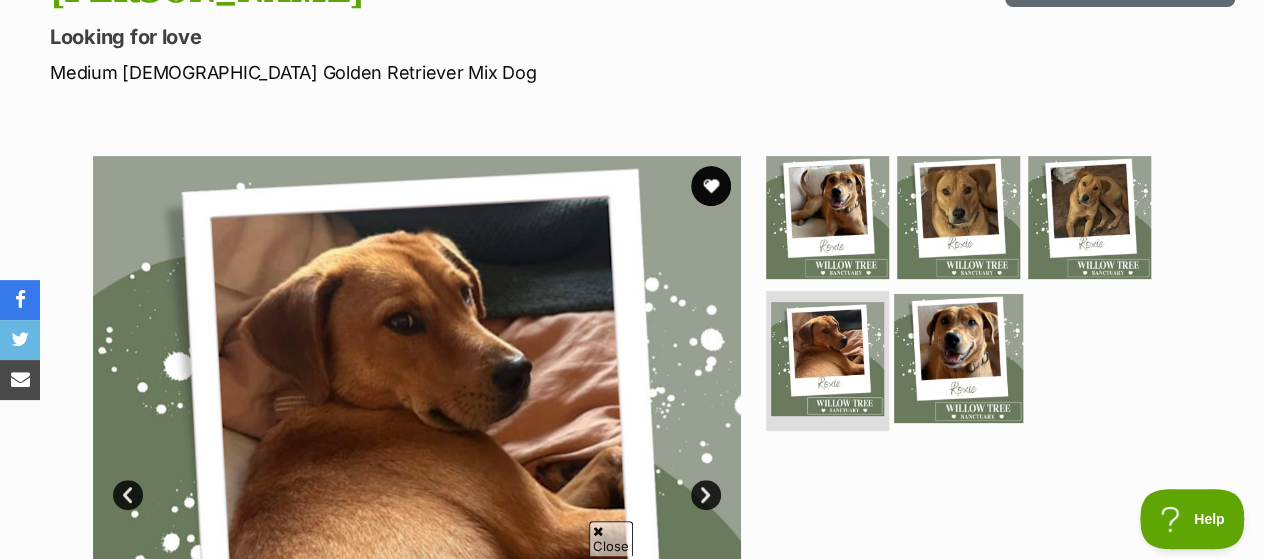 click at bounding box center (958, 358) 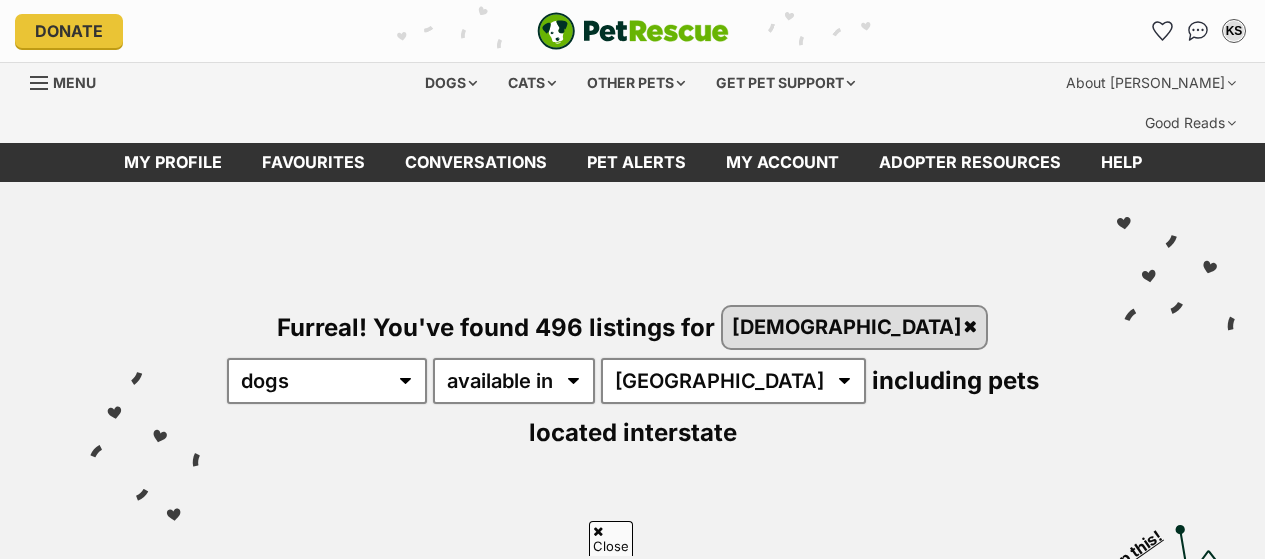 scroll, scrollTop: 3202, scrollLeft: 0, axis: vertical 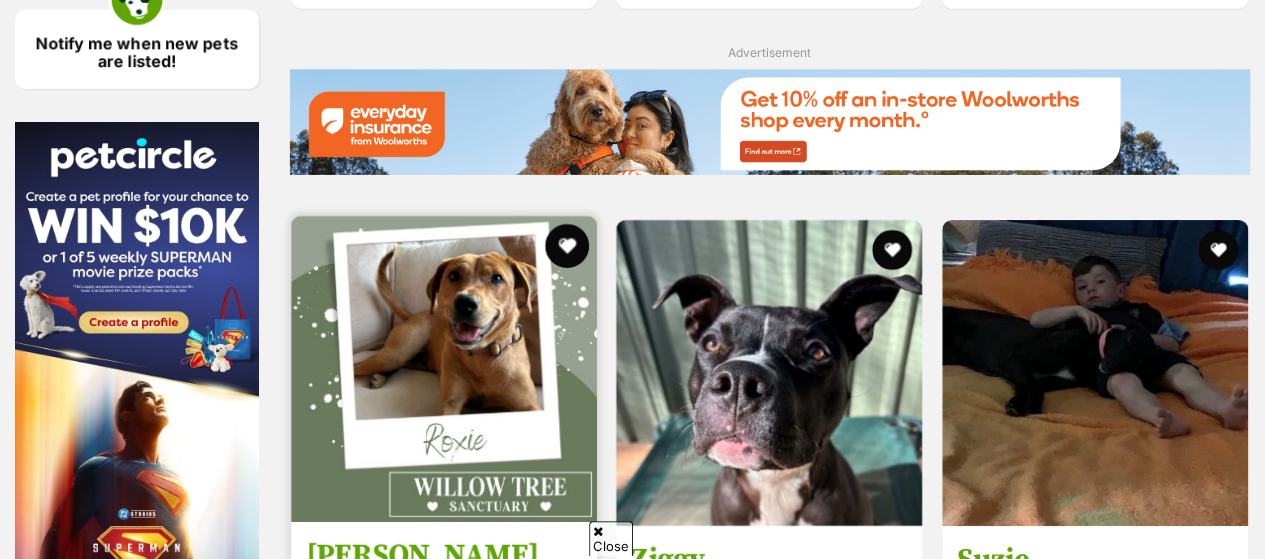 click at bounding box center [567, 246] 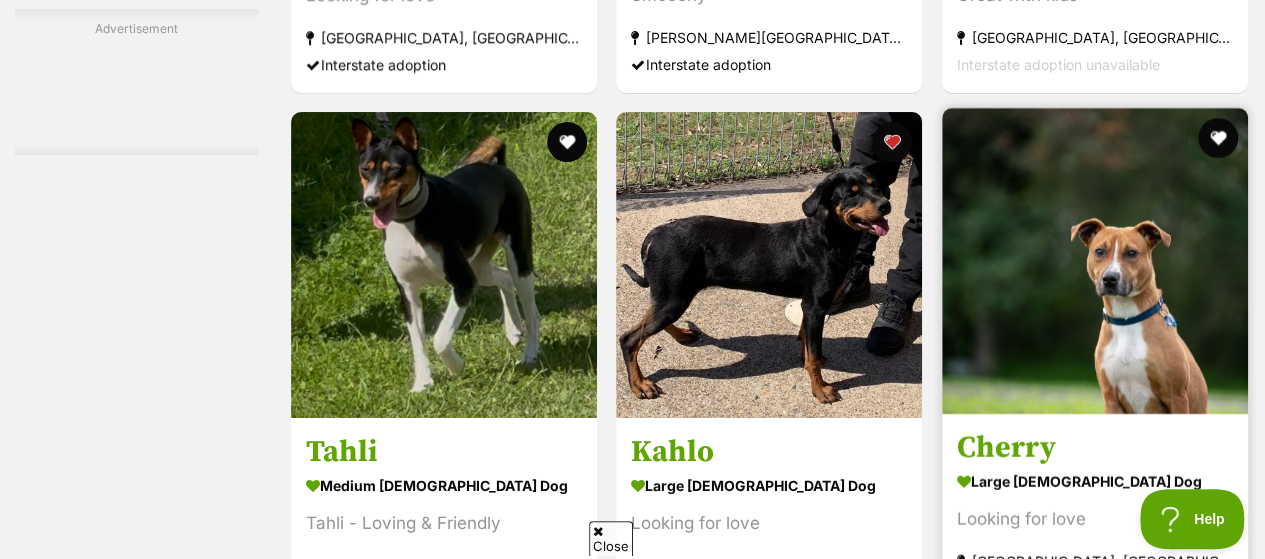scroll, scrollTop: 3902, scrollLeft: 0, axis: vertical 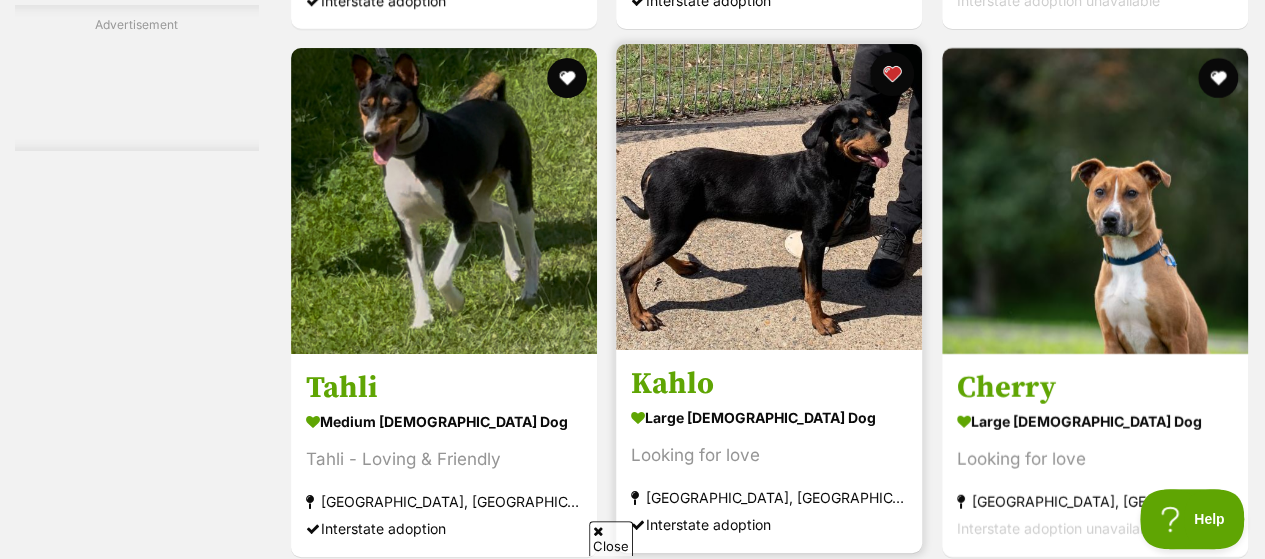 click at bounding box center [893, 74] 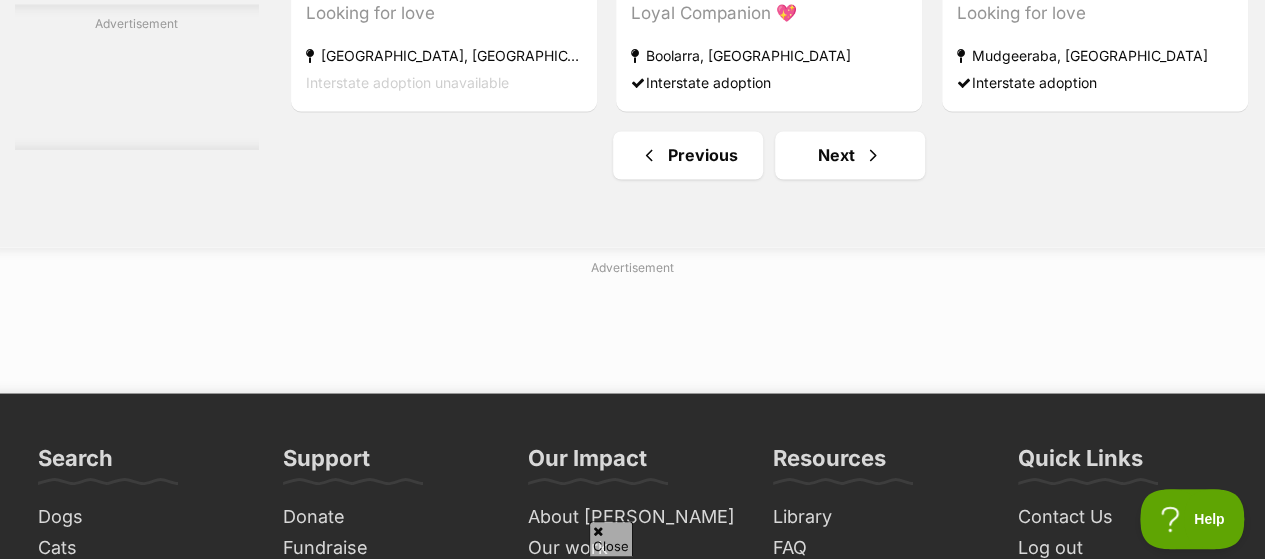 scroll, scrollTop: 13102, scrollLeft: 0, axis: vertical 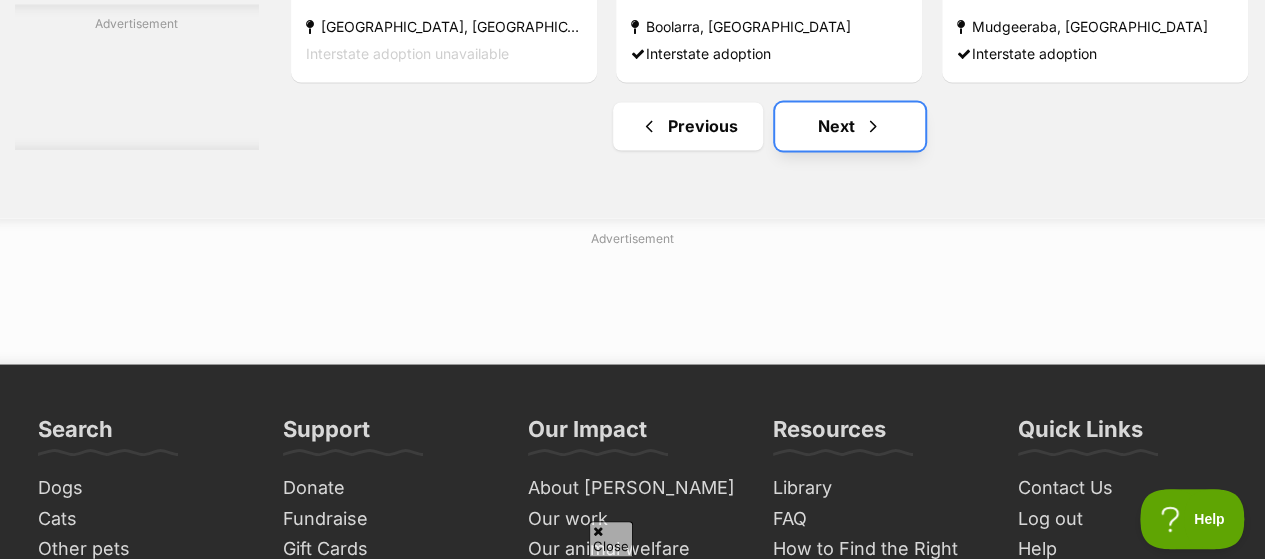 click on "Next" at bounding box center [850, 126] 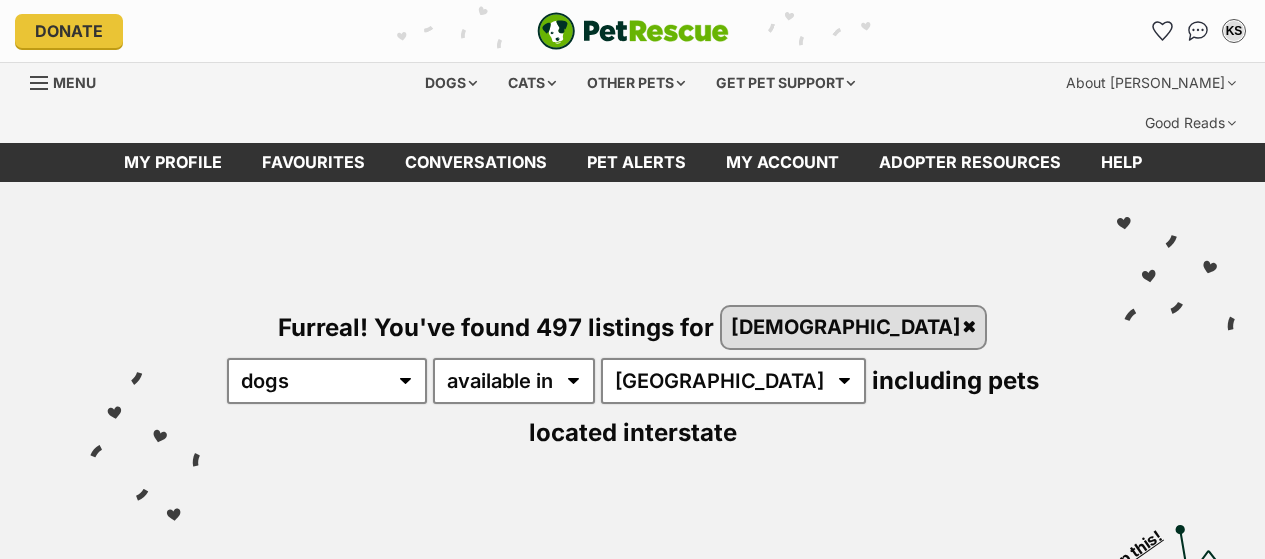 scroll, scrollTop: 0, scrollLeft: 0, axis: both 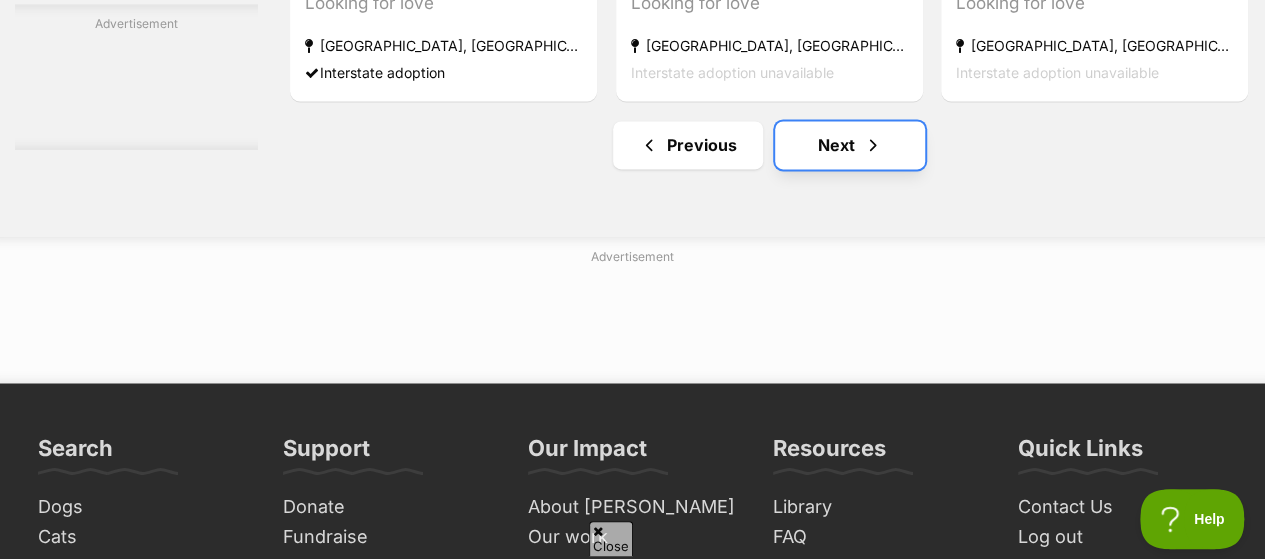 click on "Next" at bounding box center [850, 145] 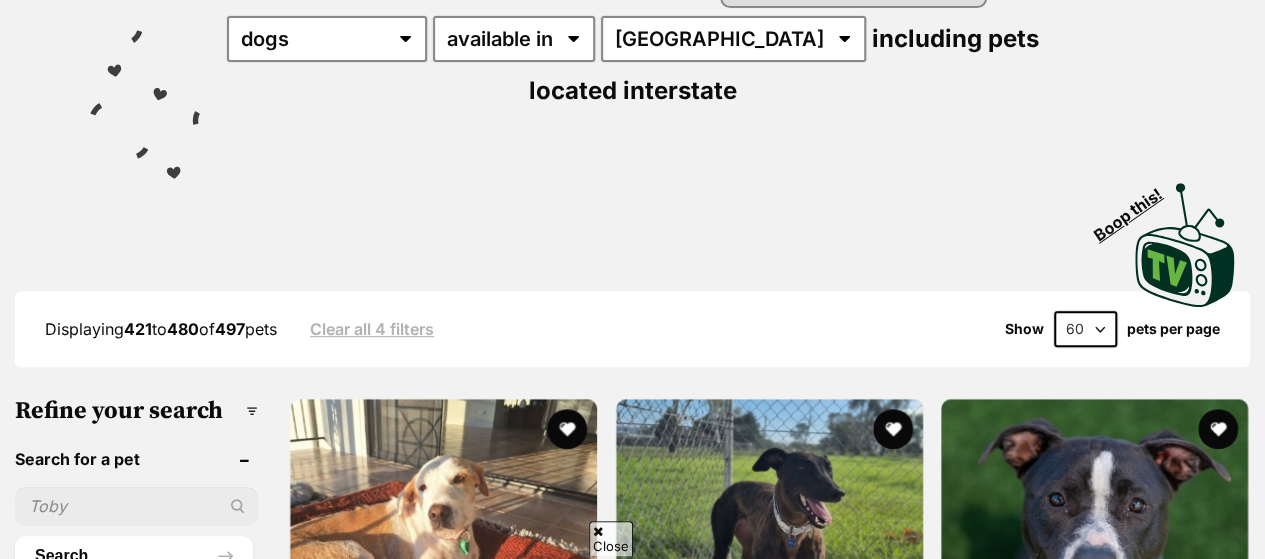 scroll, scrollTop: 400, scrollLeft: 0, axis: vertical 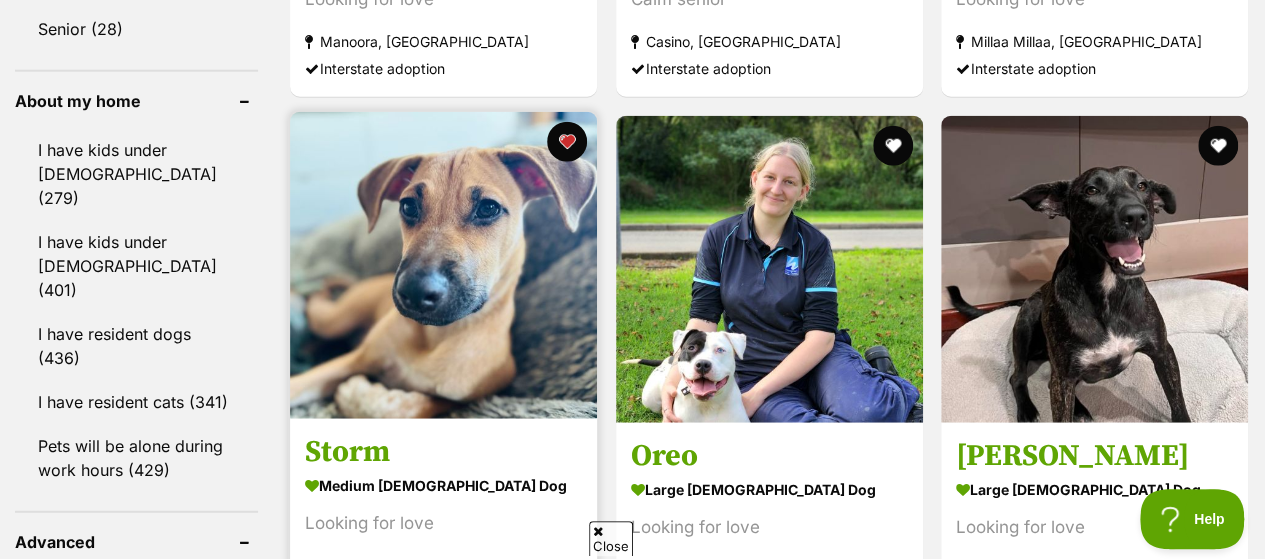 click at bounding box center [443, 265] 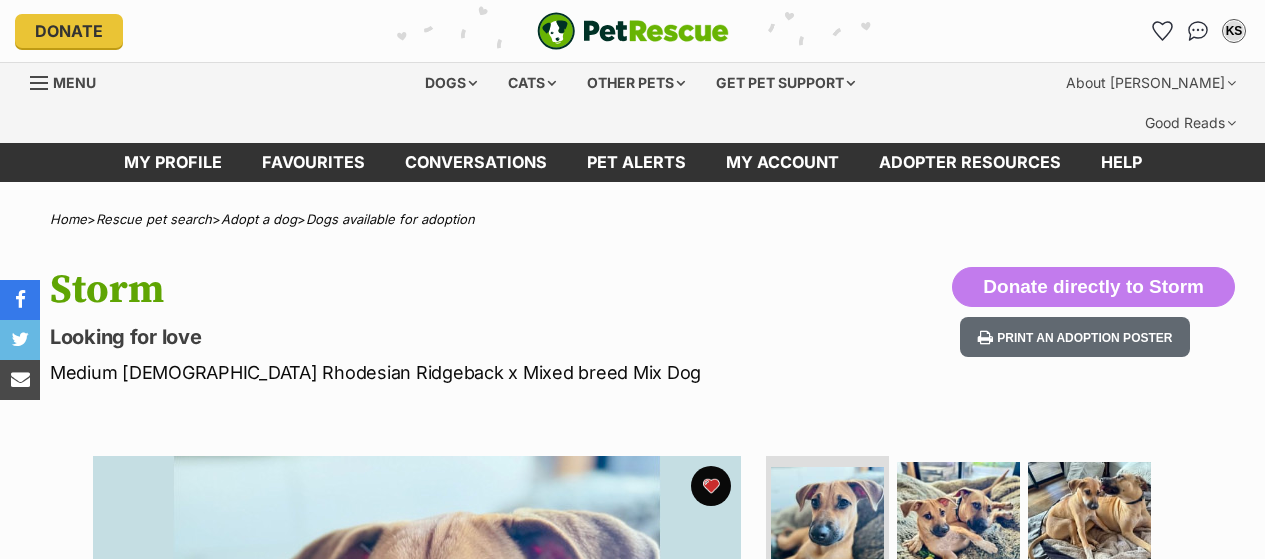 scroll, scrollTop: 0, scrollLeft: 0, axis: both 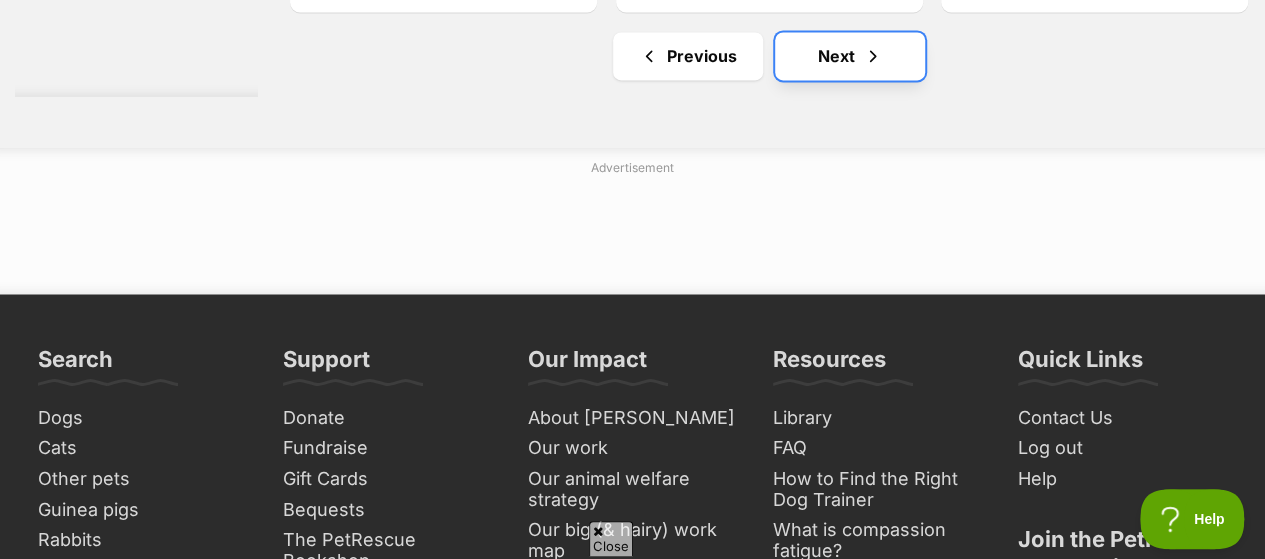 click on "Next" at bounding box center (850, 56) 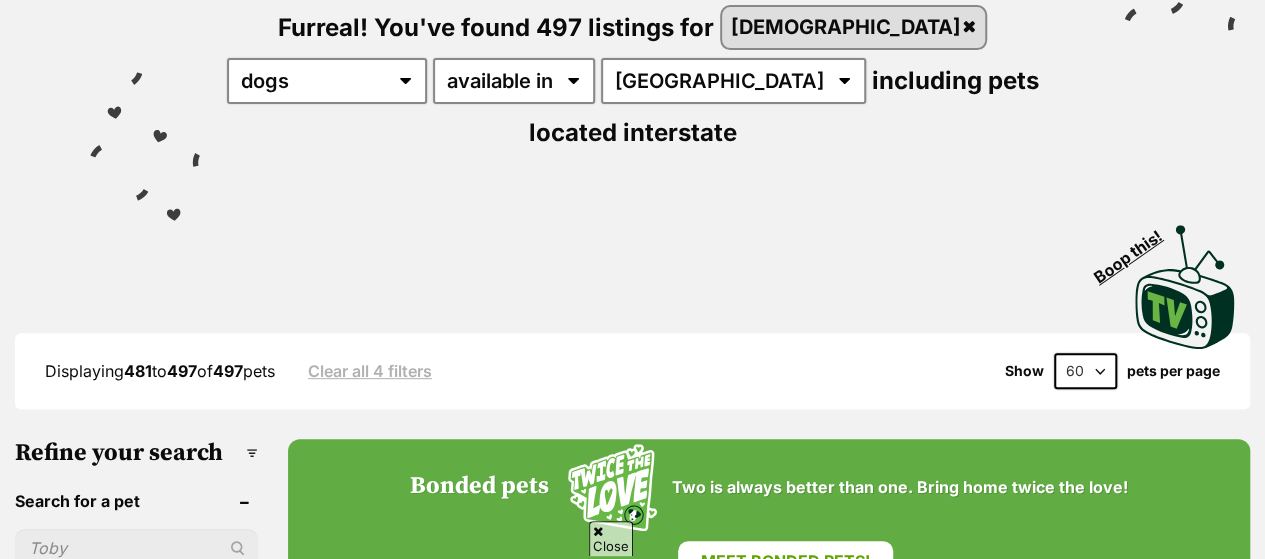 scroll, scrollTop: 300, scrollLeft: 0, axis: vertical 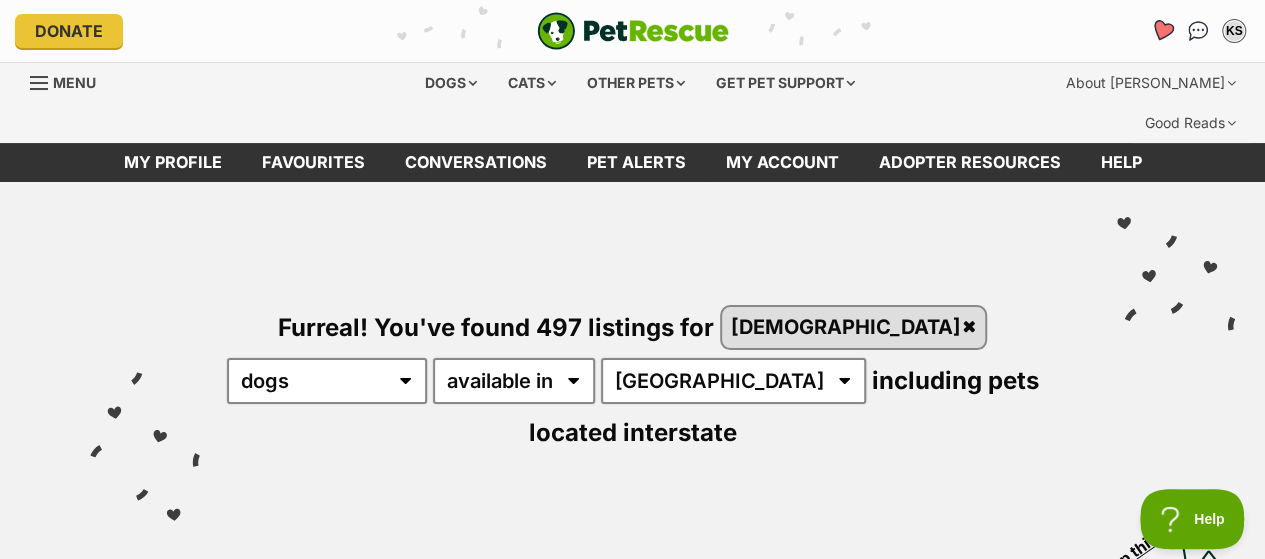 click 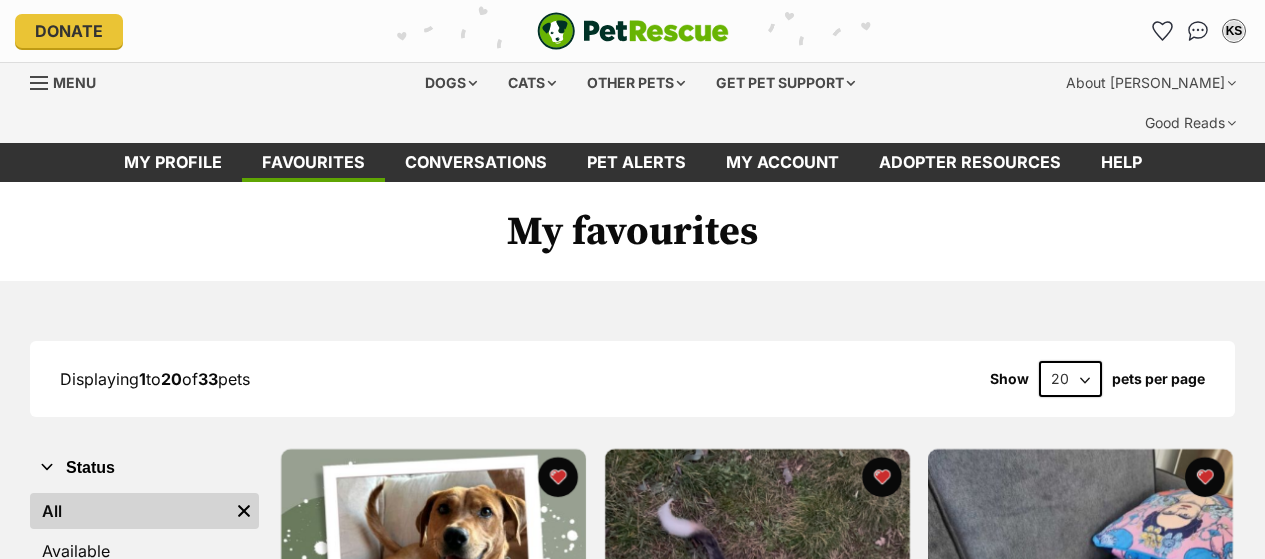 scroll, scrollTop: 0, scrollLeft: 0, axis: both 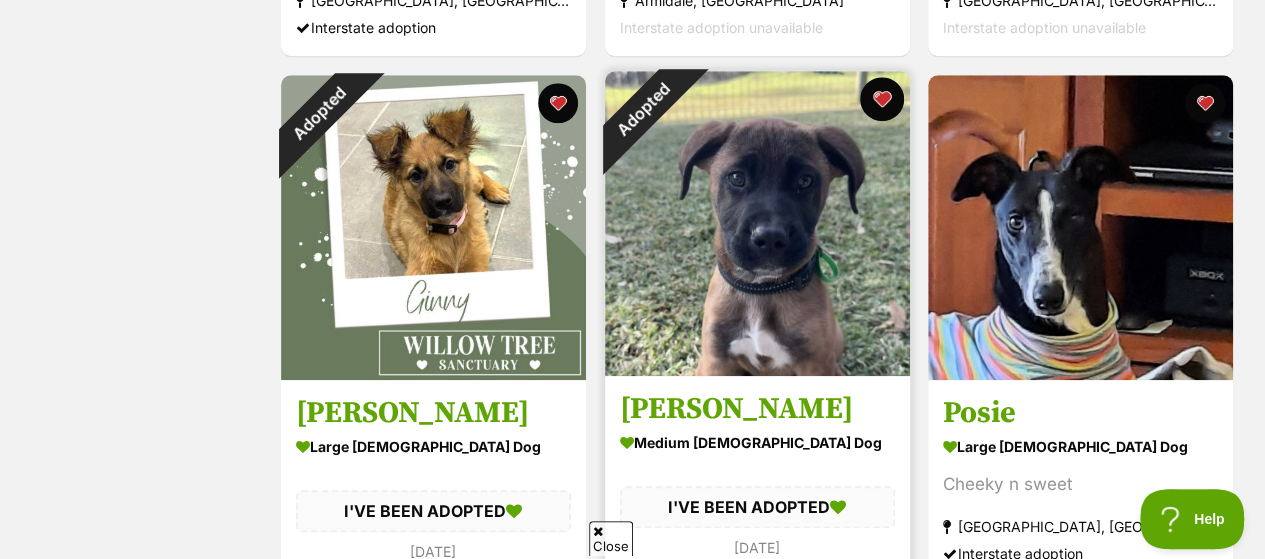 click at bounding box center (881, 99) 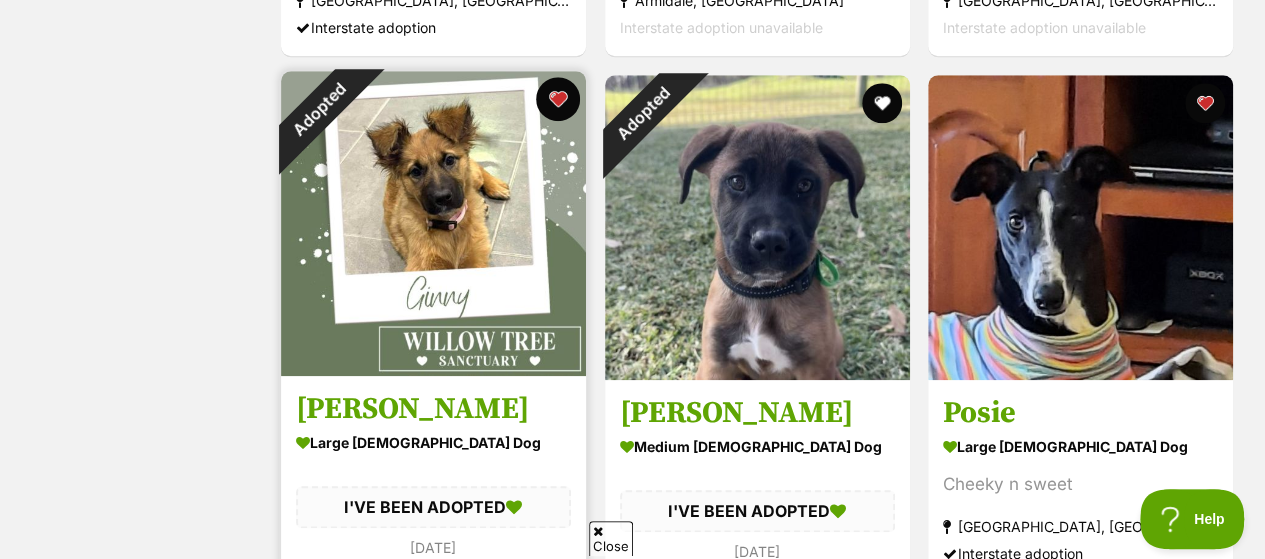 click at bounding box center [558, 99] 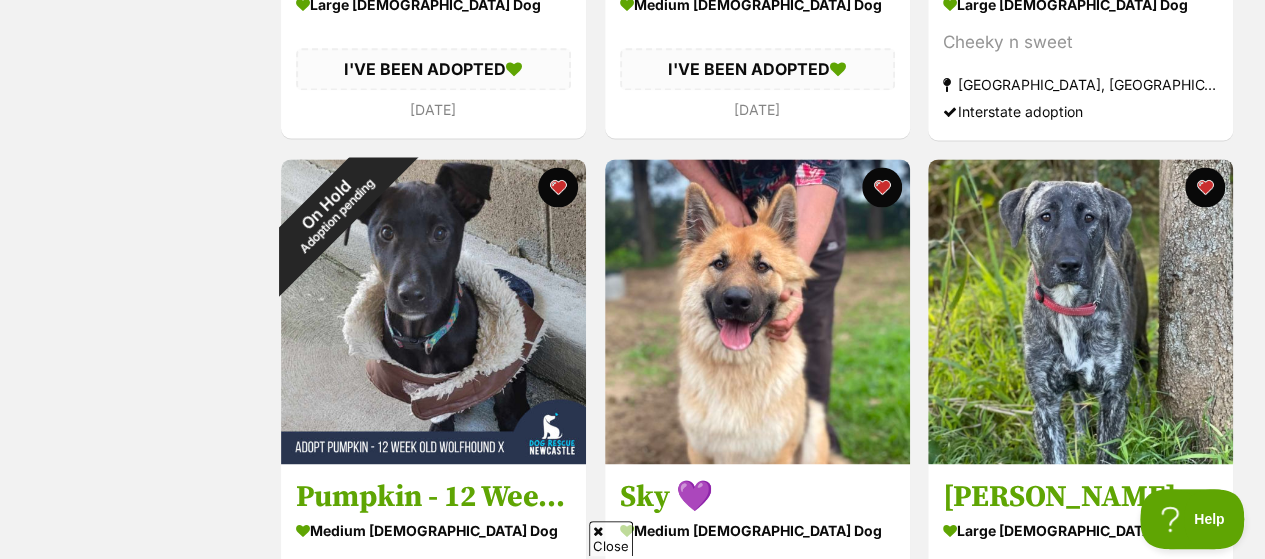 scroll, scrollTop: 1400, scrollLeft: 0, axis: vertical 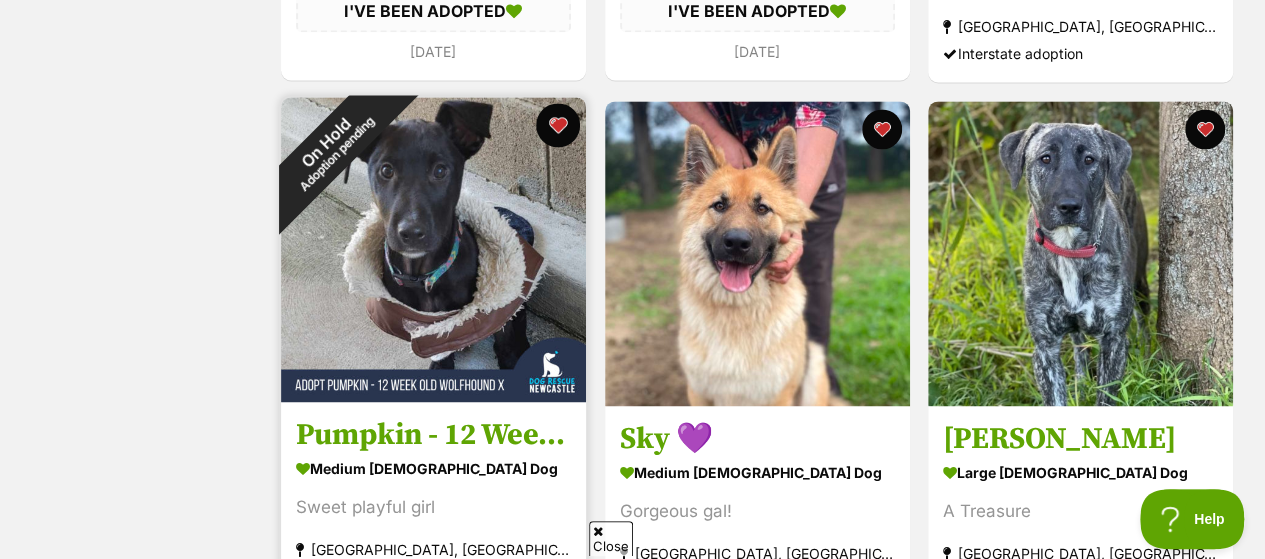 click at bounding box center [558, 125] 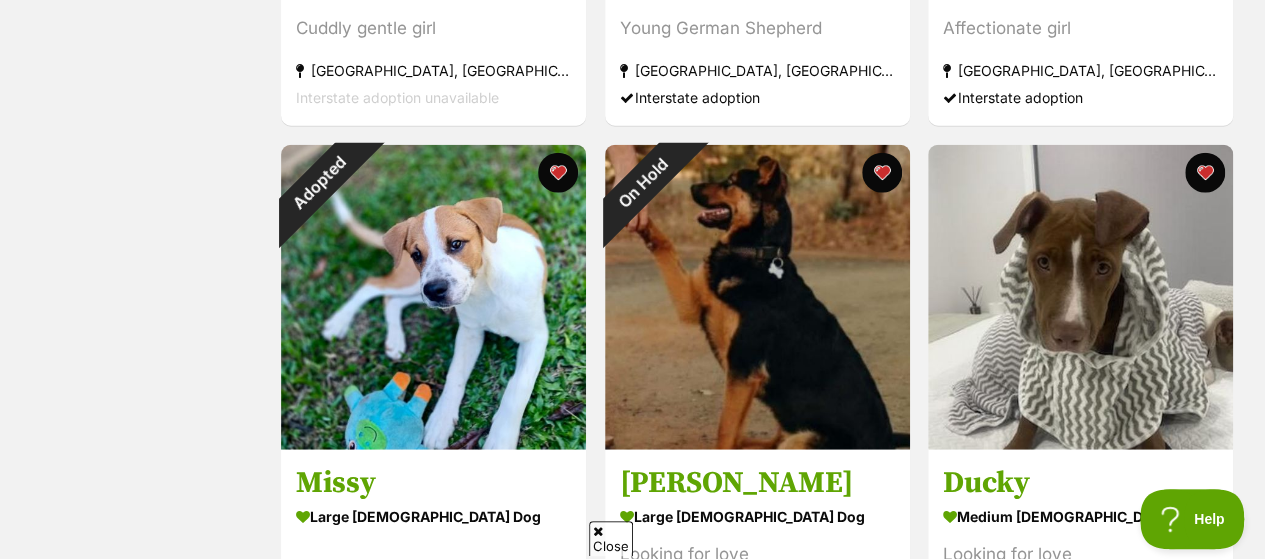 scroll, scrollTop: 2500, scrollLeft: 0, axis: vertical 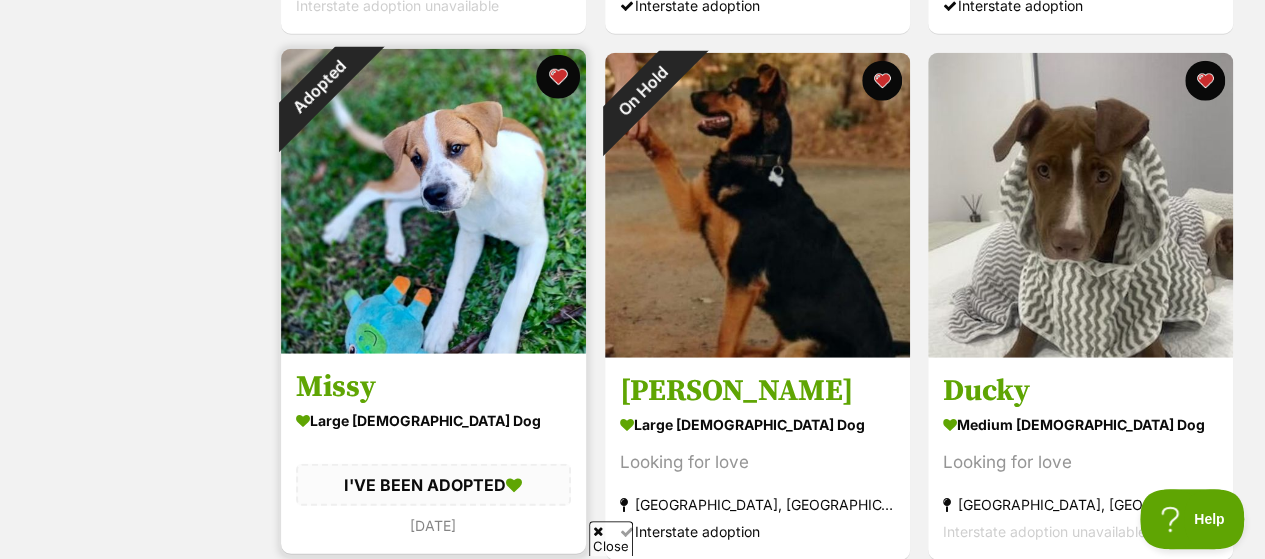 click at bounding box center (558, 77) 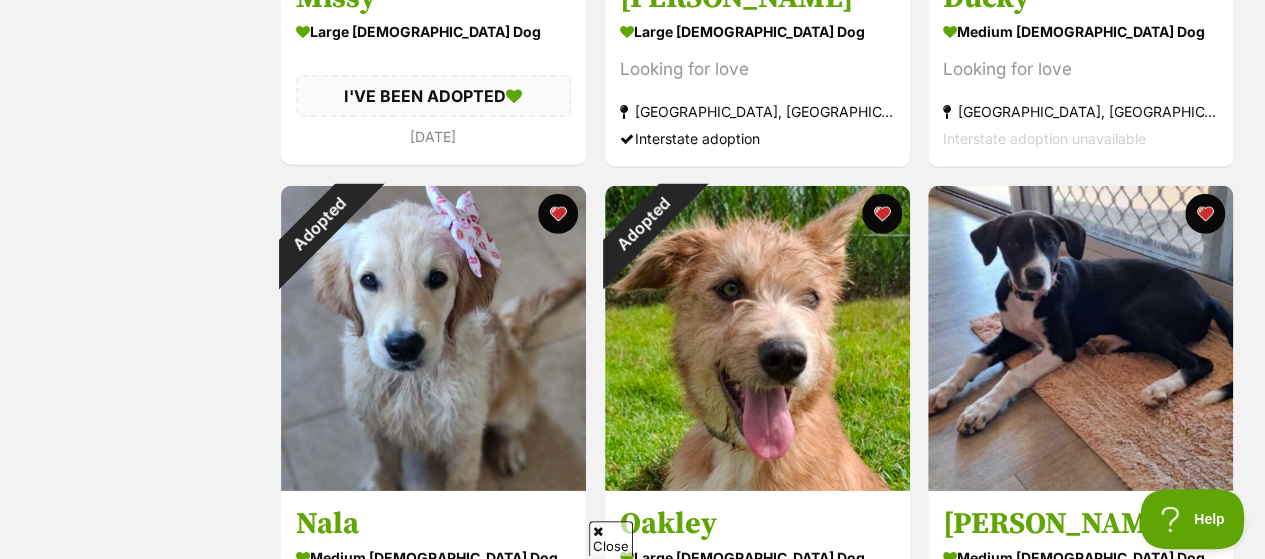 scroll, scrollTop: 3000, scrollLeft: 0, axis: vertical 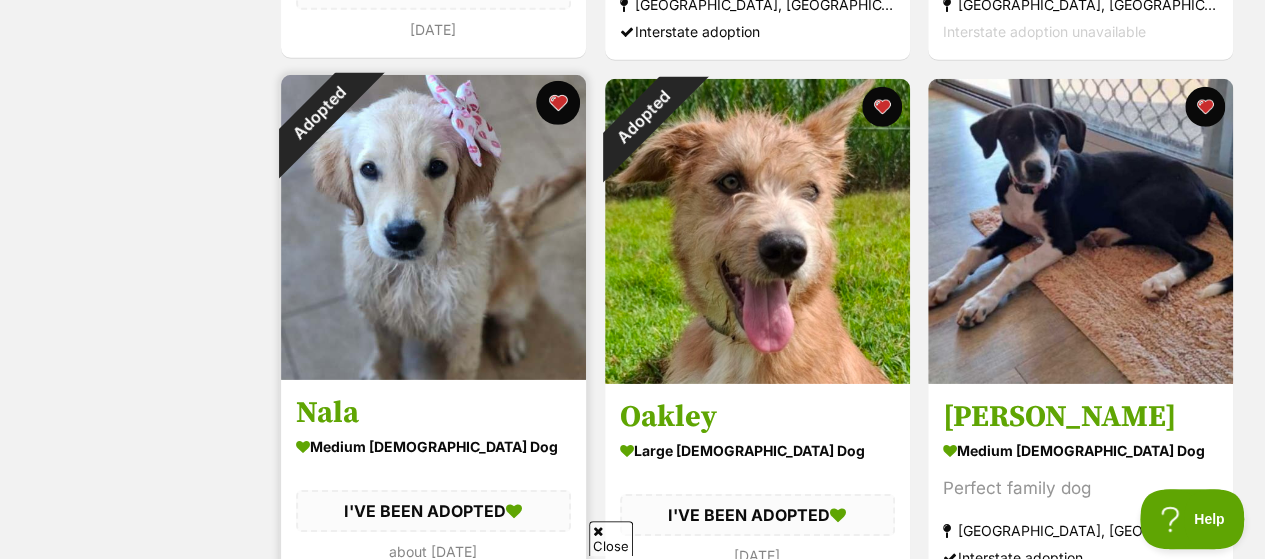 click at bounding box center [558, 103] 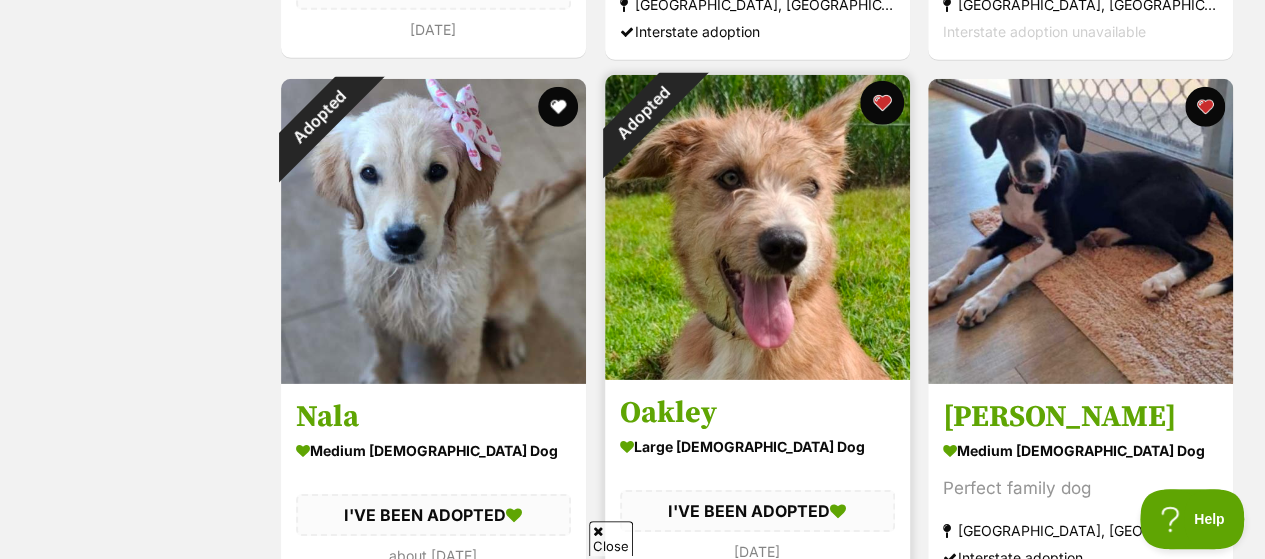 click at bounding box center (881, 103) 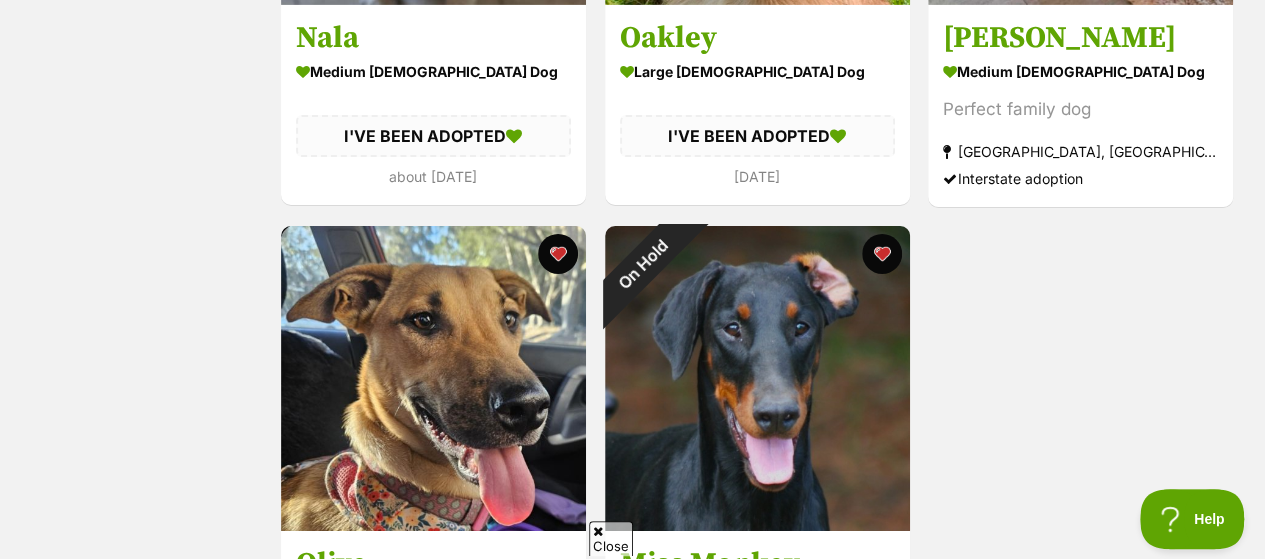 scroll, scrollTop: 3200, scrollLeft: 0, axis: vertical 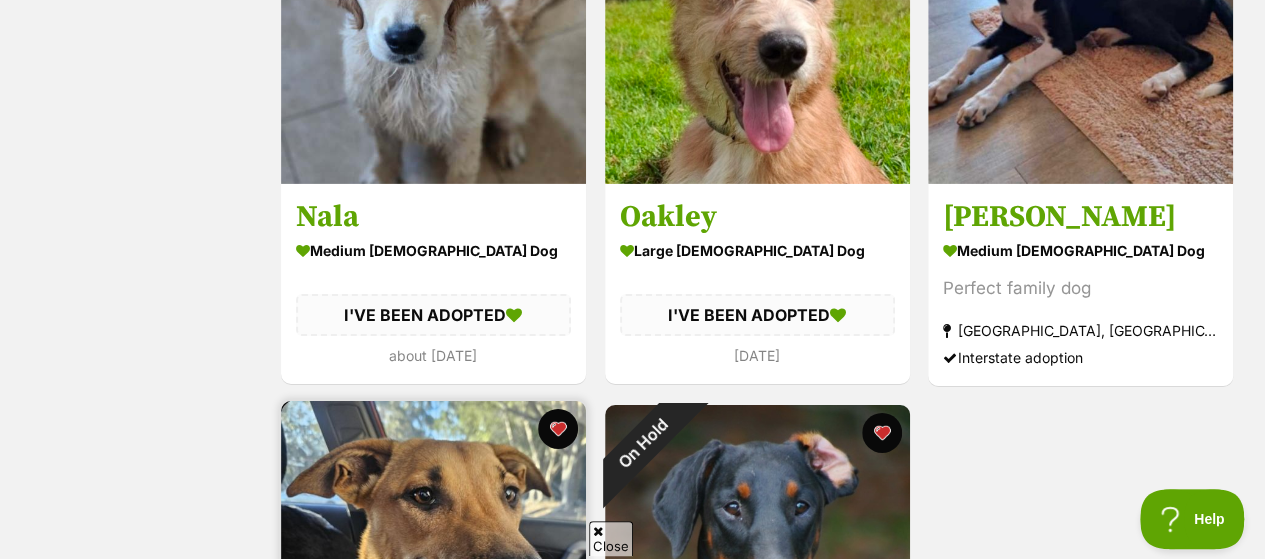 click at bounding box center [433, 553] 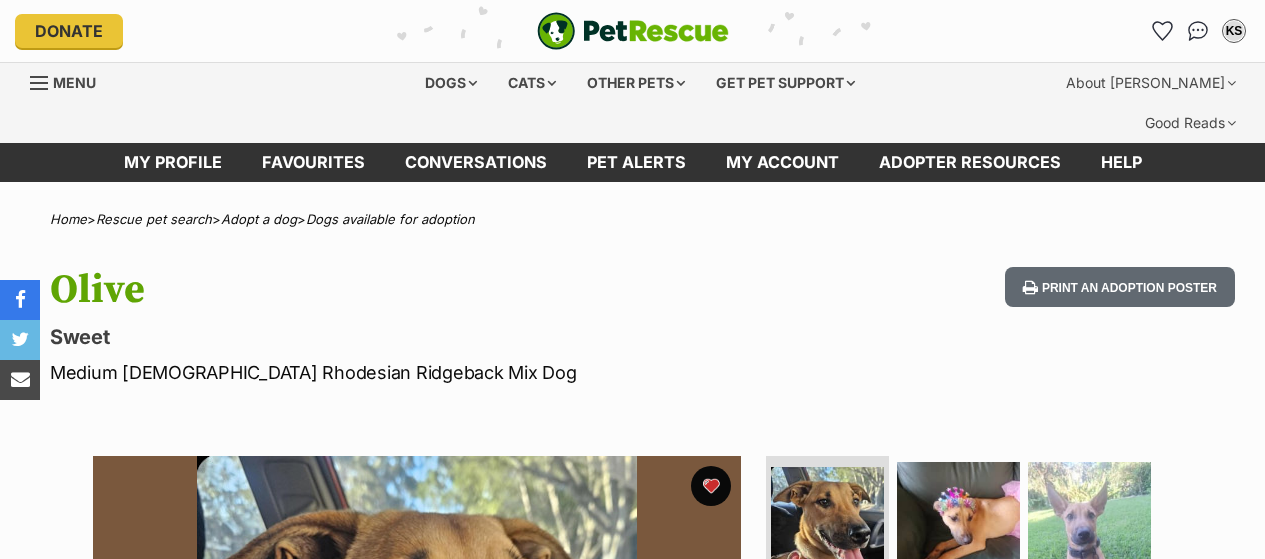 scroll, scrollTop: 0, scrollLeft: 0, axis: both 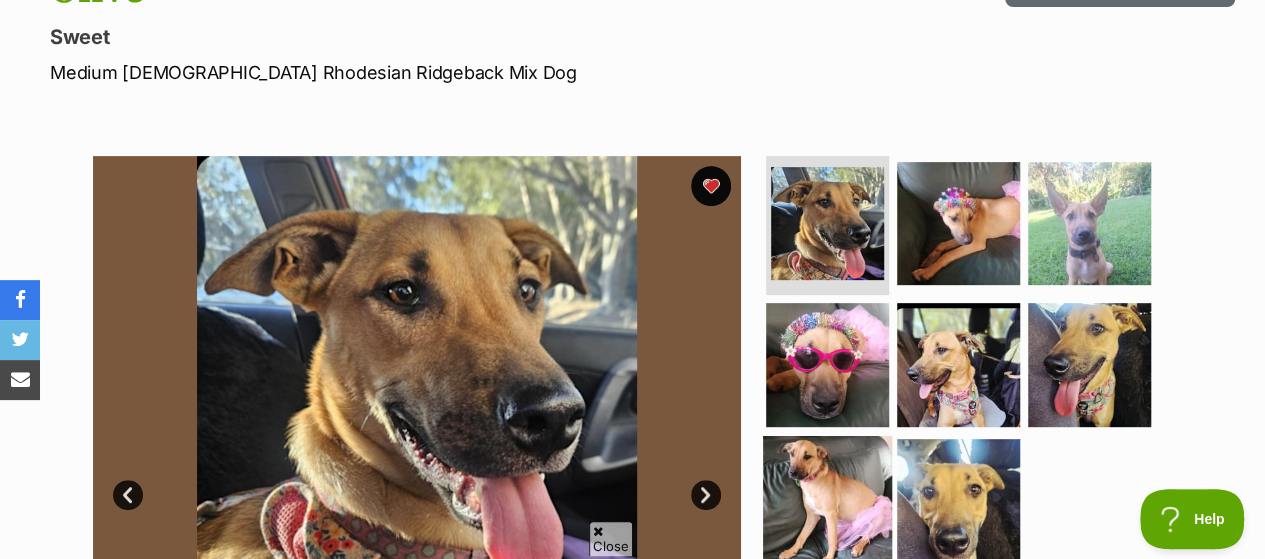 click at bounding box center (827, 500) 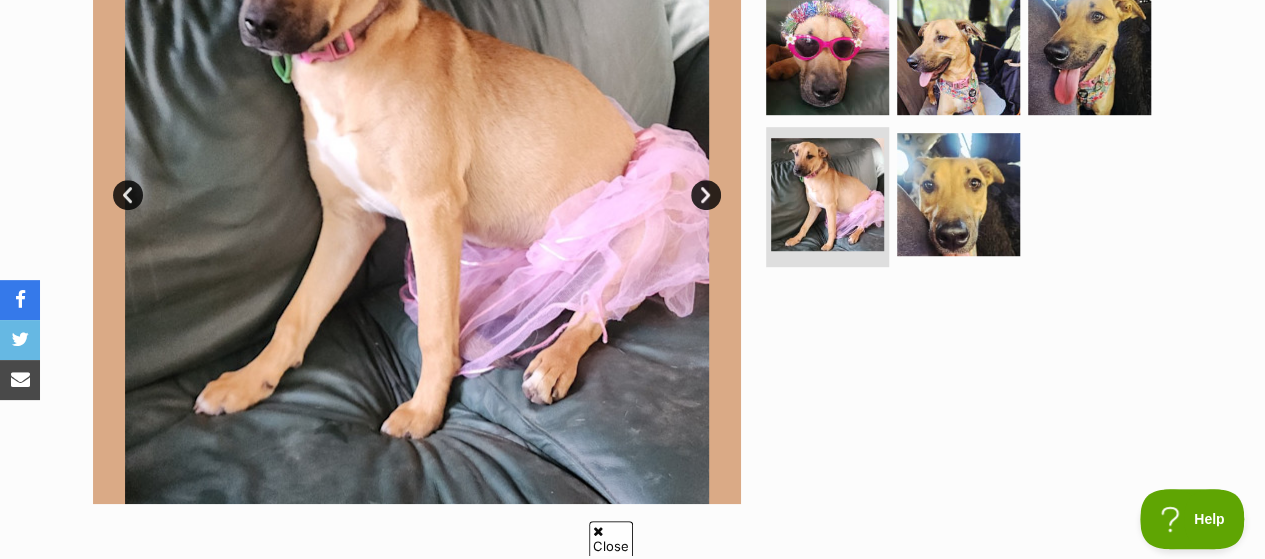 scroll, scrollTop: 400, scrollLeft: 0, axis: vertical 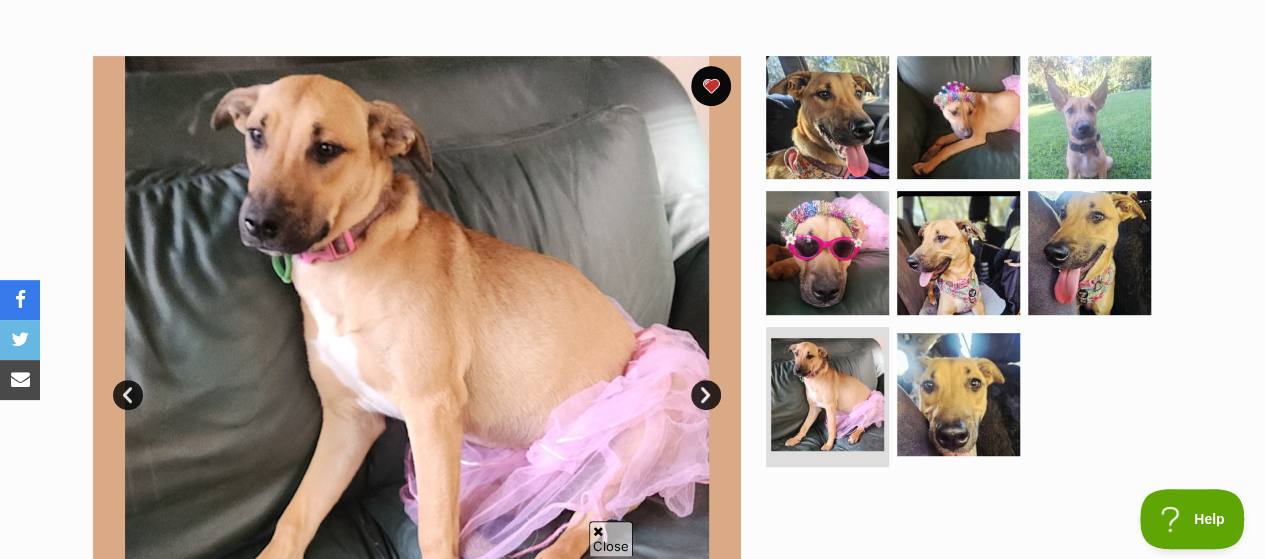 click on "Next" at bounding box center (706, 395) 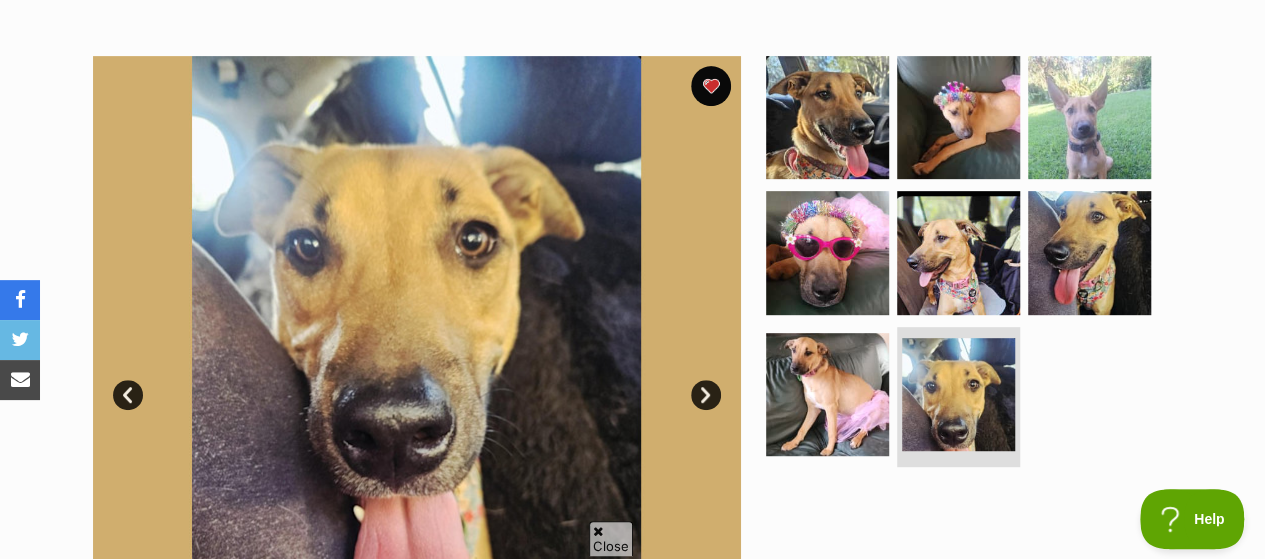 click on "Next" at bounding box center [706, 395] 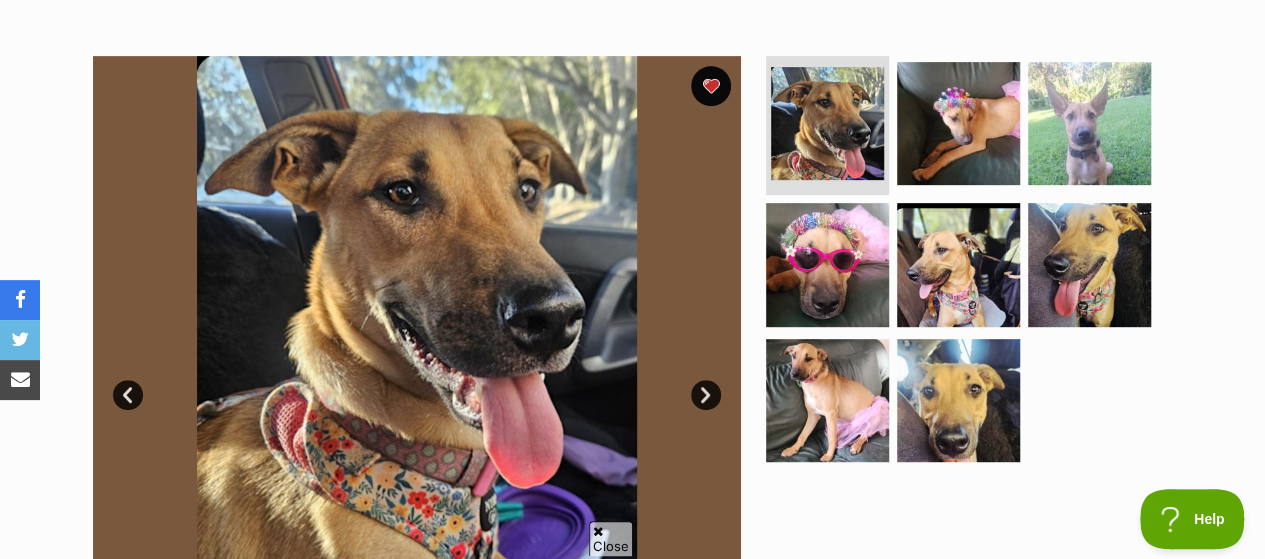 click on "Next" at bounding box center (706, 395) 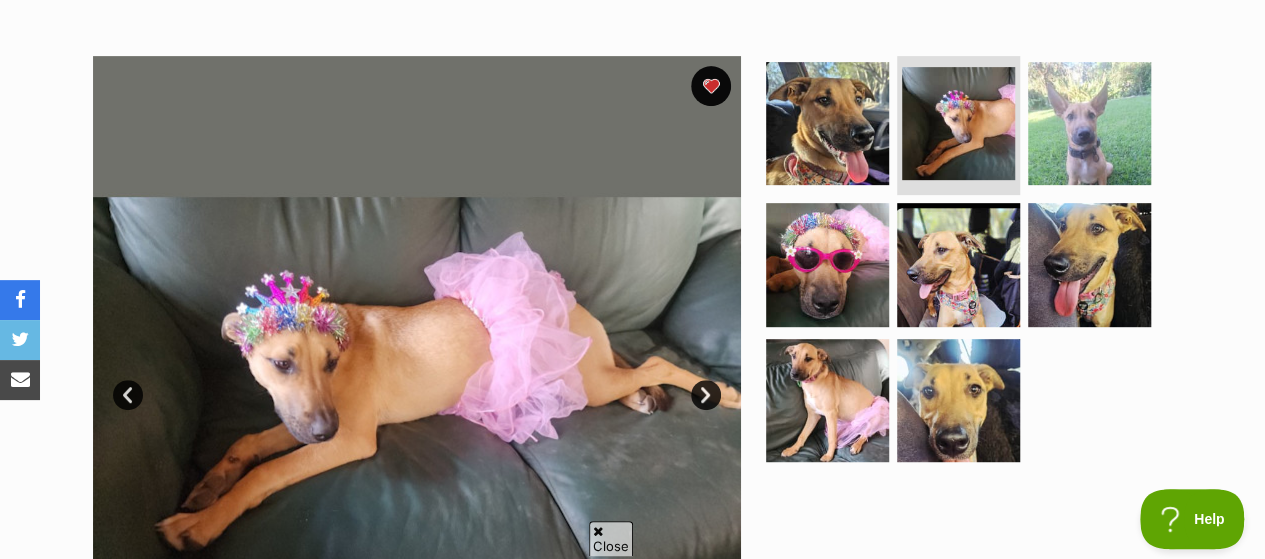 click on "Next" at bounding box center [706, 395] 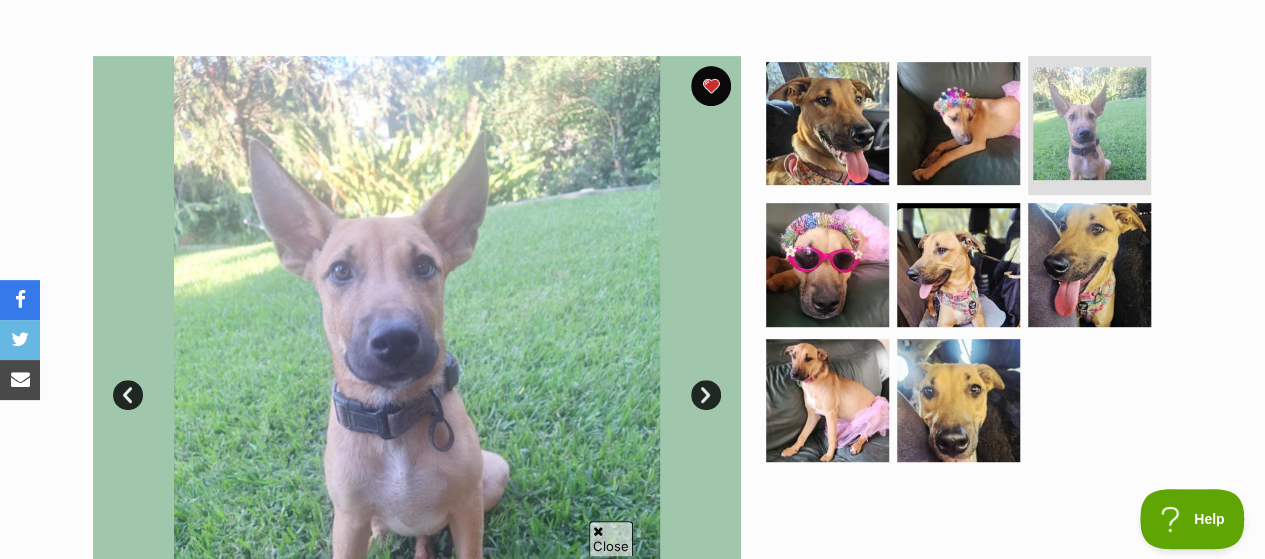 click on "Next" at bounding box center (706, 395) 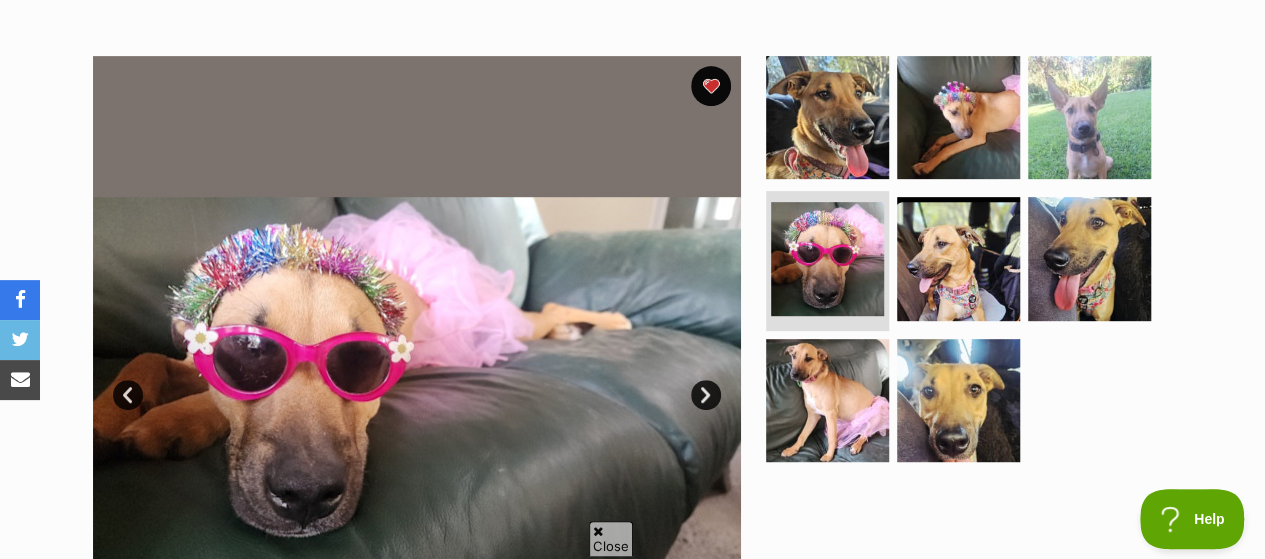 click on "Next" at bounding box center (706, 395) 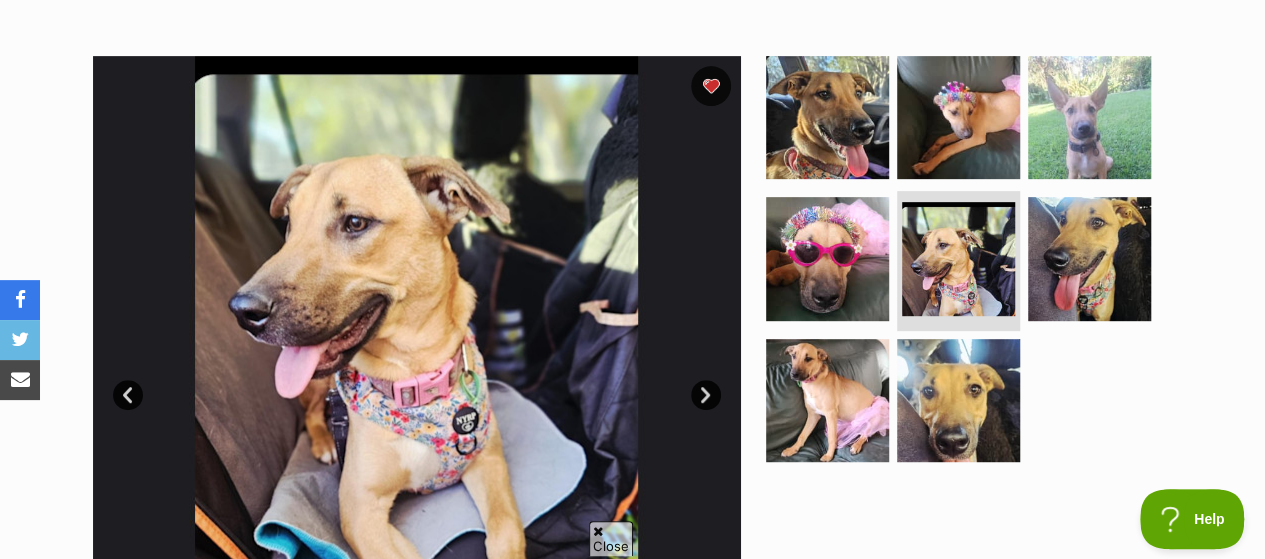 click on "Next" at bounding box center [706, 395] 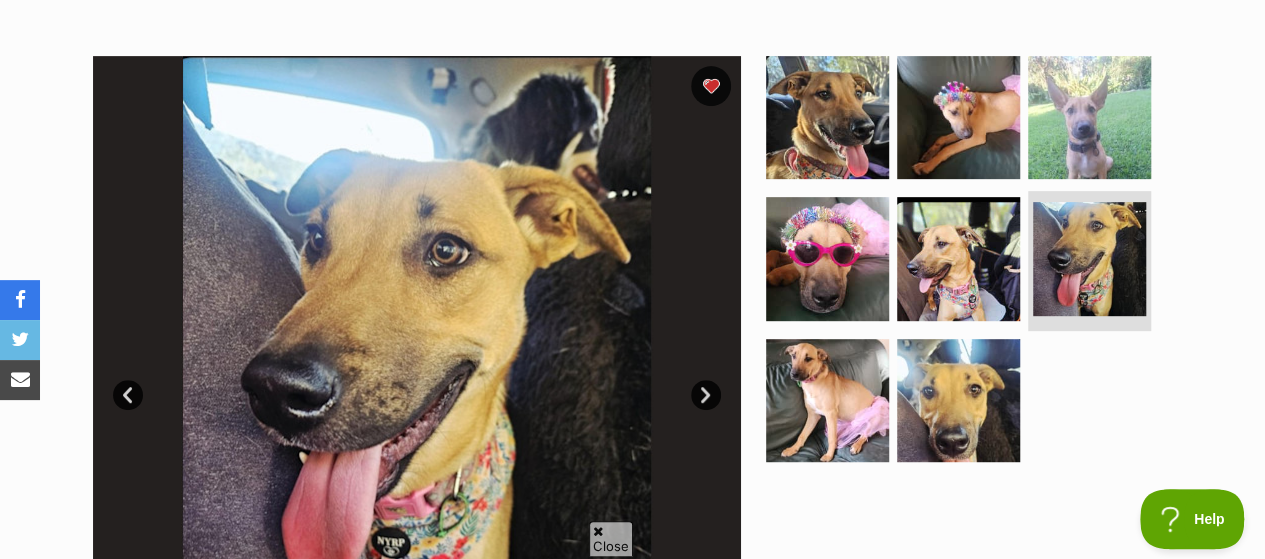 click on "Next" at bounding box center (706, 395) 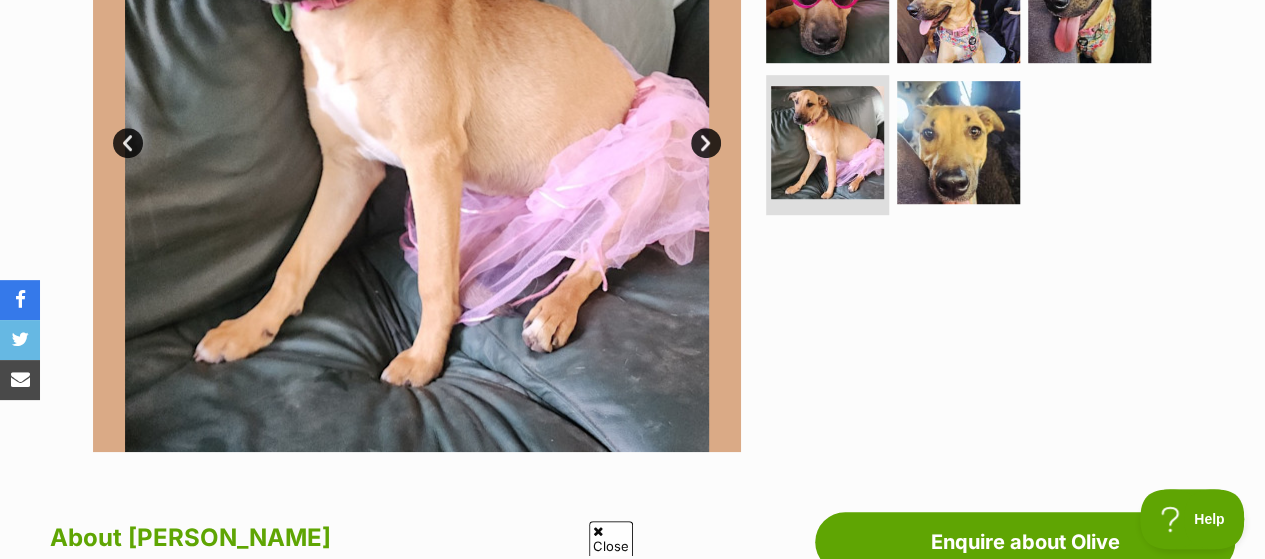 scroll, scrollTop: 900, scrollLeft: 0, axis: vertical 